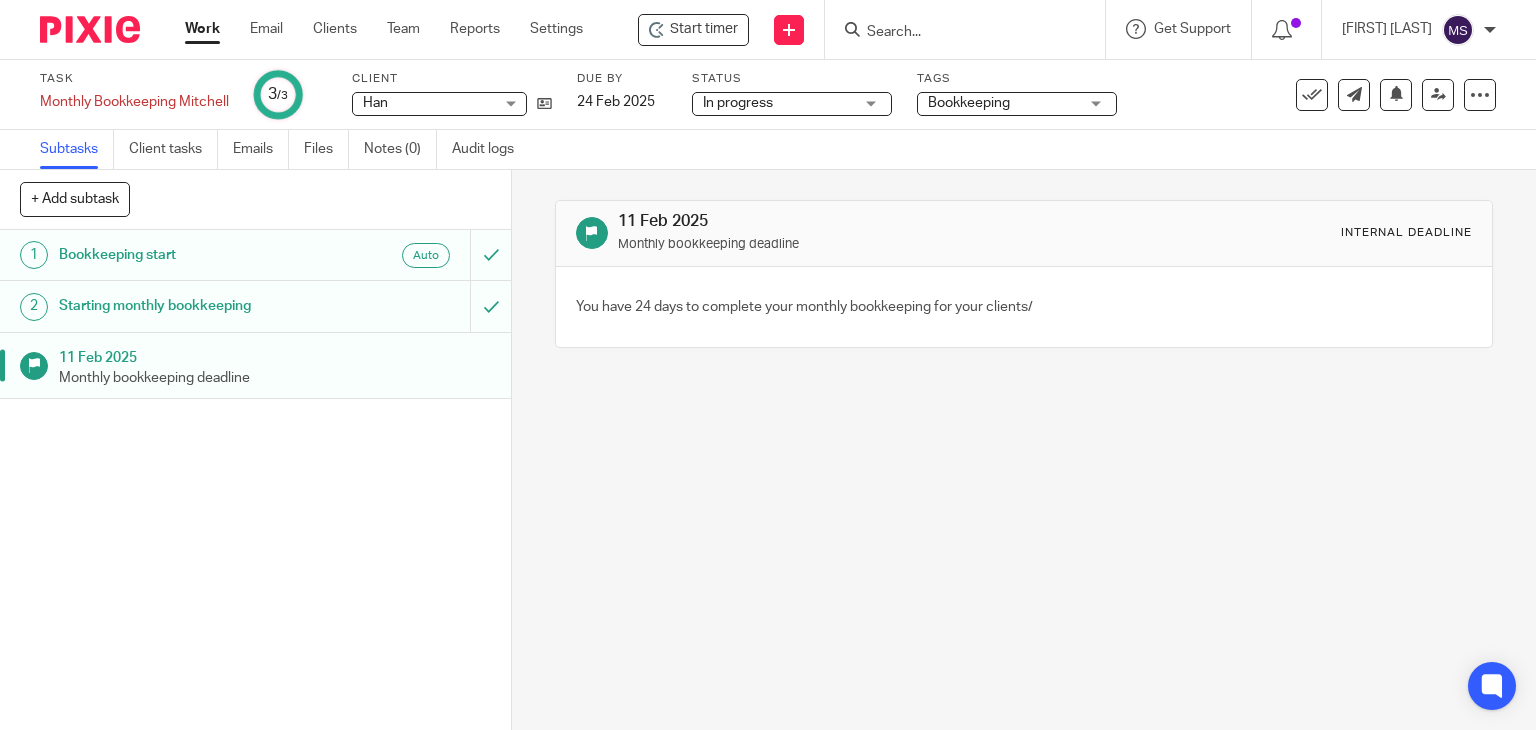 scroll, scrollTop: 0, scrollLeft: 0, axis: both 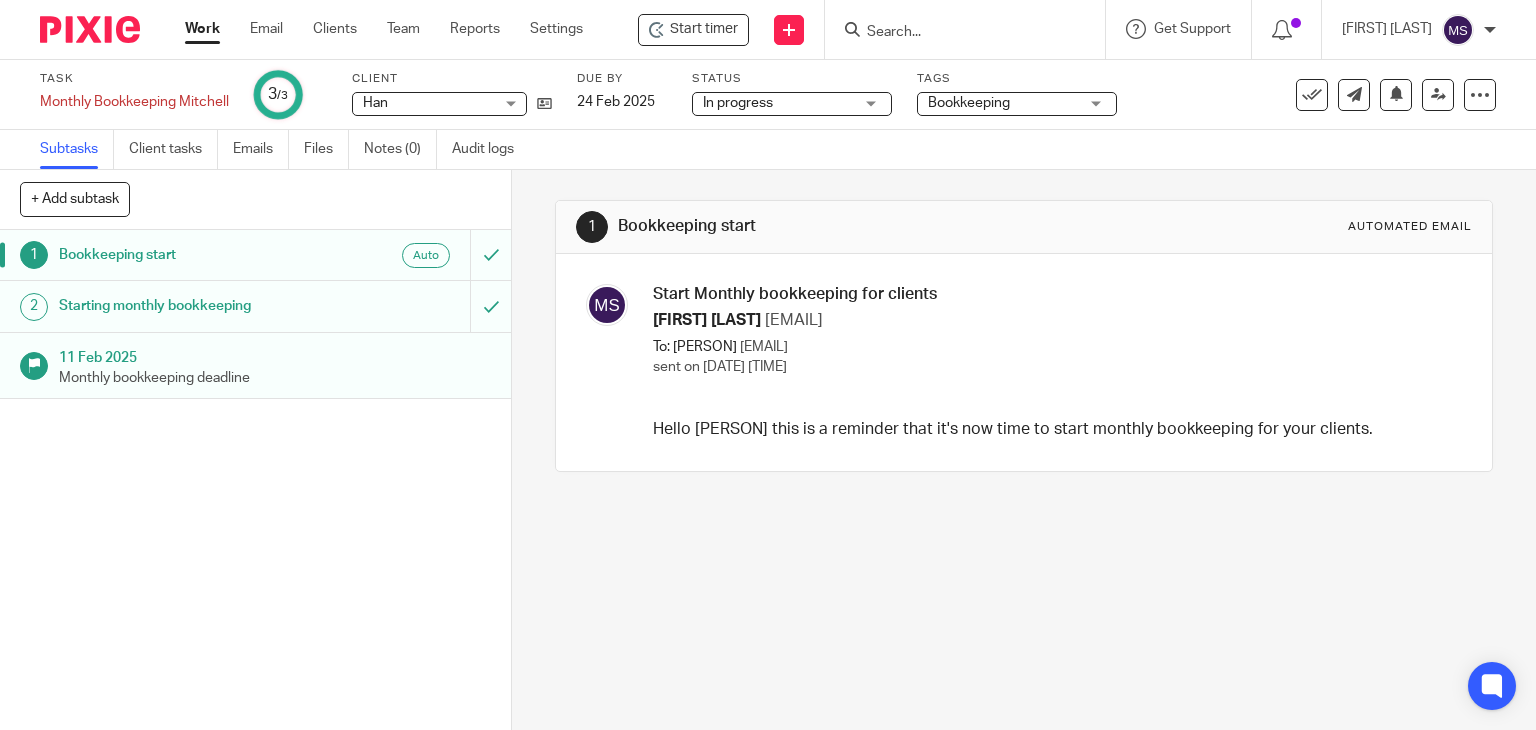 click on "sent on 18 Jan 2025  4:02pm" at bounding box center (738, 367) 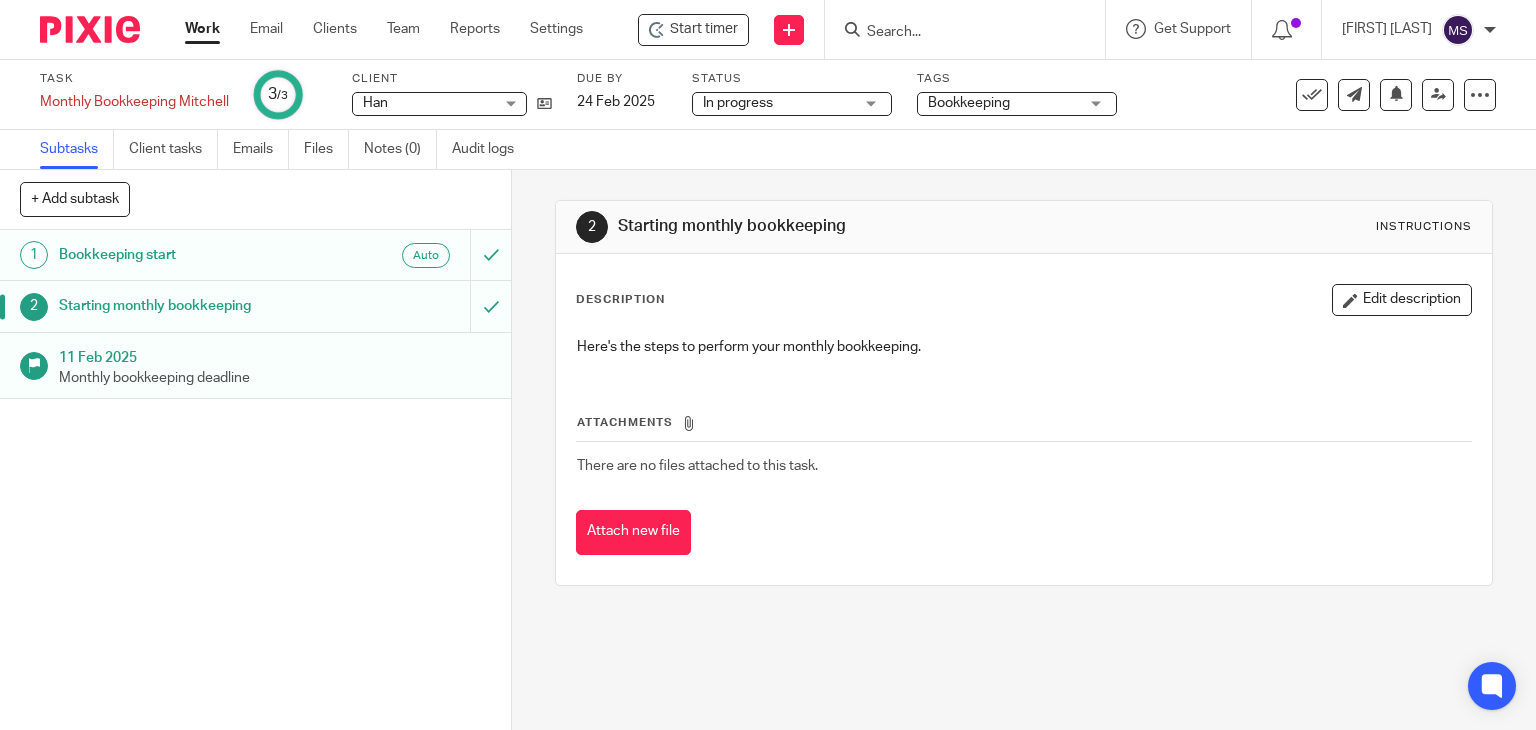 scroll, scrollTop: 0, scrollLeft: 0, axis: both 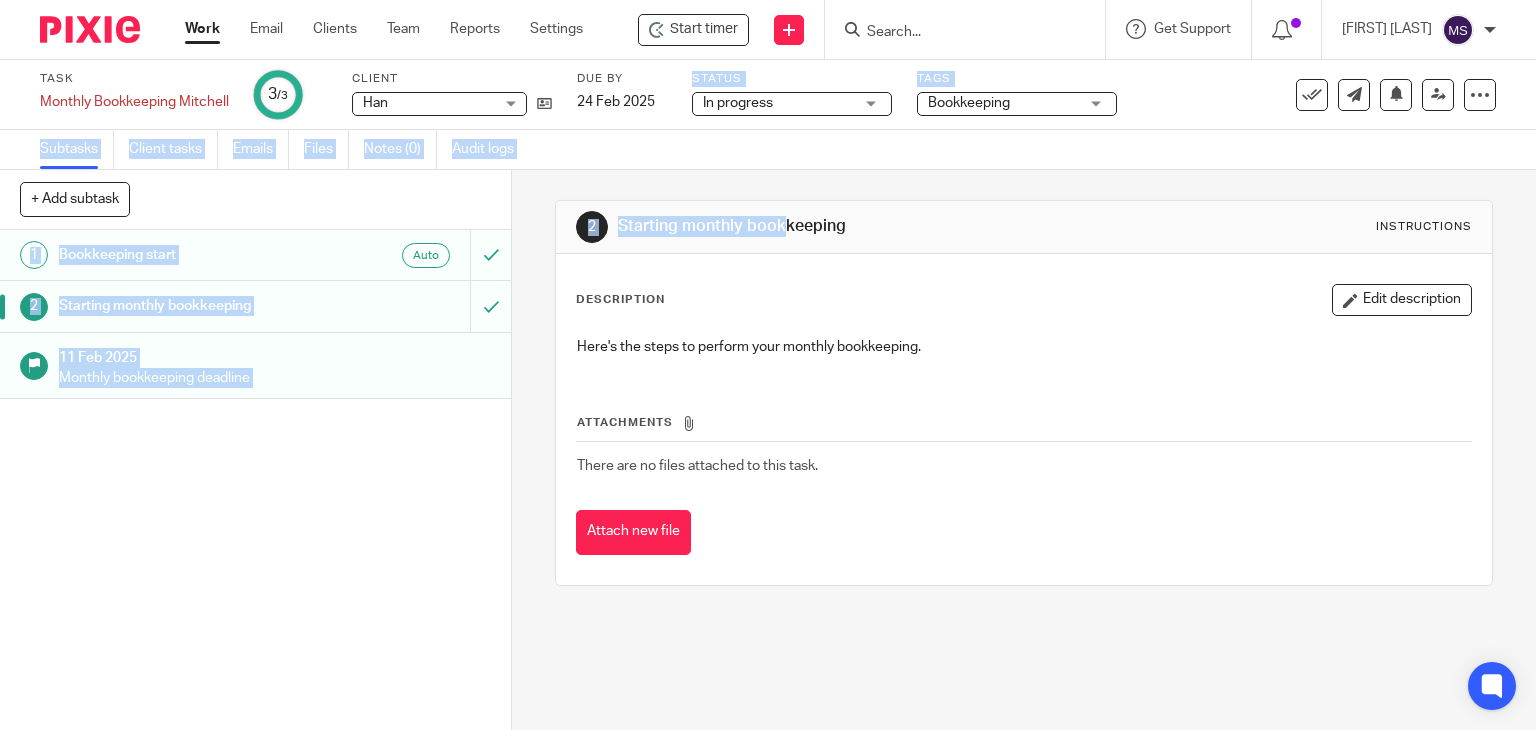 drag, startPoint x: 610, startPoint y: 104, endPoint x: 693, endPoint y: 191, distance: 120.241425 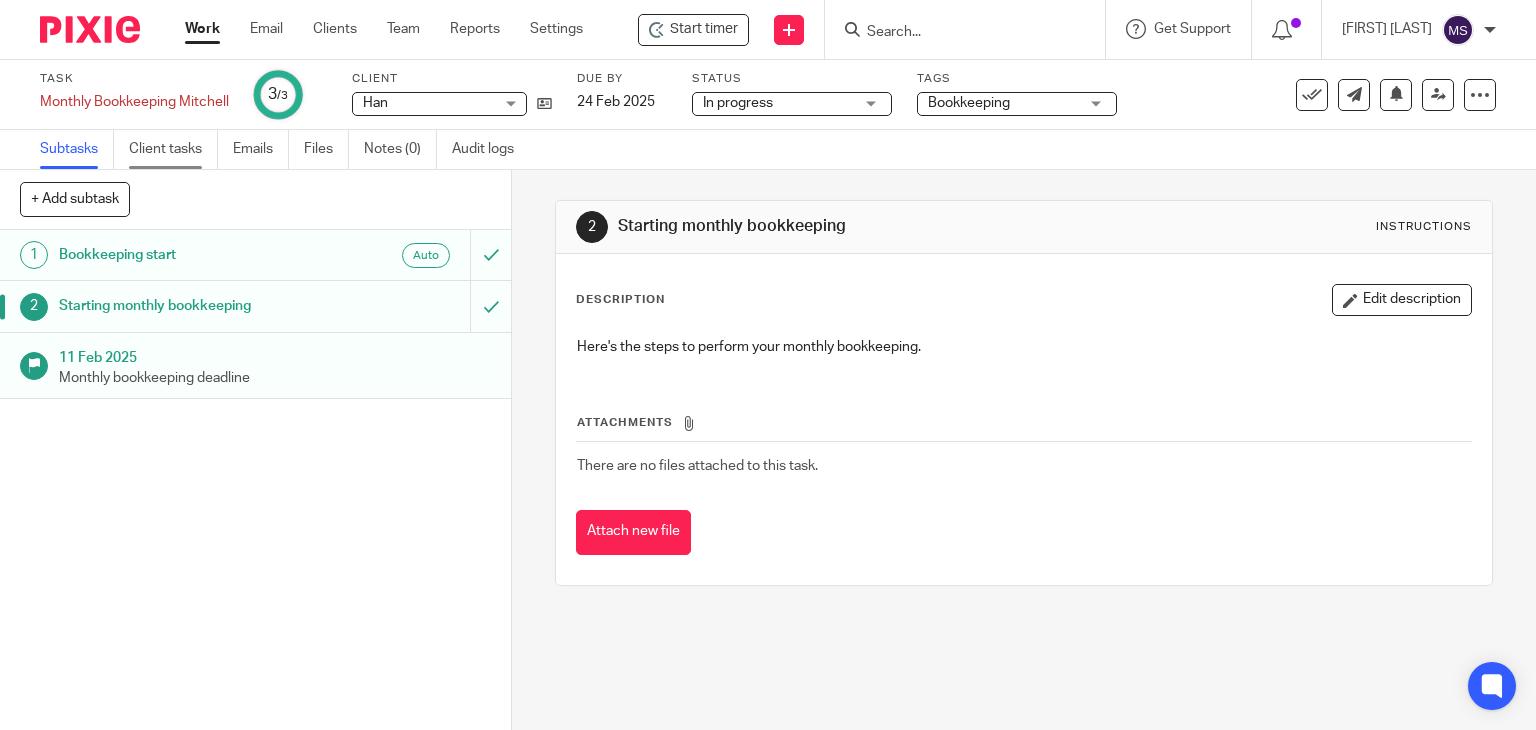 click on "Client tasks" at bounding box center (173, 149) 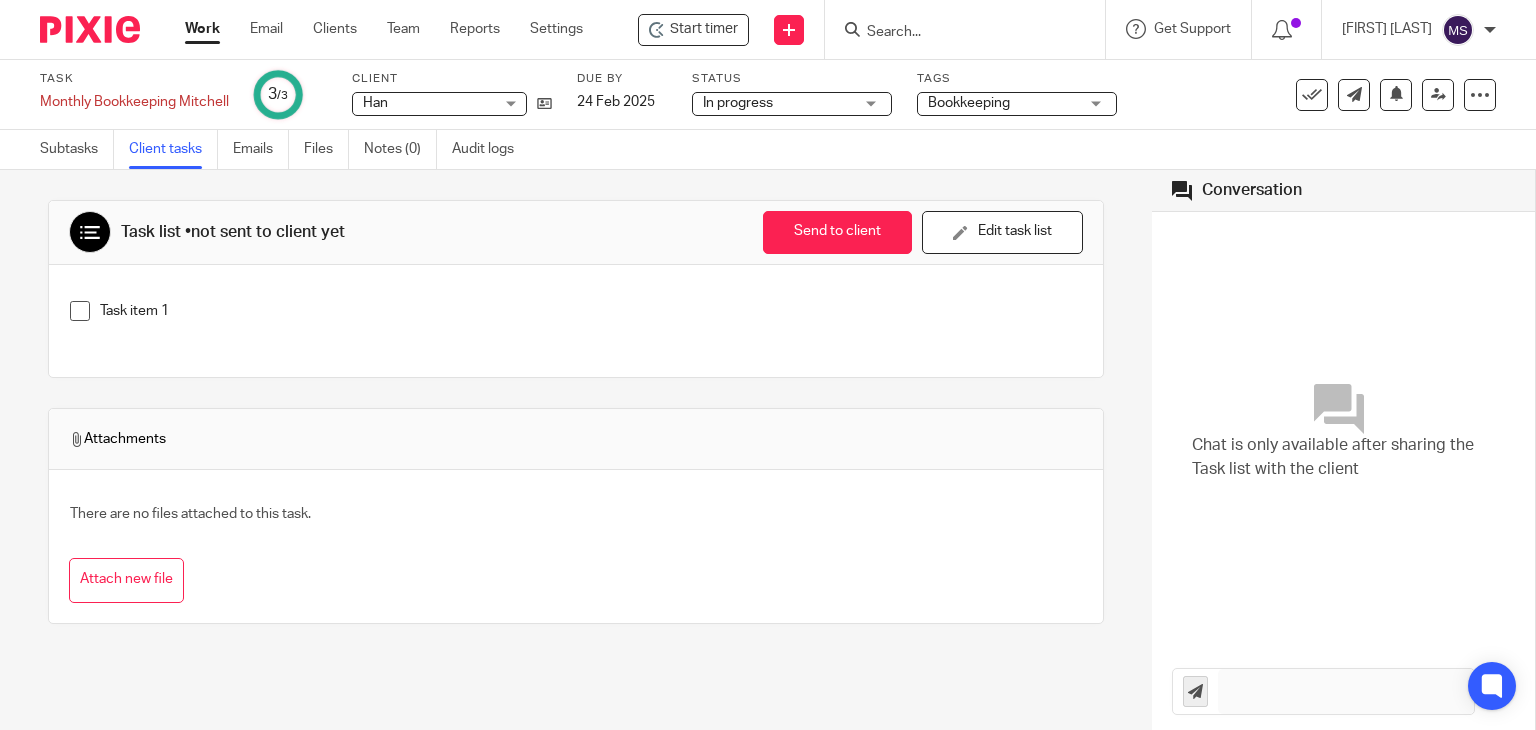 scroll, scrollTop: 0, scrollLeft: 0, axis: both 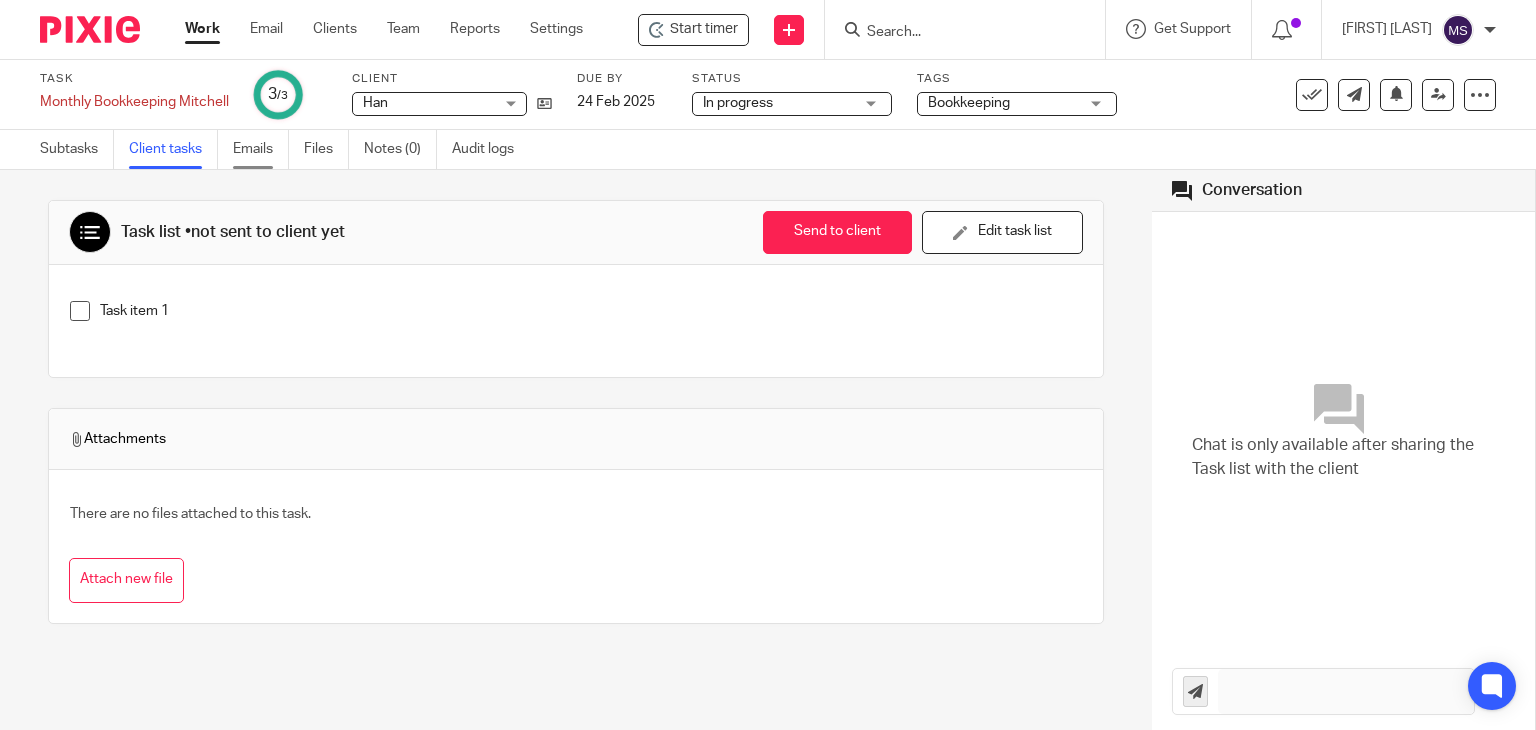 click on "Emails" at bounding box center [261, 149] 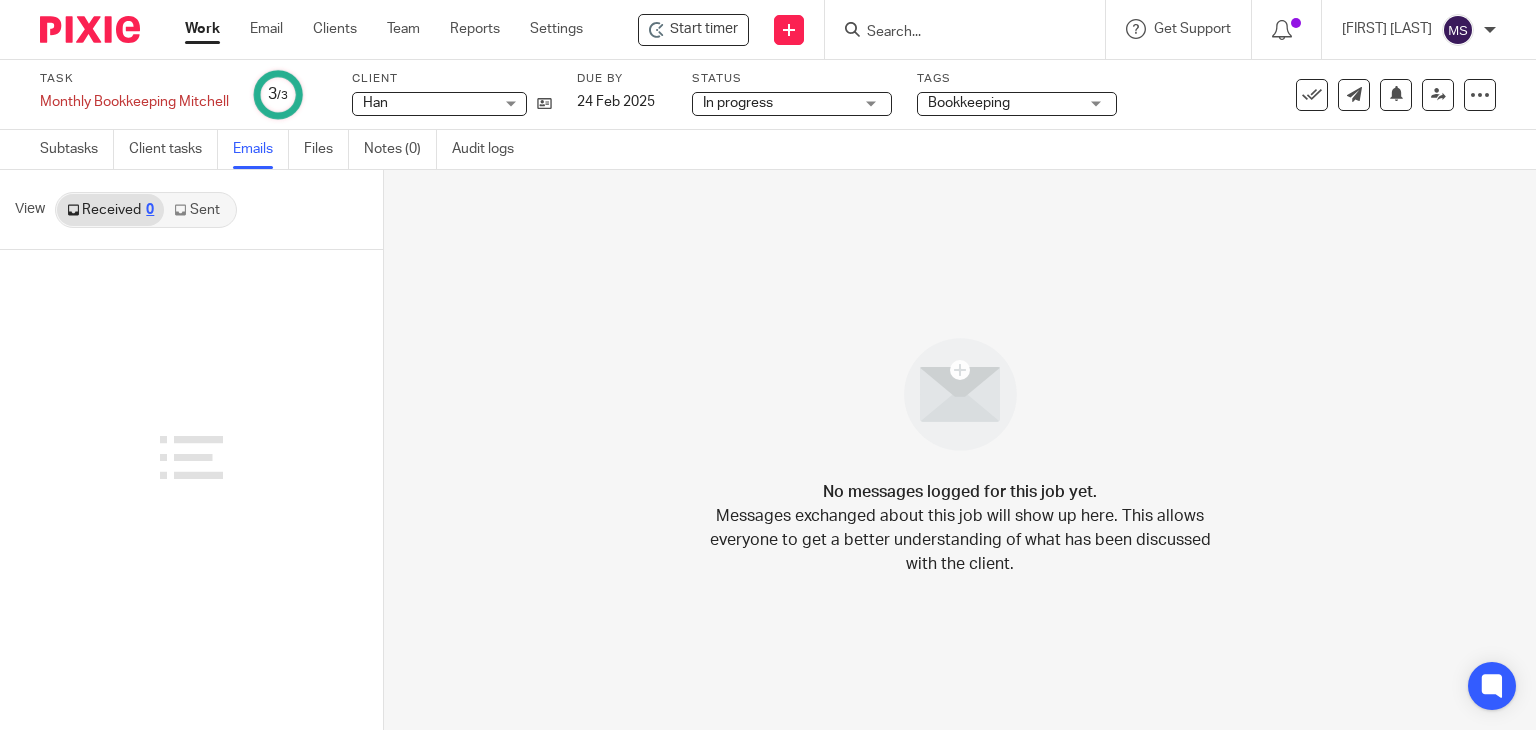 scroll, scrollTop: 0, scrollLeft: 0, axis: both 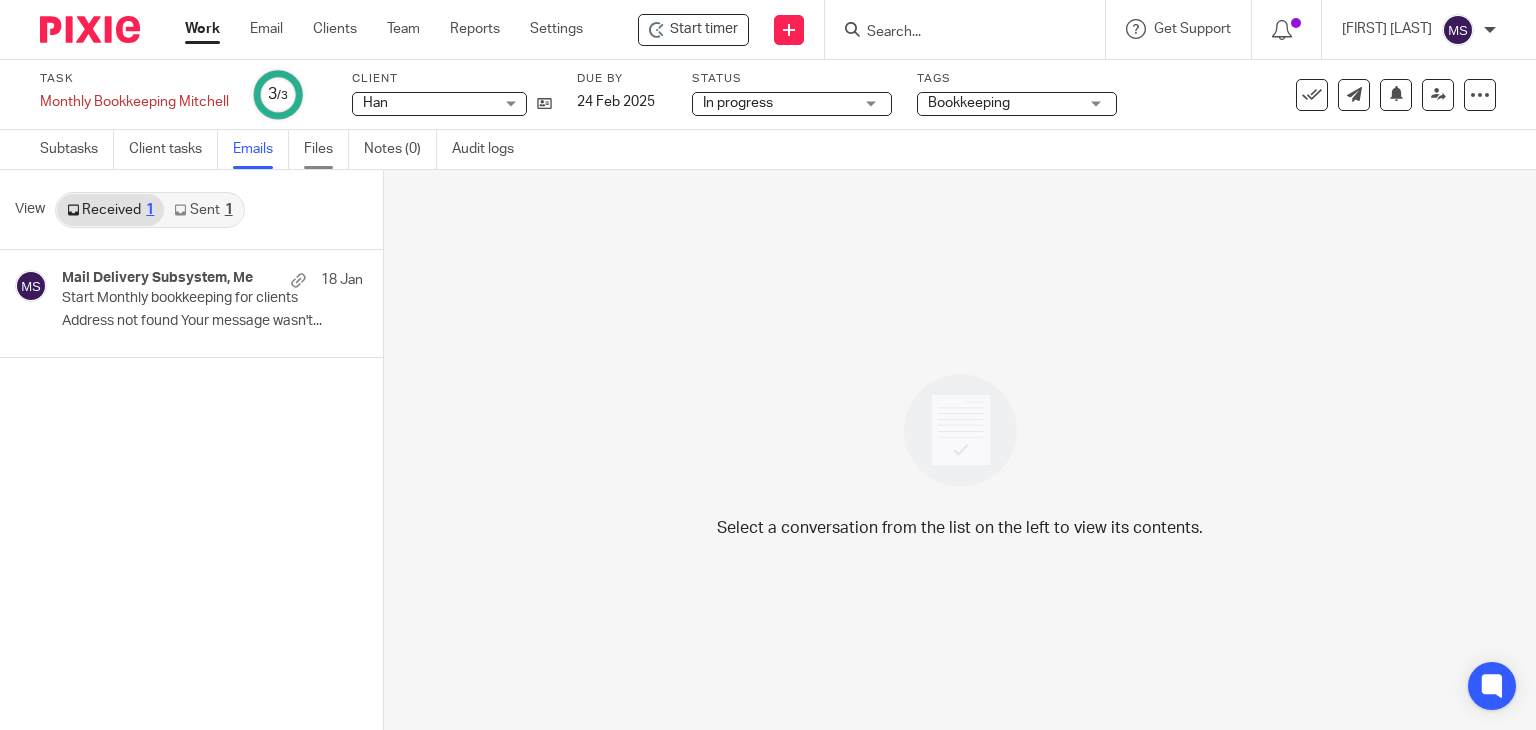 click on "Files" at bounding box center (326, 149) 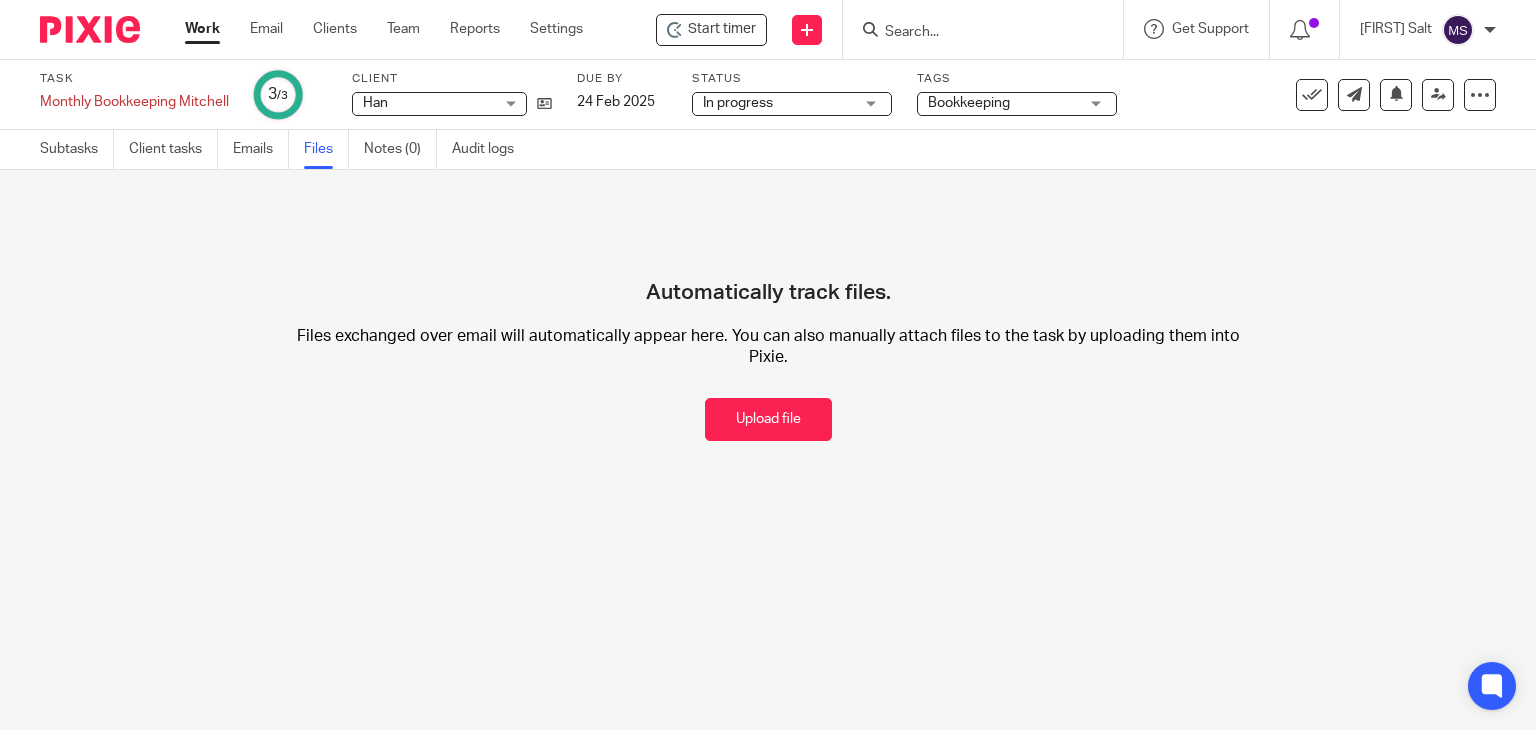 scroll, scrollTop: 0, scrollLeft: 0, axis: both 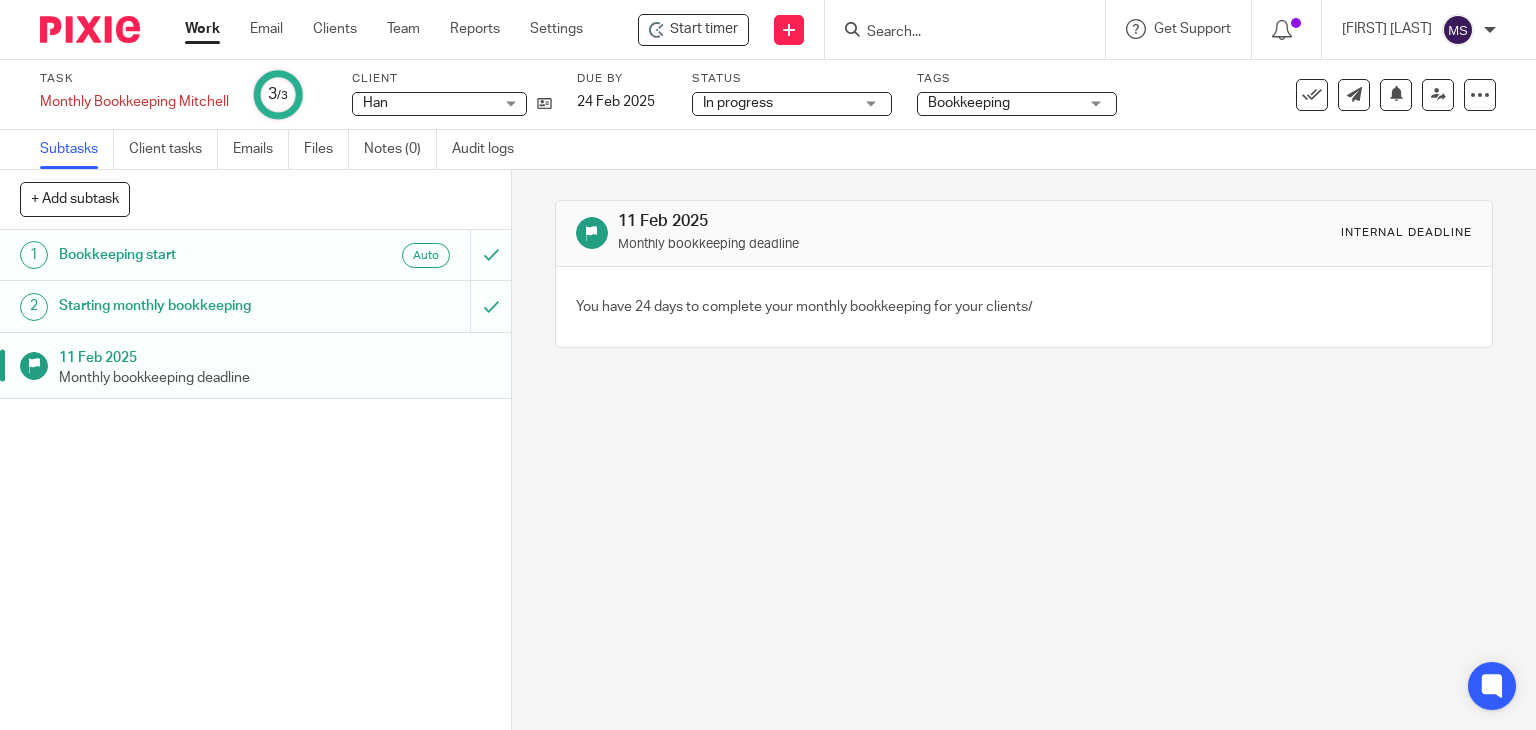click on "Work" at bounding box center [202, 29] 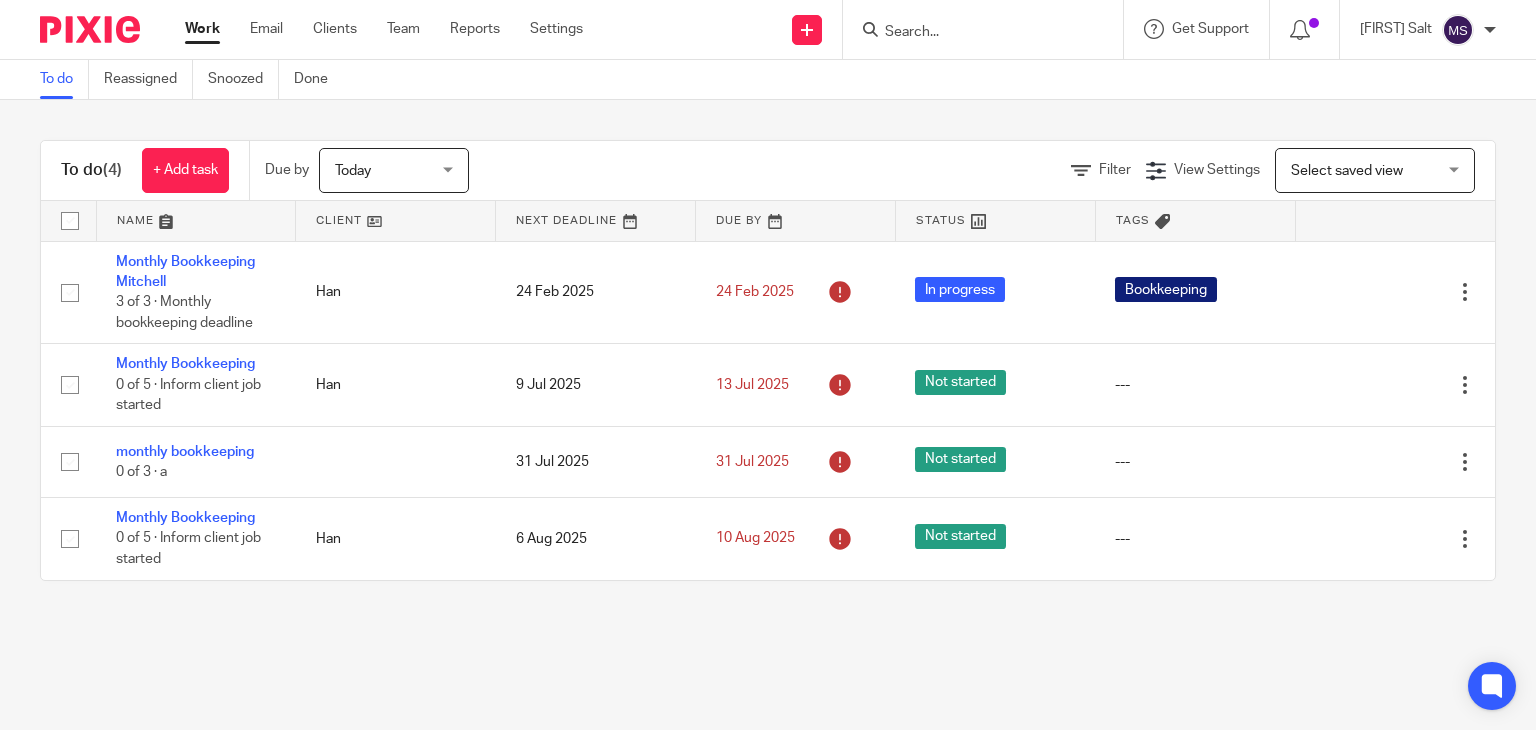 scroll, scrollTop: 0, scrollLeft: 0, axis: both 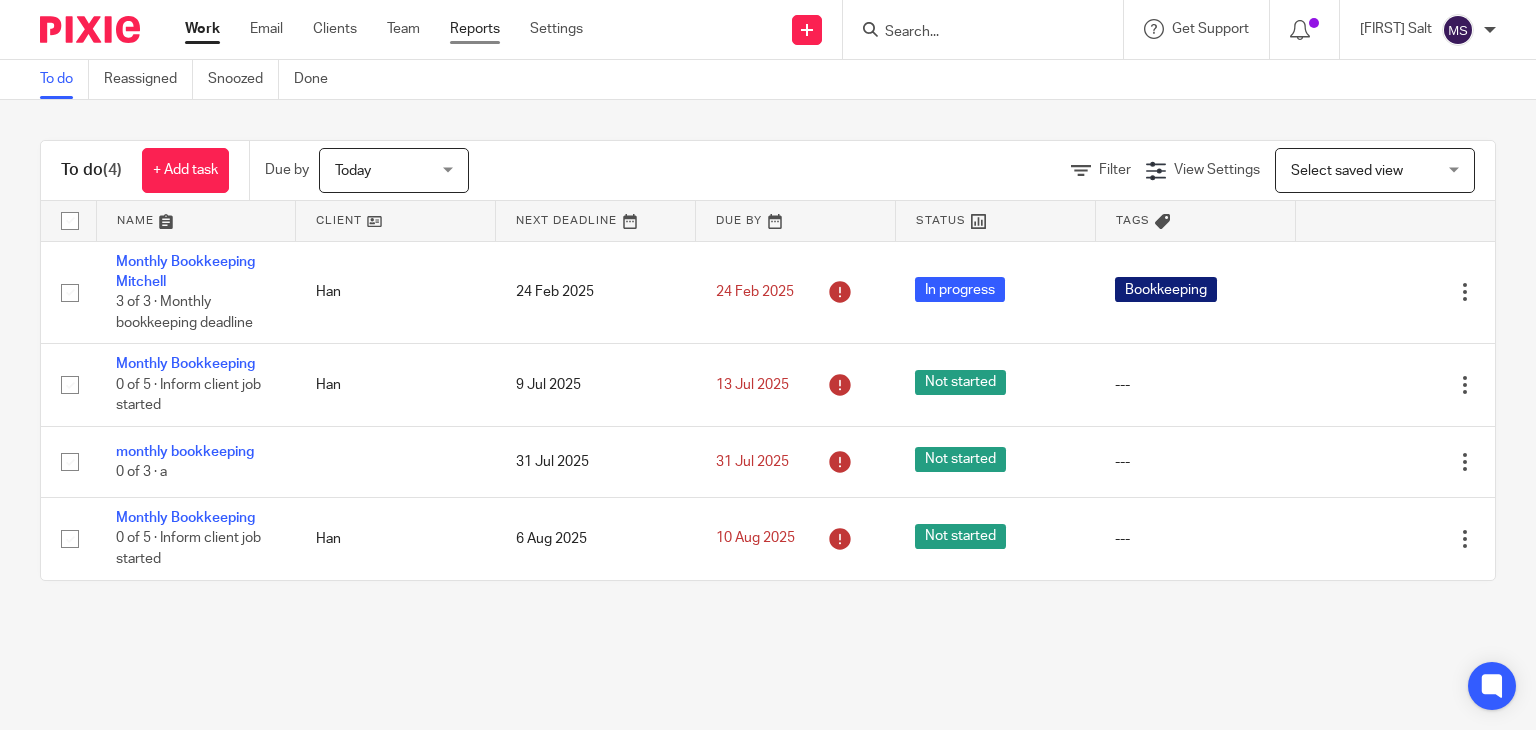click on "Reports" at bounding box center (475, 29) 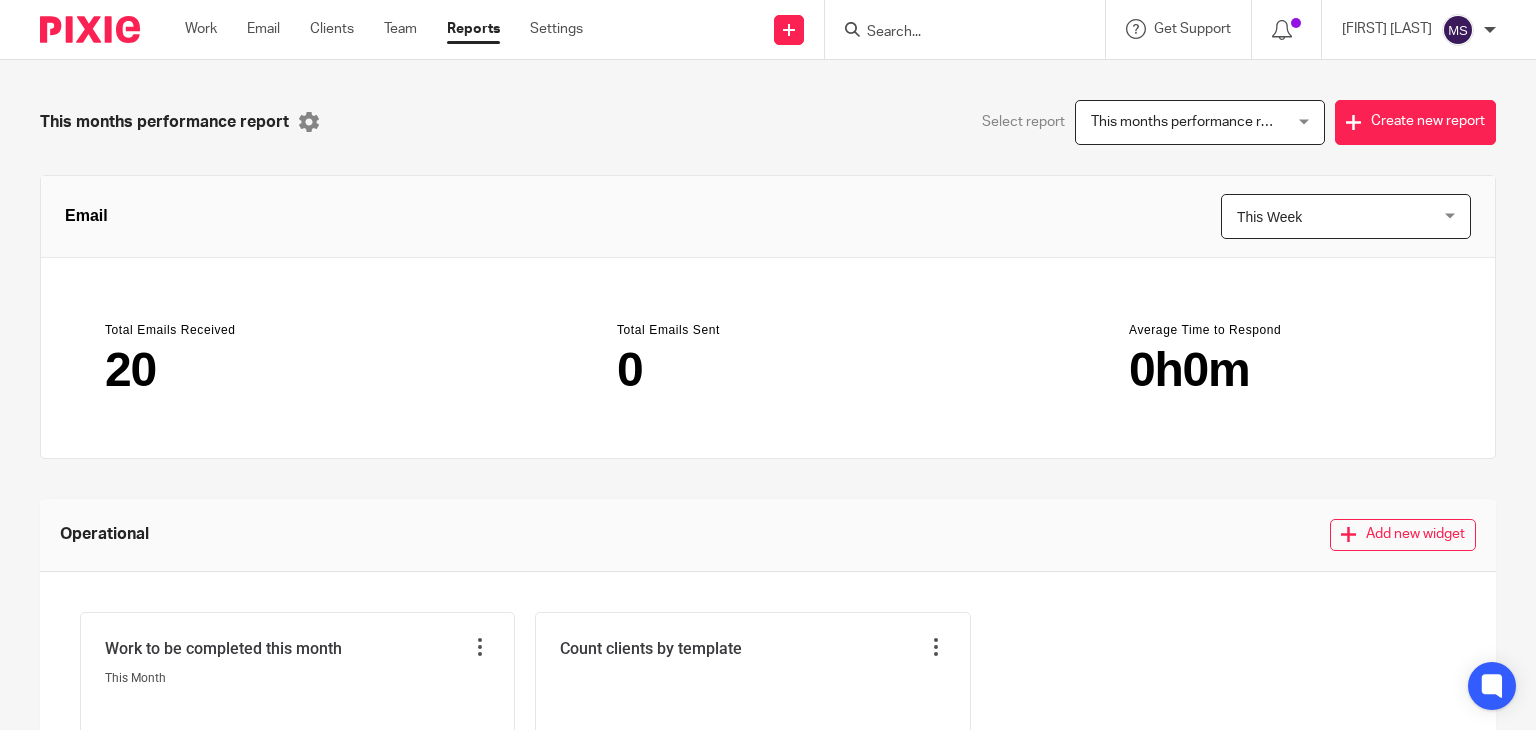 scroll, scrollTop: 0, scrollLeft: 0, axis: both 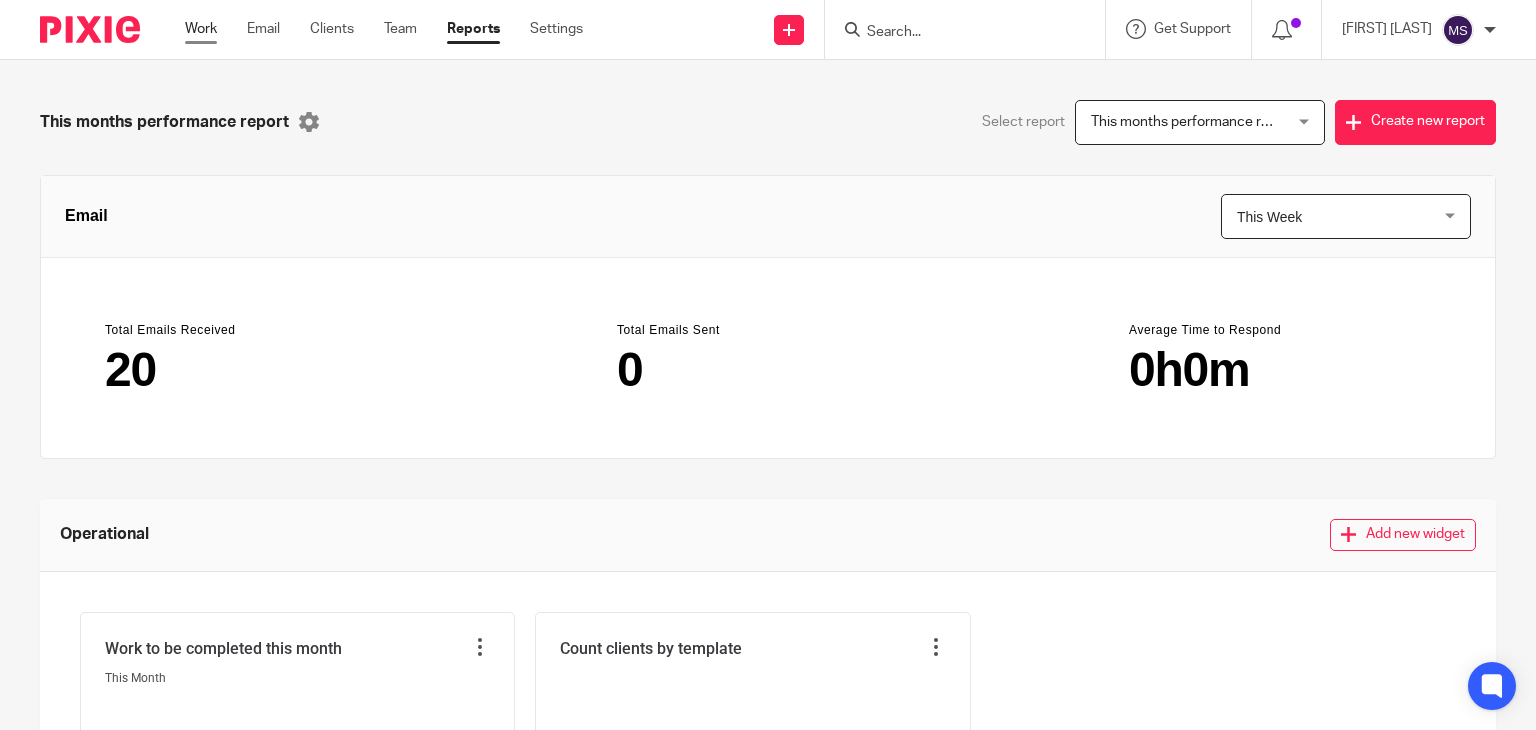 click on "Work" at bounding box center (201, 29) 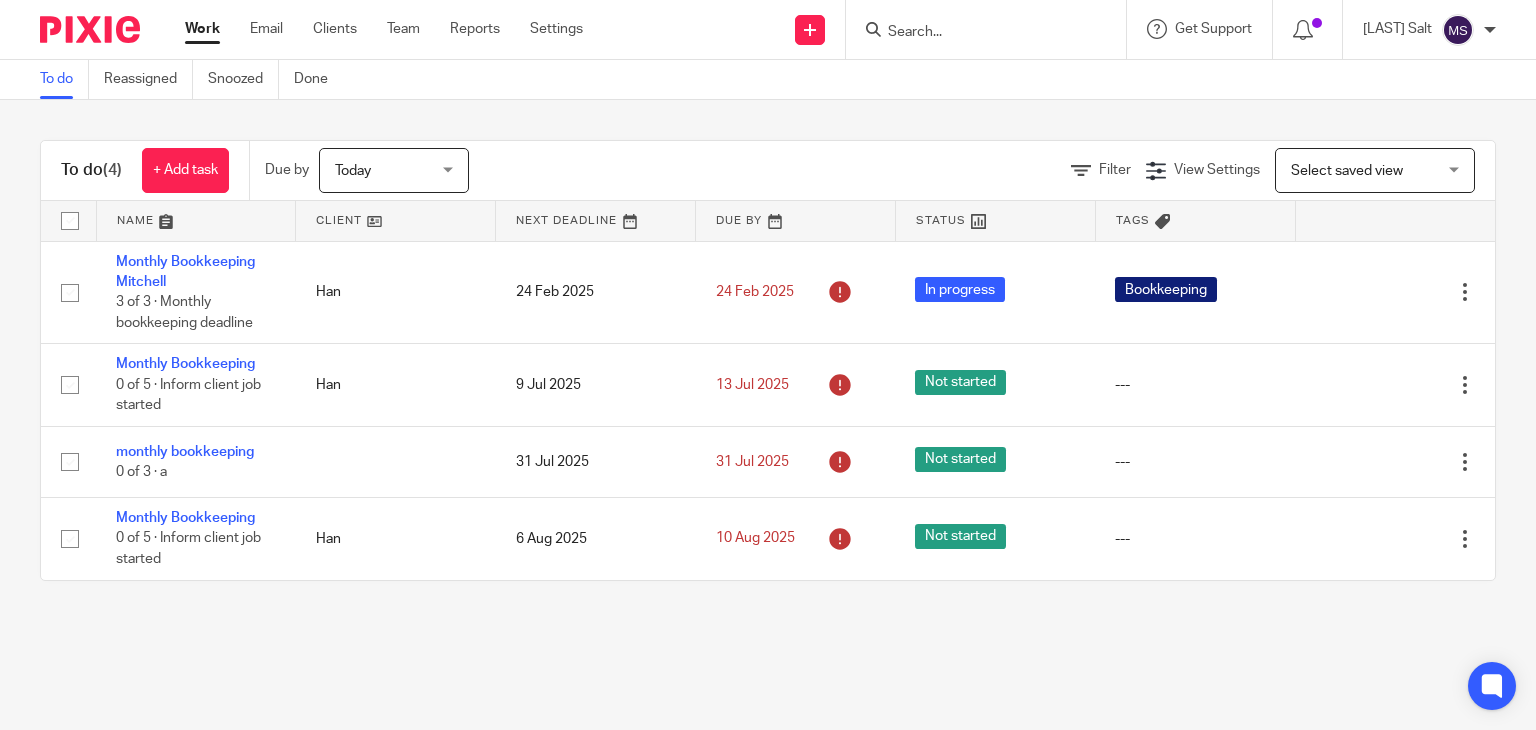scroll, scrollTop: 0, scrollLeft: 0, axis: both 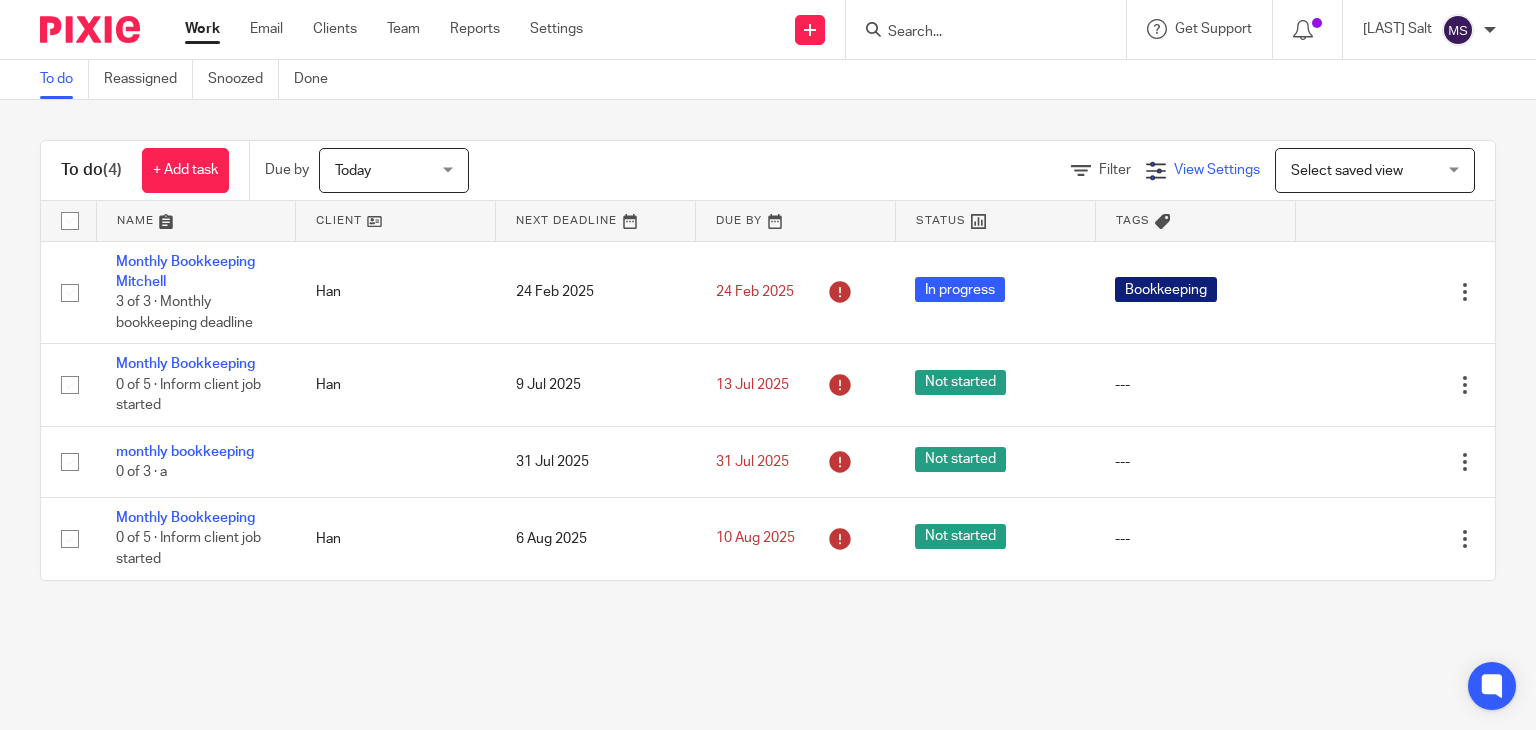 click on "View Settings" at bounding box center [1217, 170] 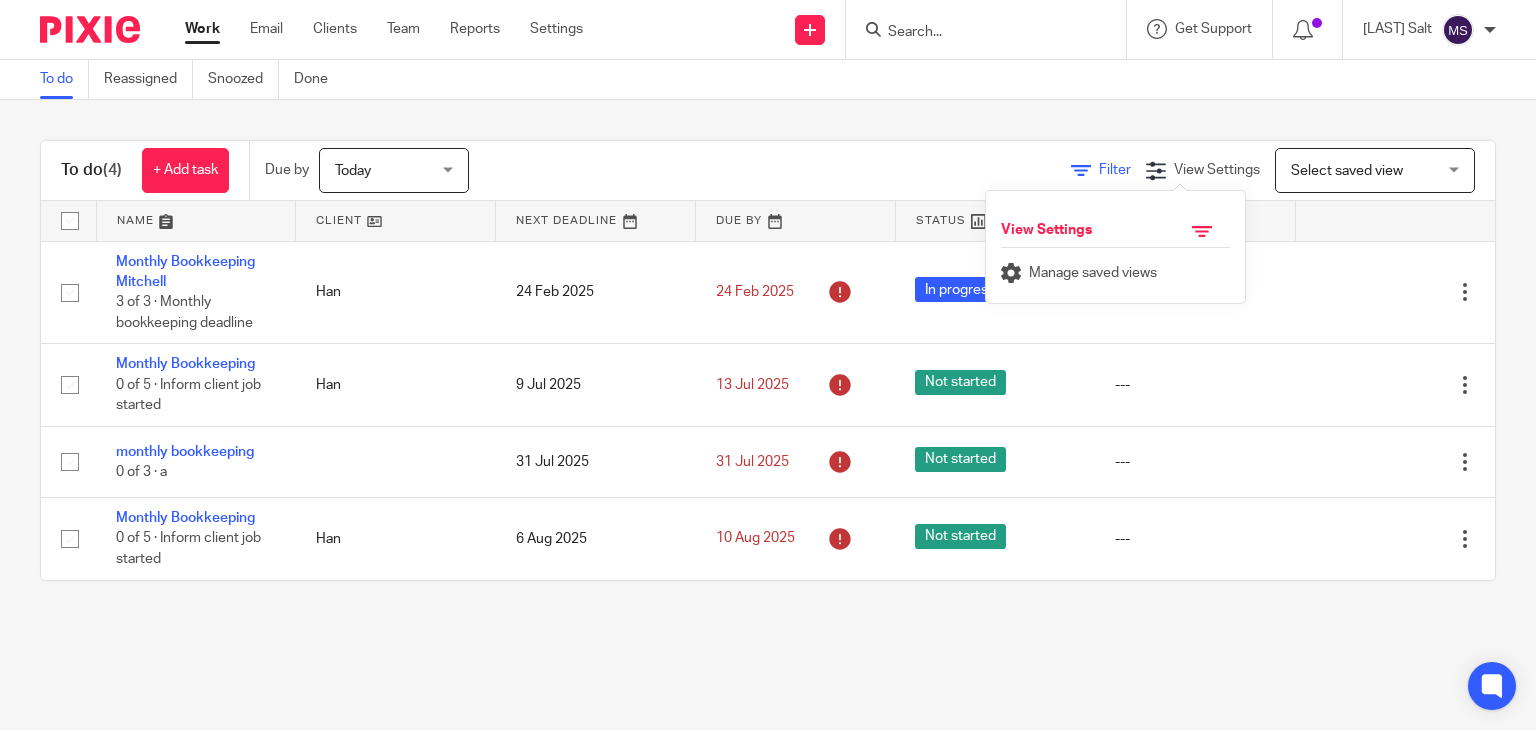 click on "Filter" at bounding box center [1115, 170] 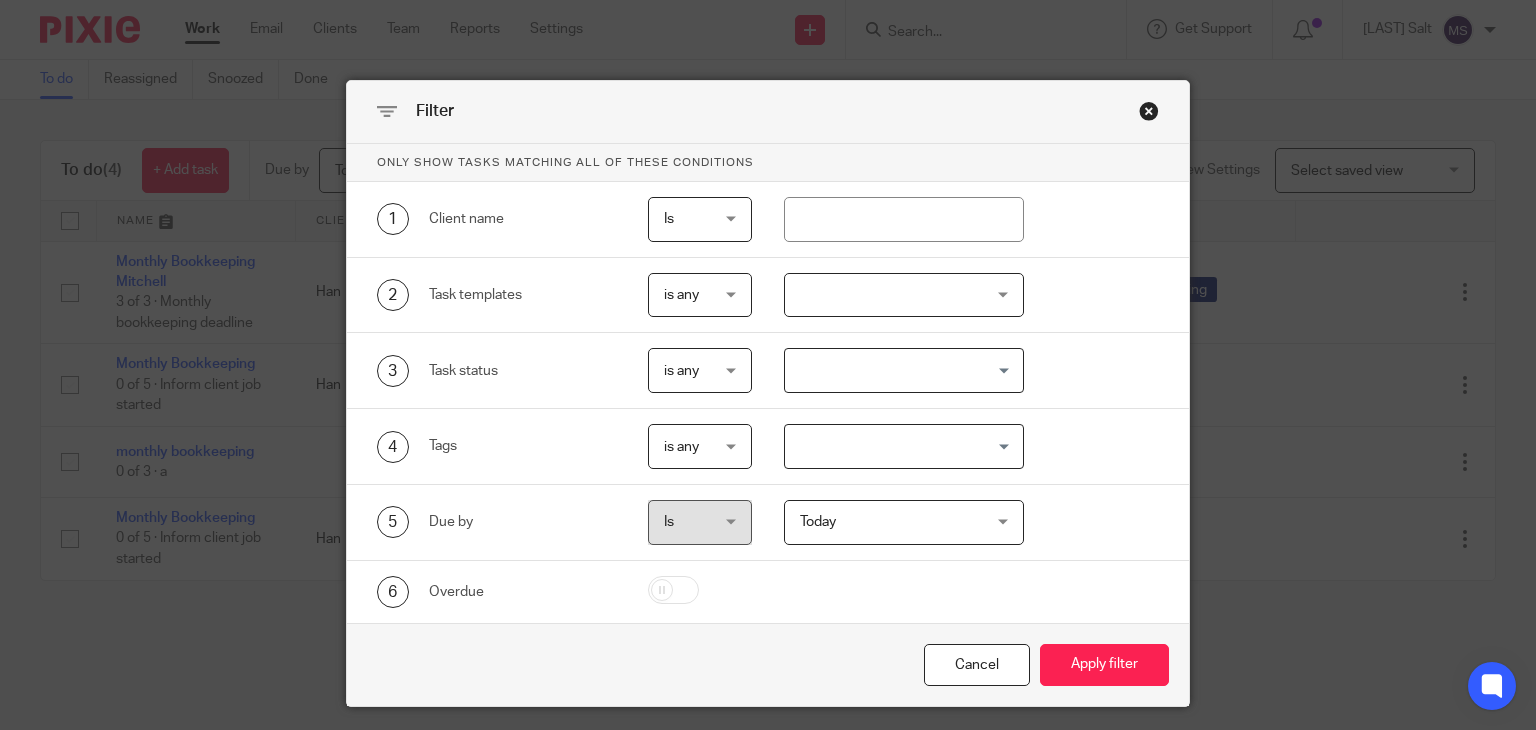 click at bounding box center (1149, 111) 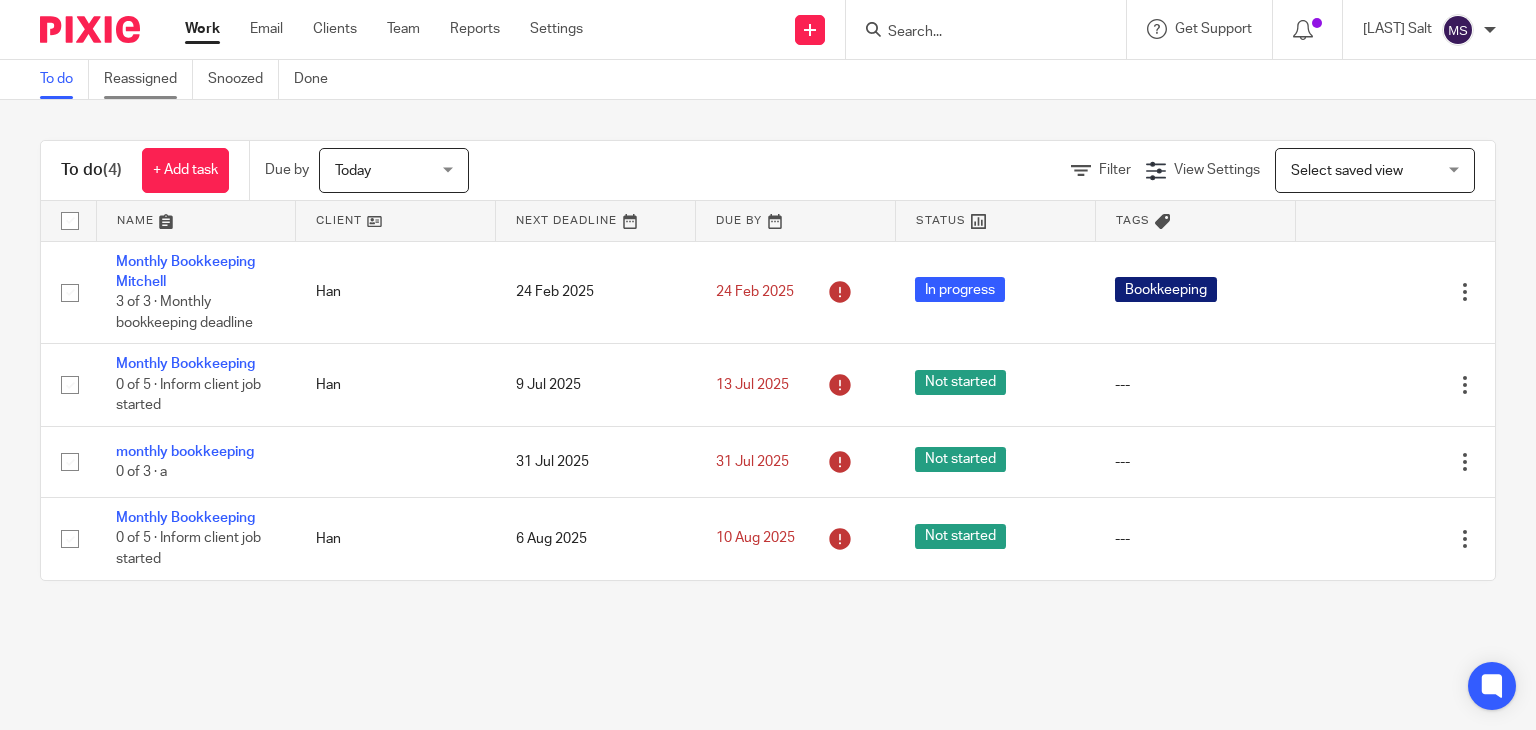 click on "Reassigned" at bounding box center [148, 79] 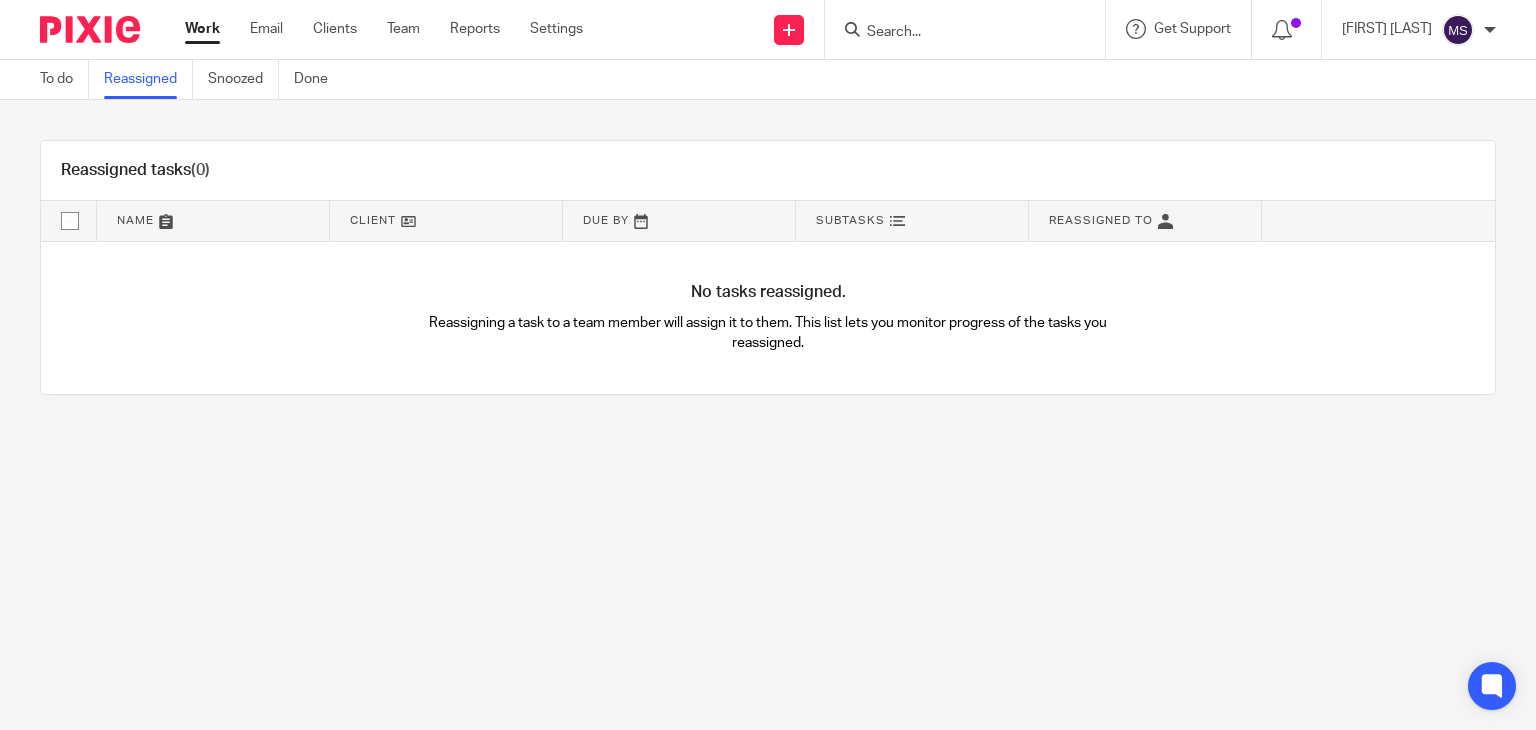 scroll, scrollTop: 0, scrollLeft: 0, axis: both 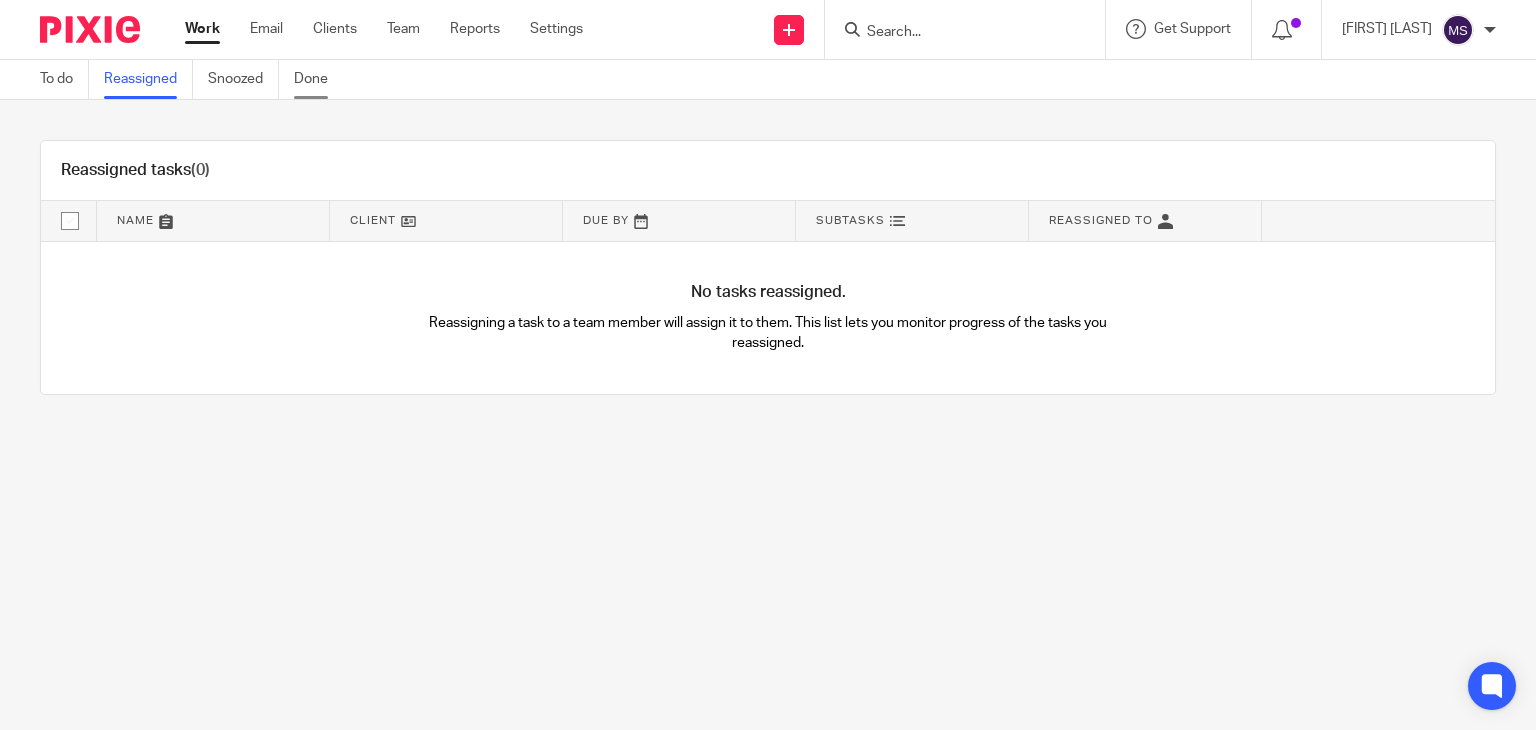 click on "Done" at bounding box center [318, 79] 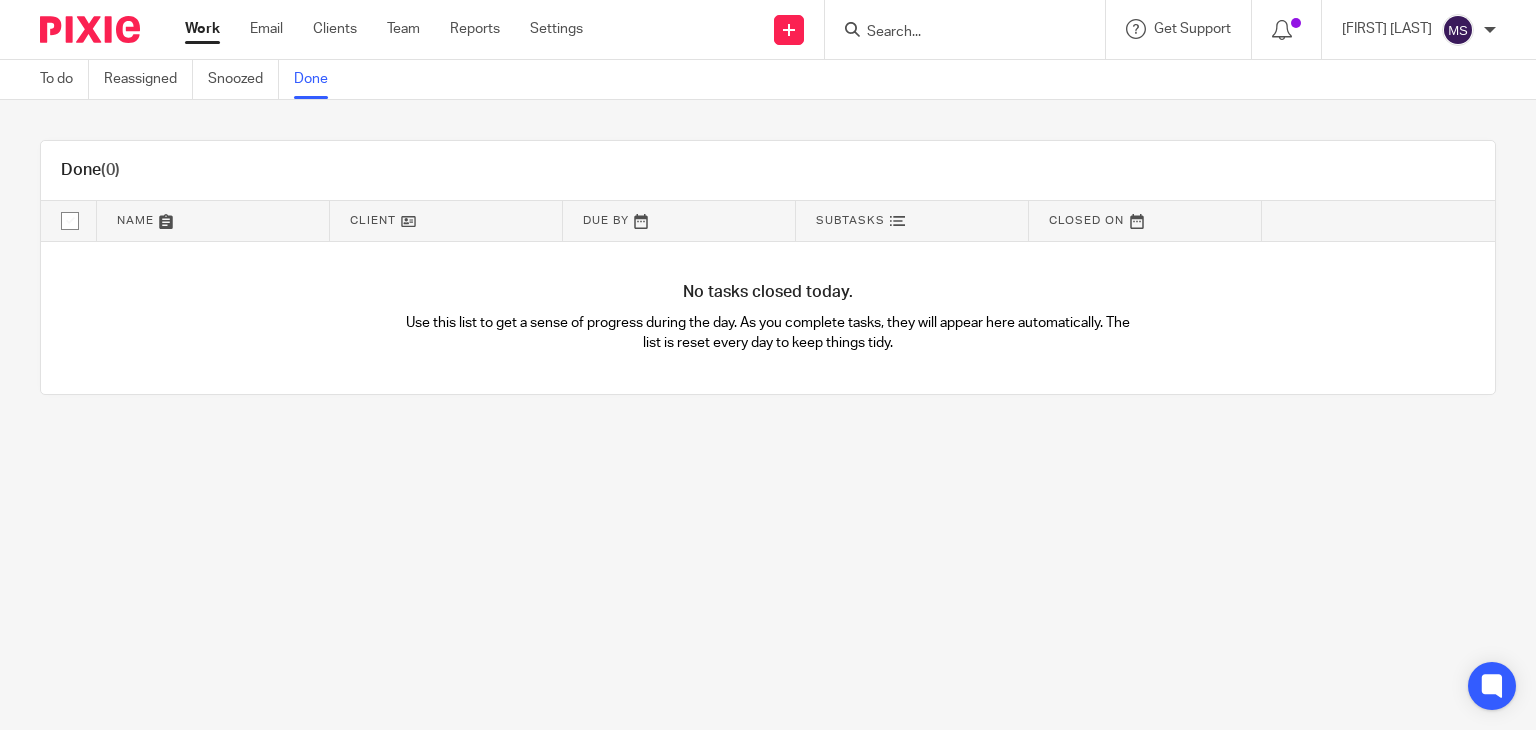 scroll, scrollTop: 0, scrollLeft: 0, axis: both 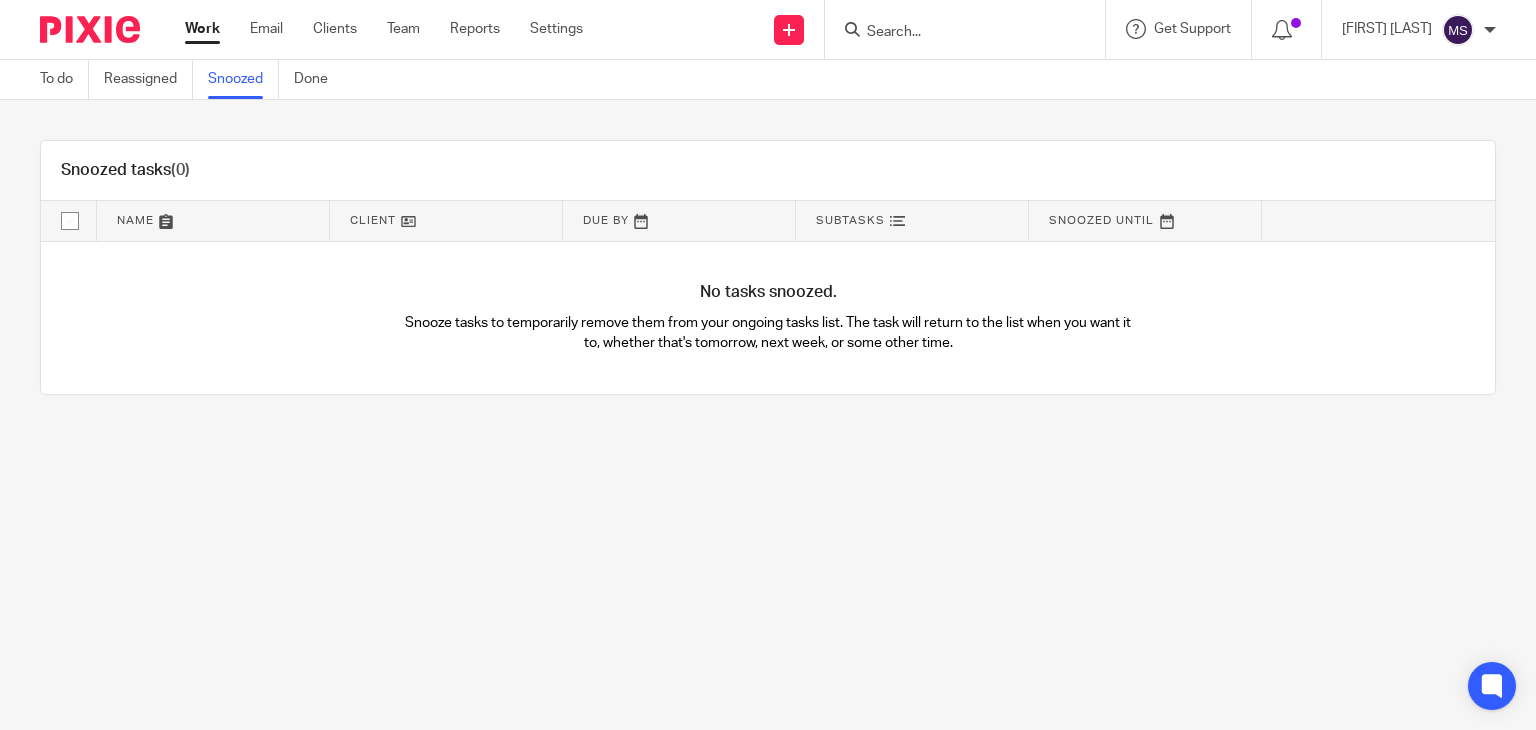click on "Work
Email
Clients
Team
Reports
Settings
Work
Email
Clients
Team
Reports
Settings" at bounding box center (389, 29) 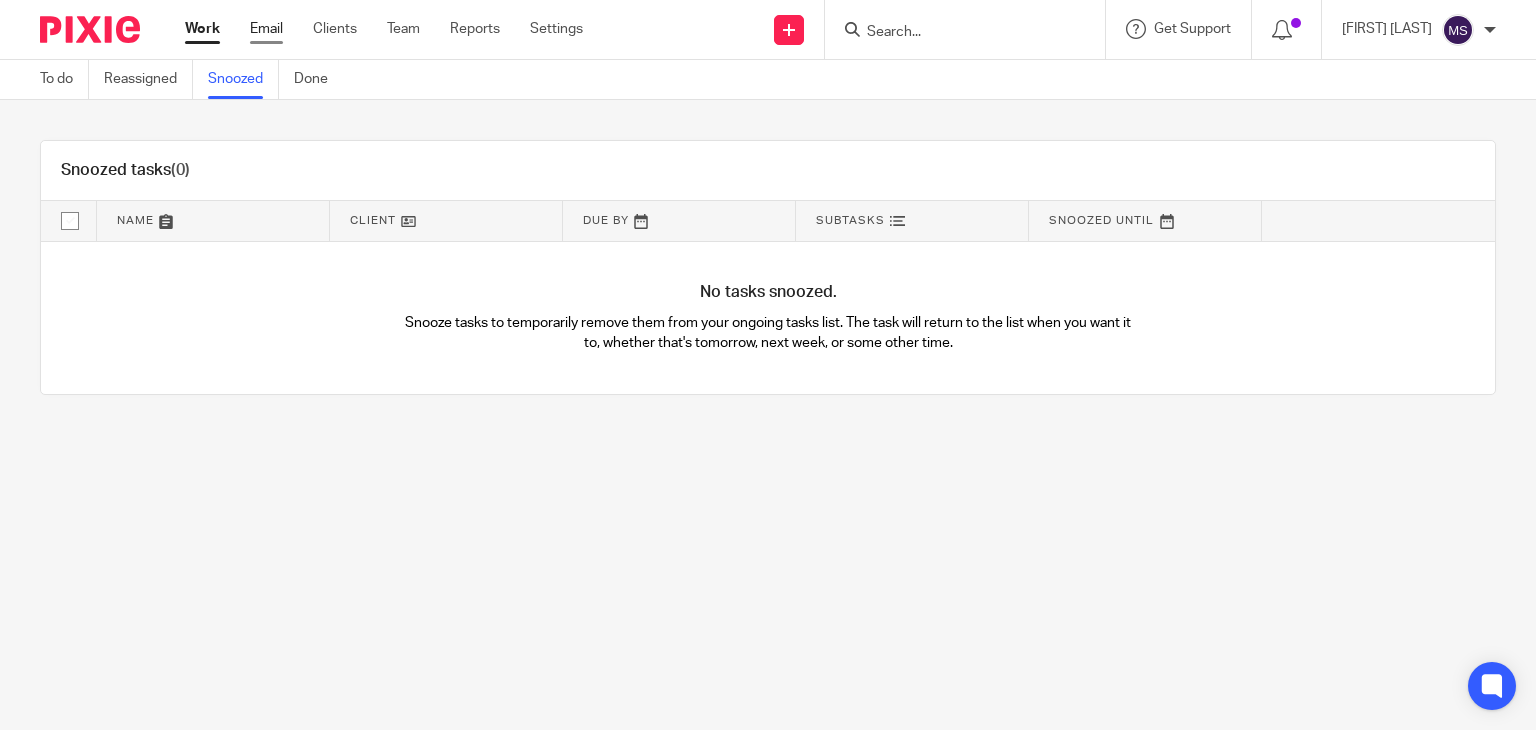 click on "Email" at bounding box center [266, 29] 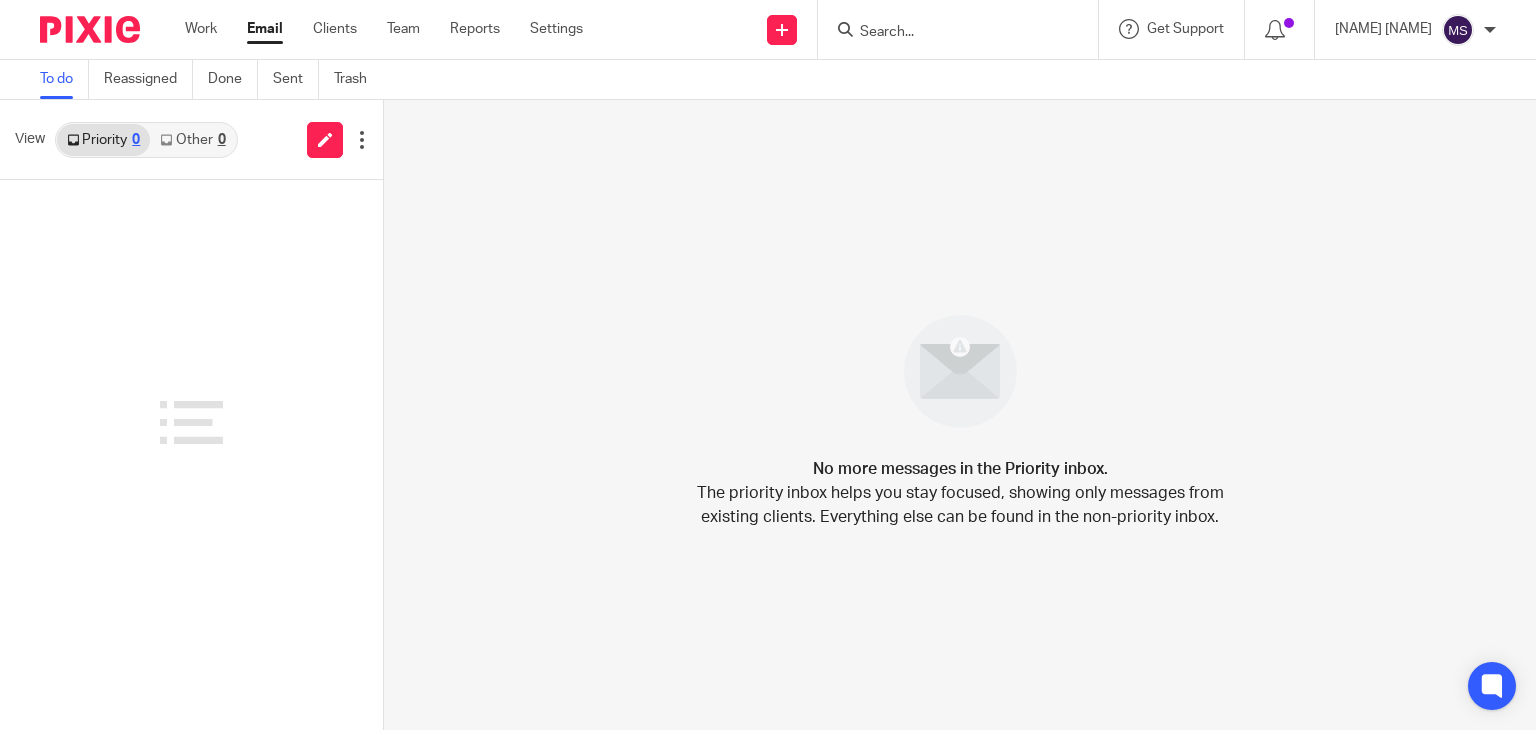 scroll, scrollTop: 0, scrollLeft: 0, axis: both 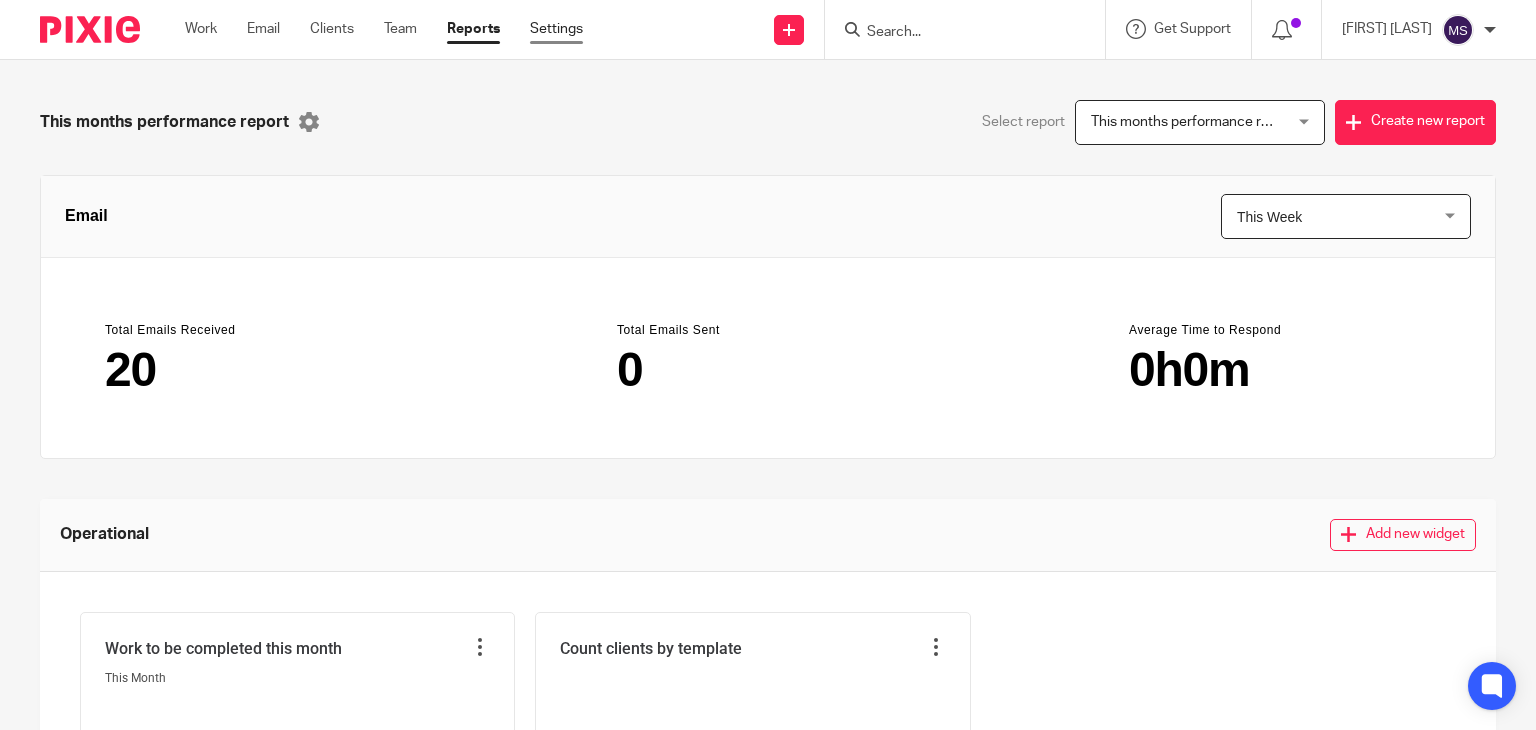 click on "Settings" at bounding box center [556, 29] 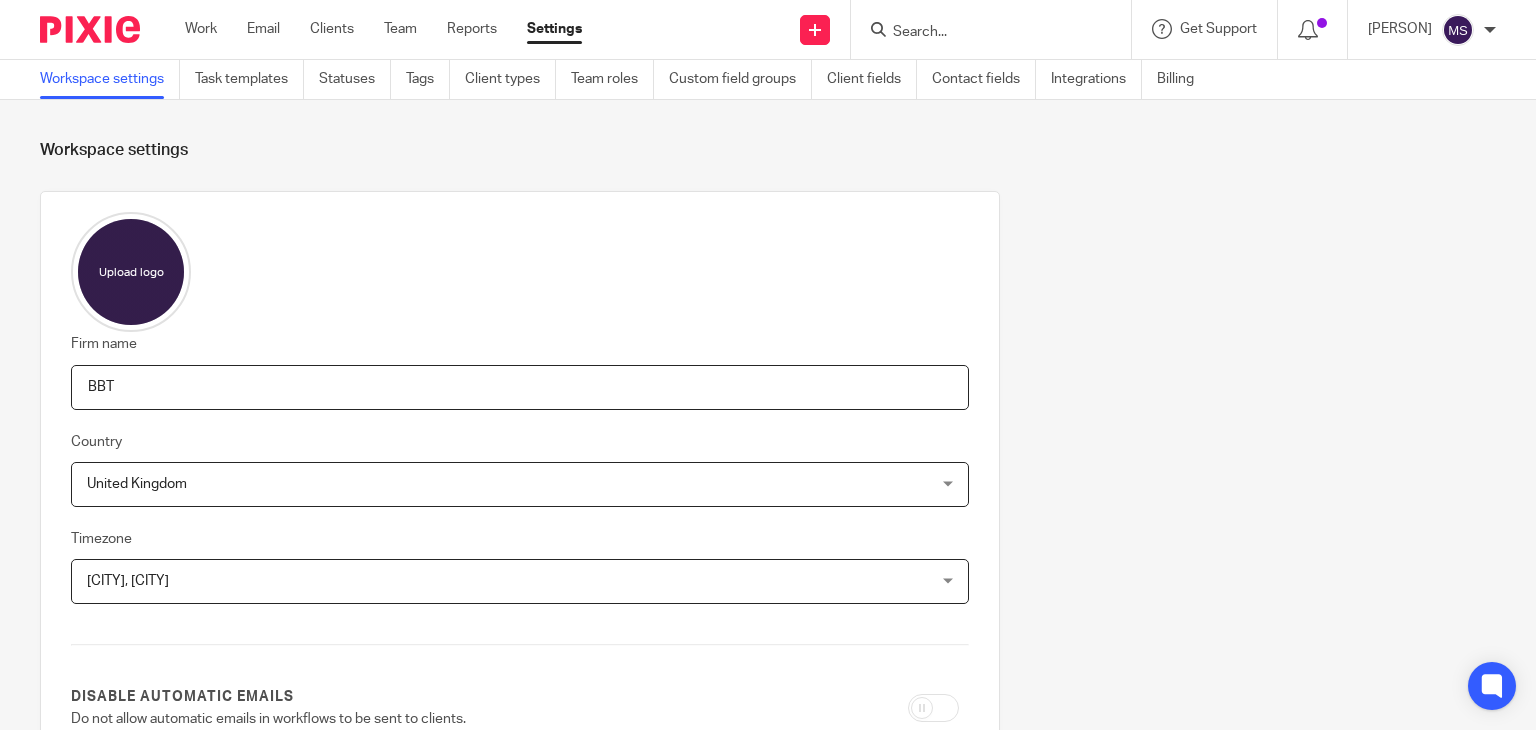 scroll, scrollTop: 0, scrollLeft: 0, axis: both 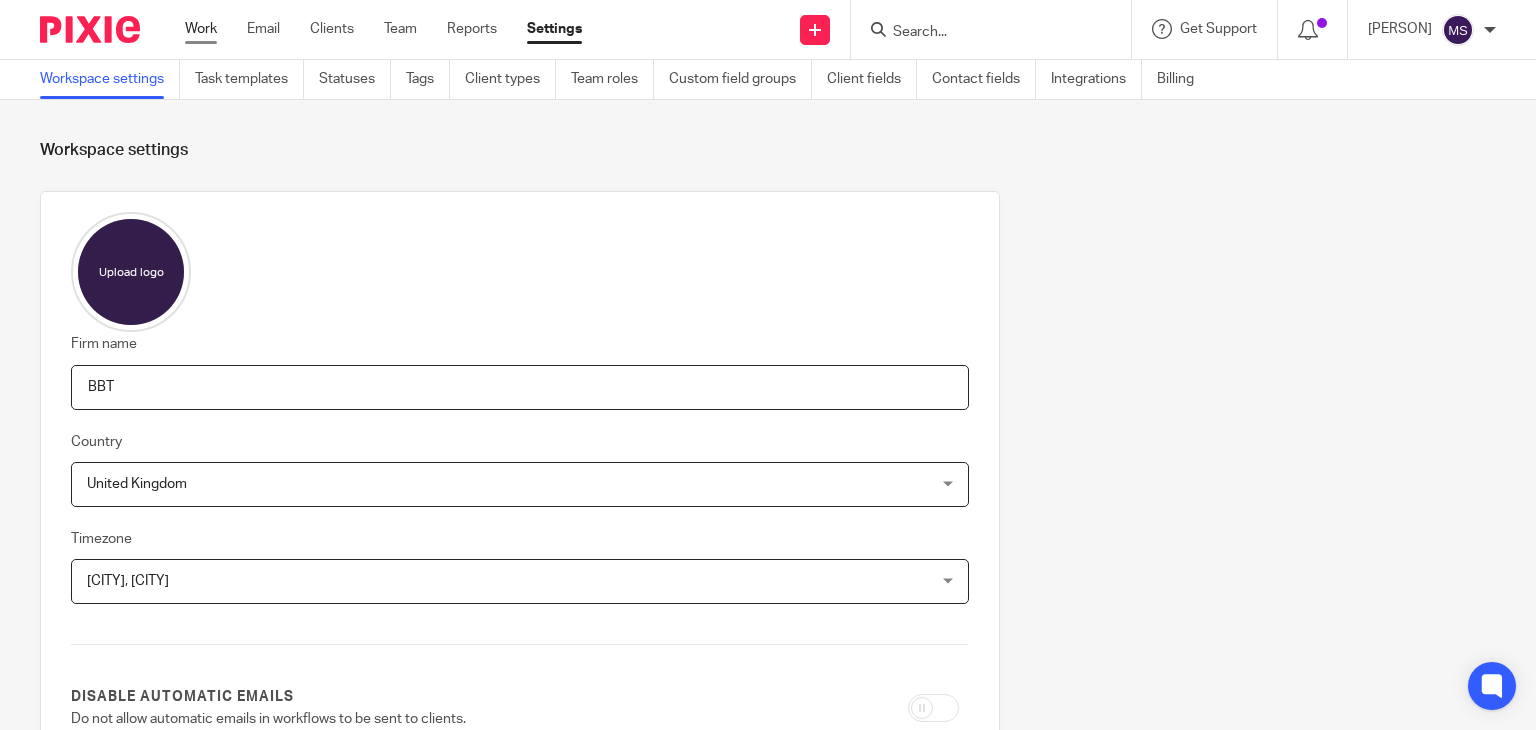 click on "Work" at bounding box center (201, 29) 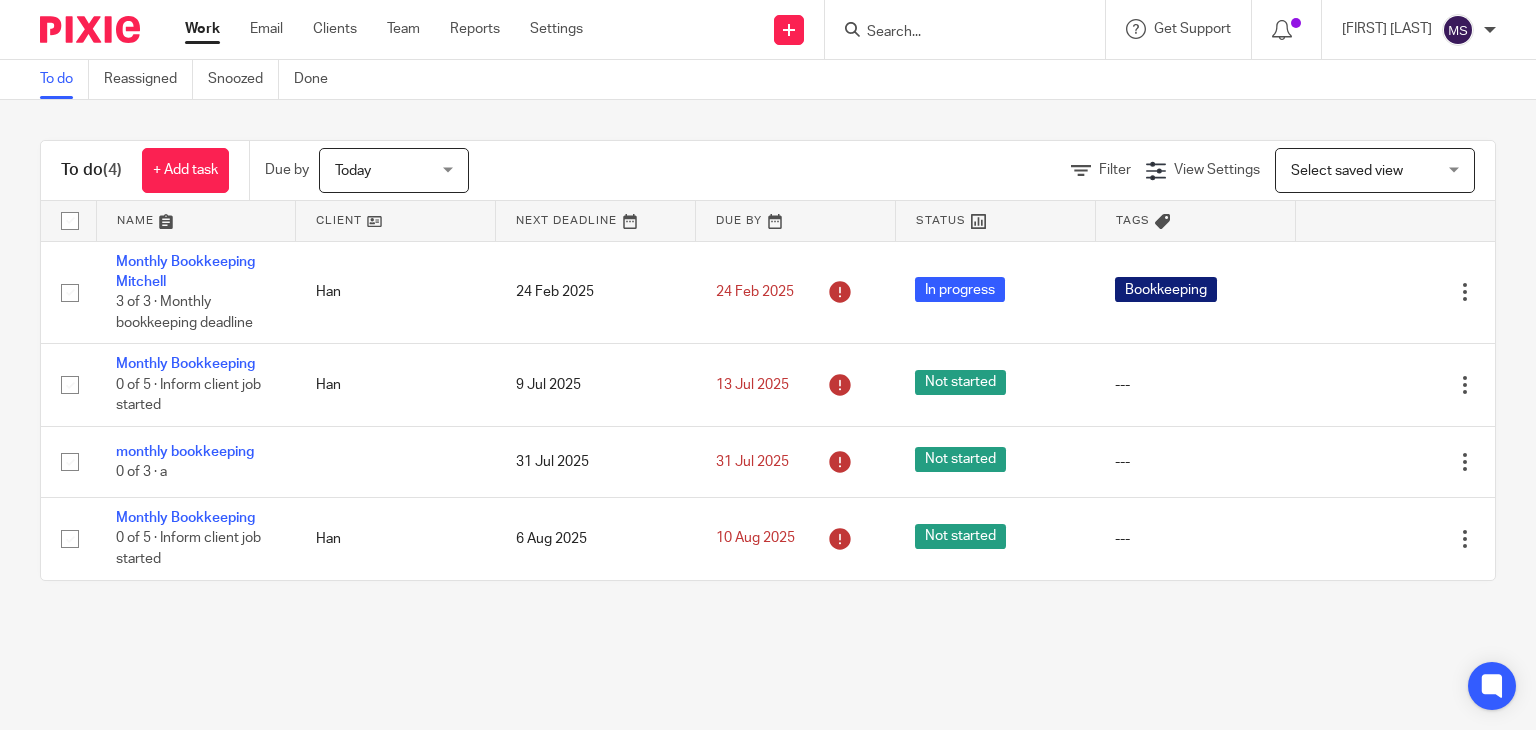 scroll, scrollTop: 0, scrollLeft: 0, axis: both 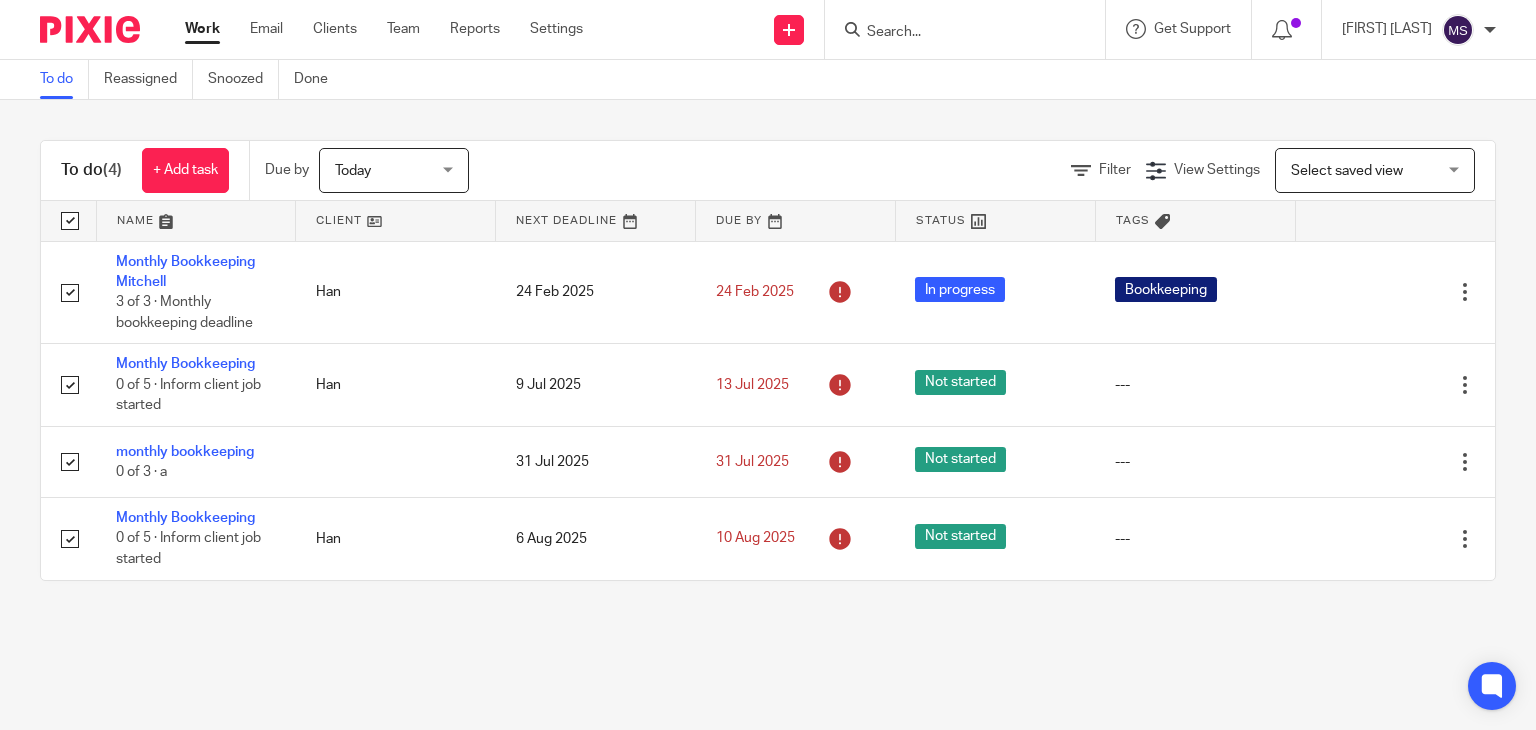 checkbox on "true" 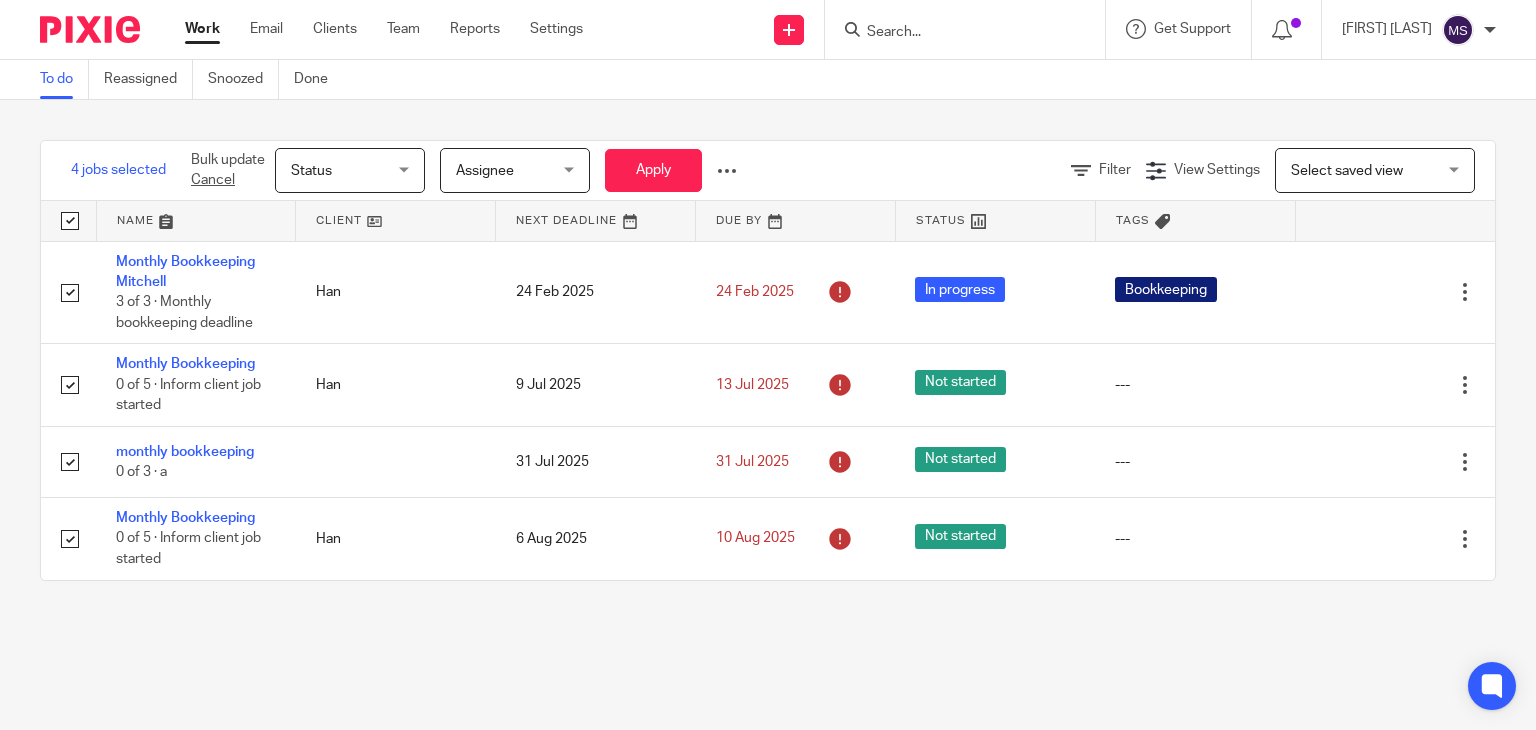 click on "Status" at bounding box center [344, 170] 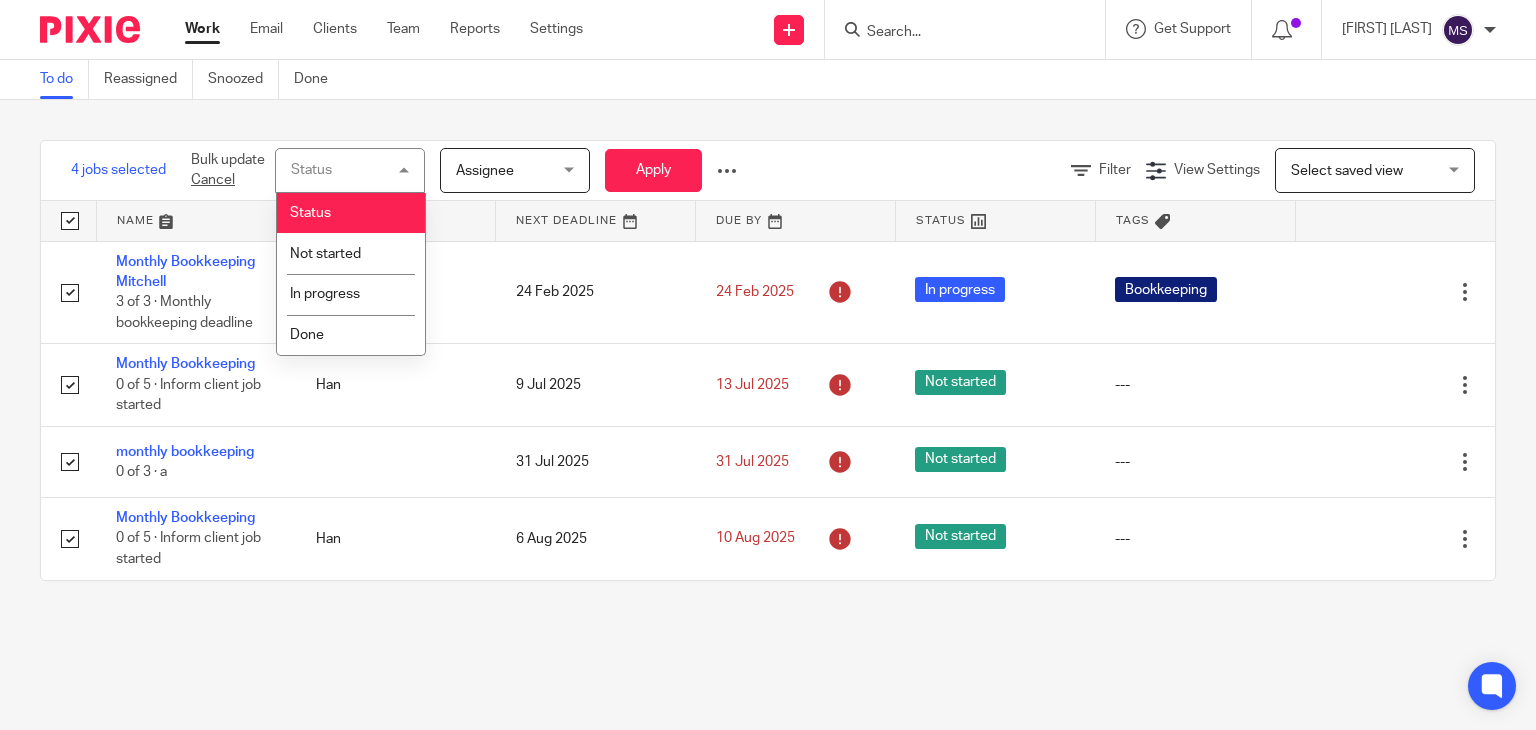 click on "Assignee" at bounding box center (509, 170) 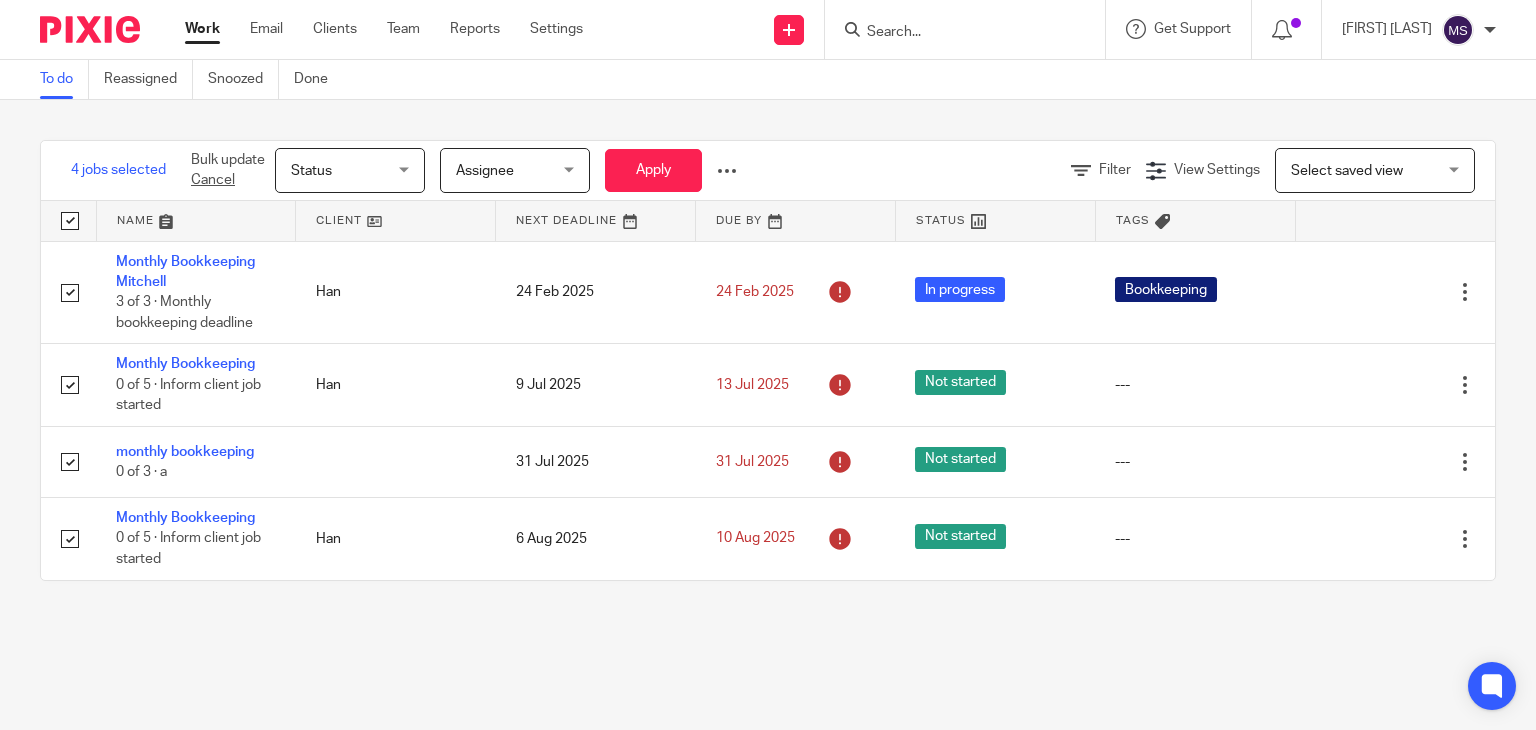 click on "4
jobs selected
Bulk update
Cancel
Status
Status
Status
Not started
In progress
Done
Assignee
Assignee
Assignee
Michael Palmer
Mitchell Salt
Apply
Update Tags
Delete
Filter     View Settings   View Settings       Manage saved views
Select saved view
Select saved view
Select saved view
Name     Client     Next Deadline     Due By     Status   Tags
No client selected
No client selected
Han
---
2025-08-07
---
---
Save task" at bounding box center [768, 360] 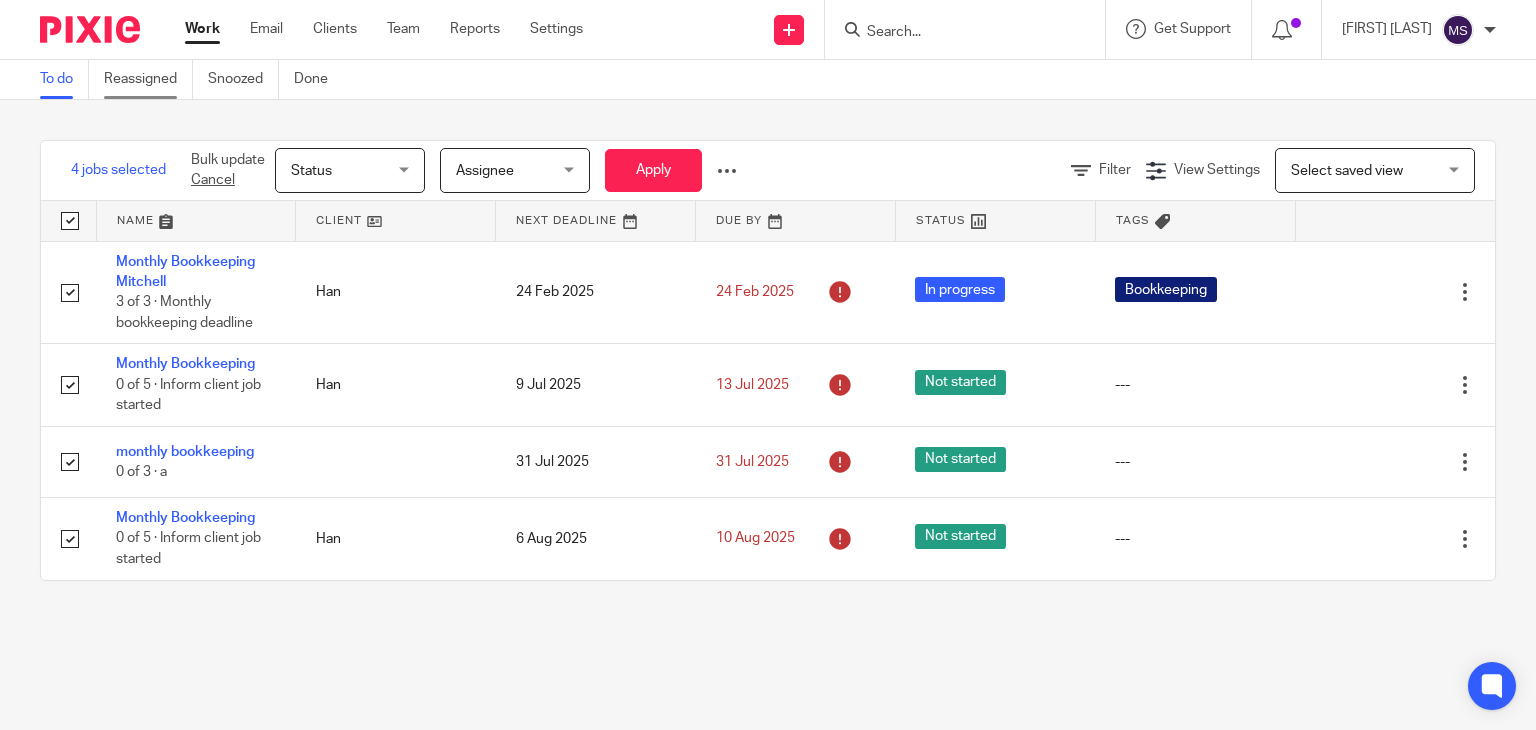 click on "Reassigned" at bounding box center (148, 79) 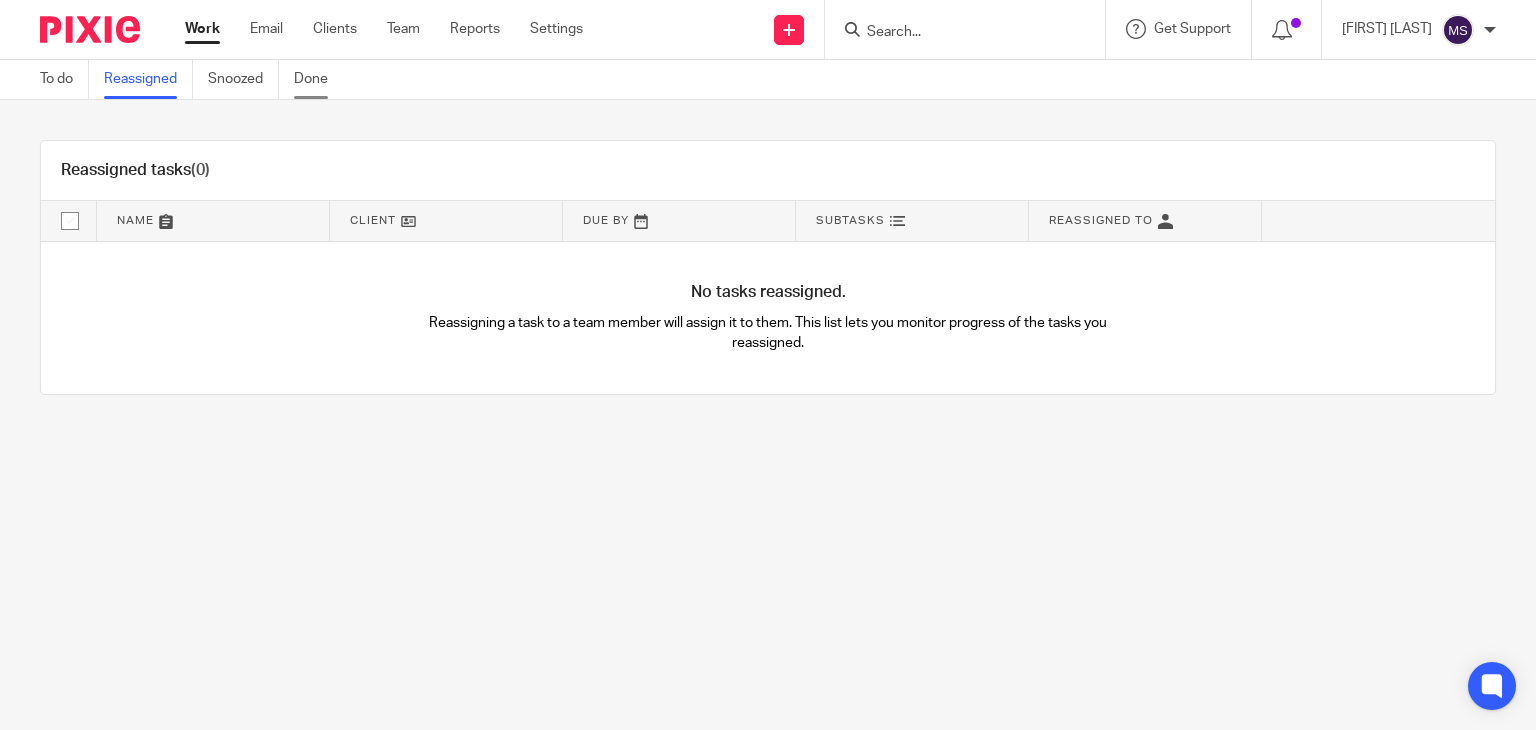 scroll, scrollTop: 0, scrollLeft: 0, axis: both 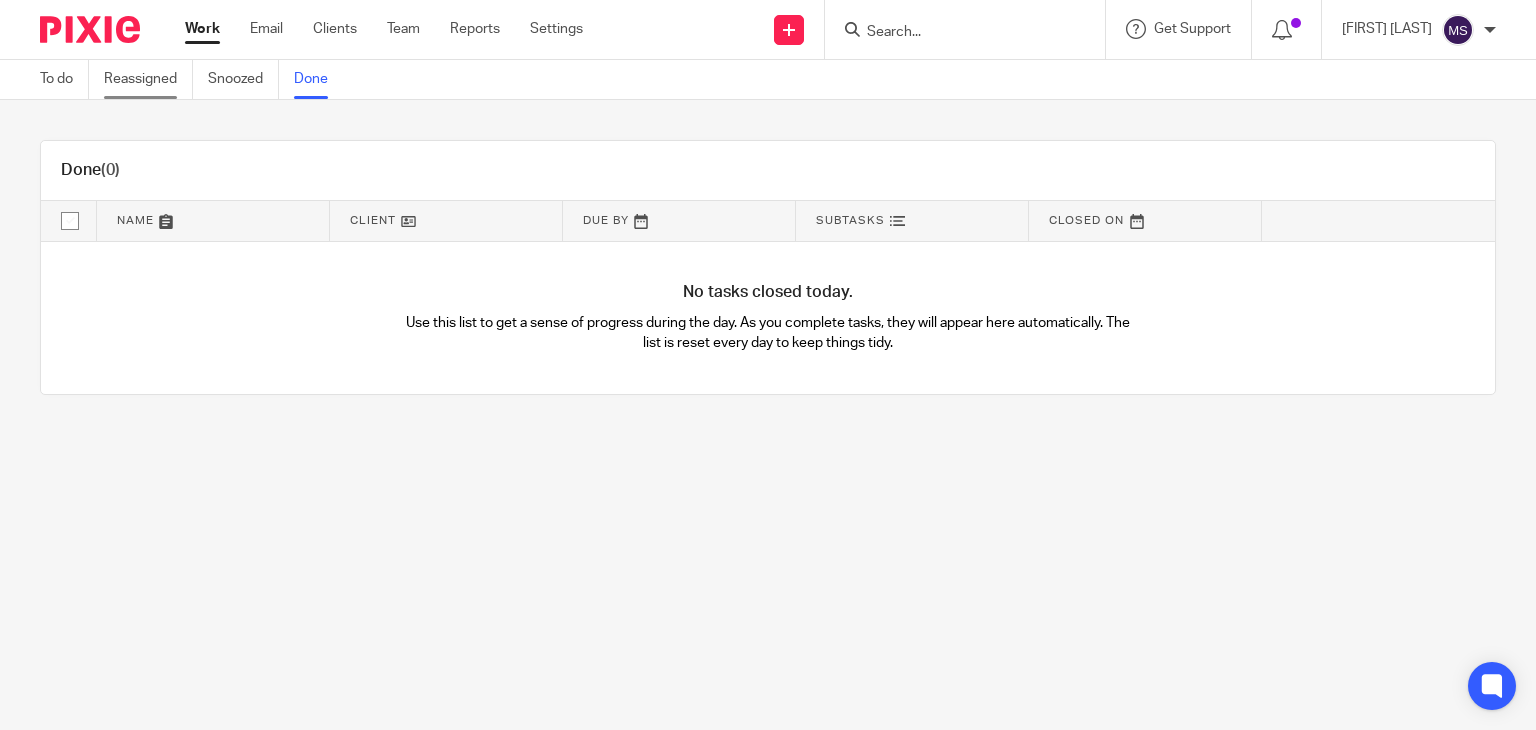 click on "Reassigned" at bounding box center [148, 79] 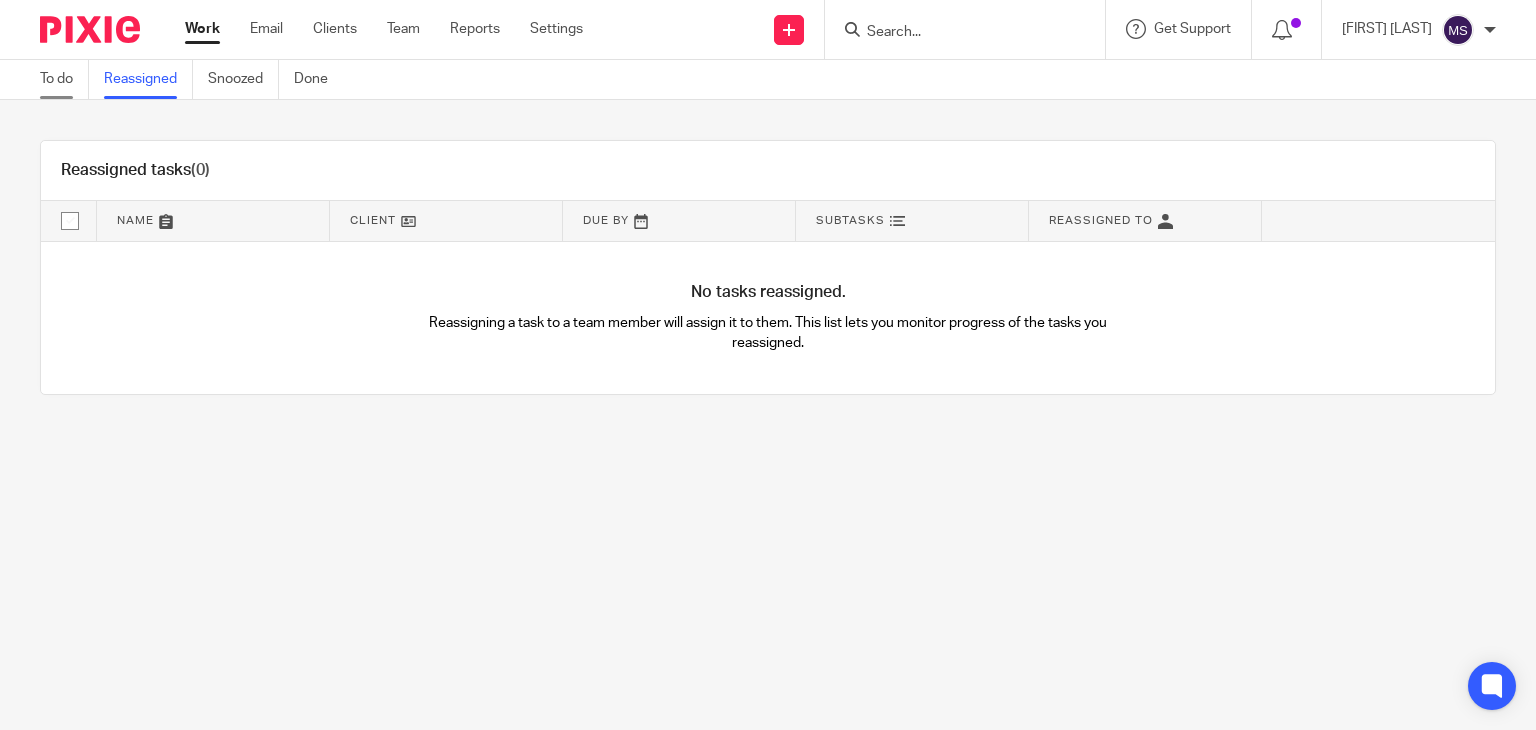 scroll, scrollTop: 0, scrollLeft: 0, axis: both 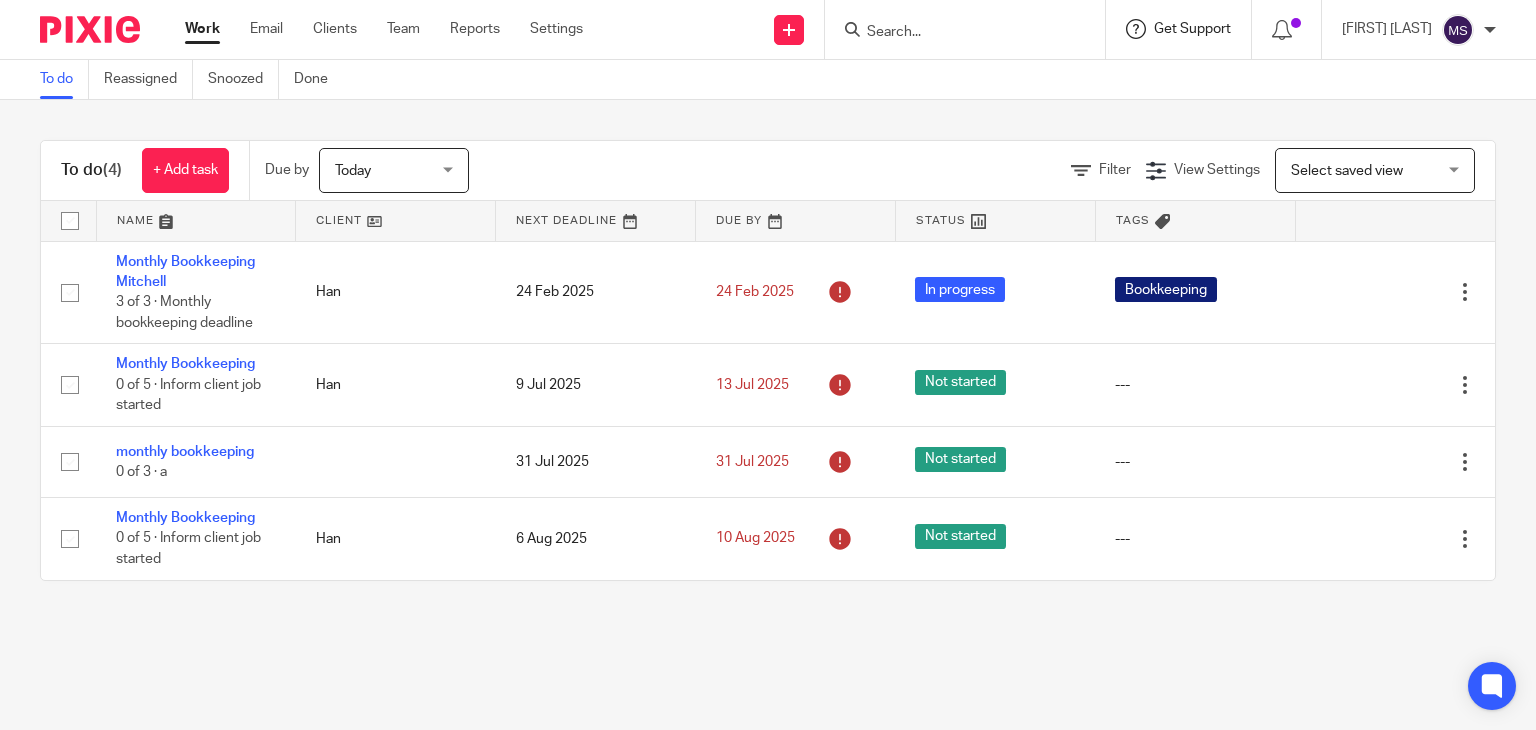 click on "Get Support" at bounding box center [1192, 29] 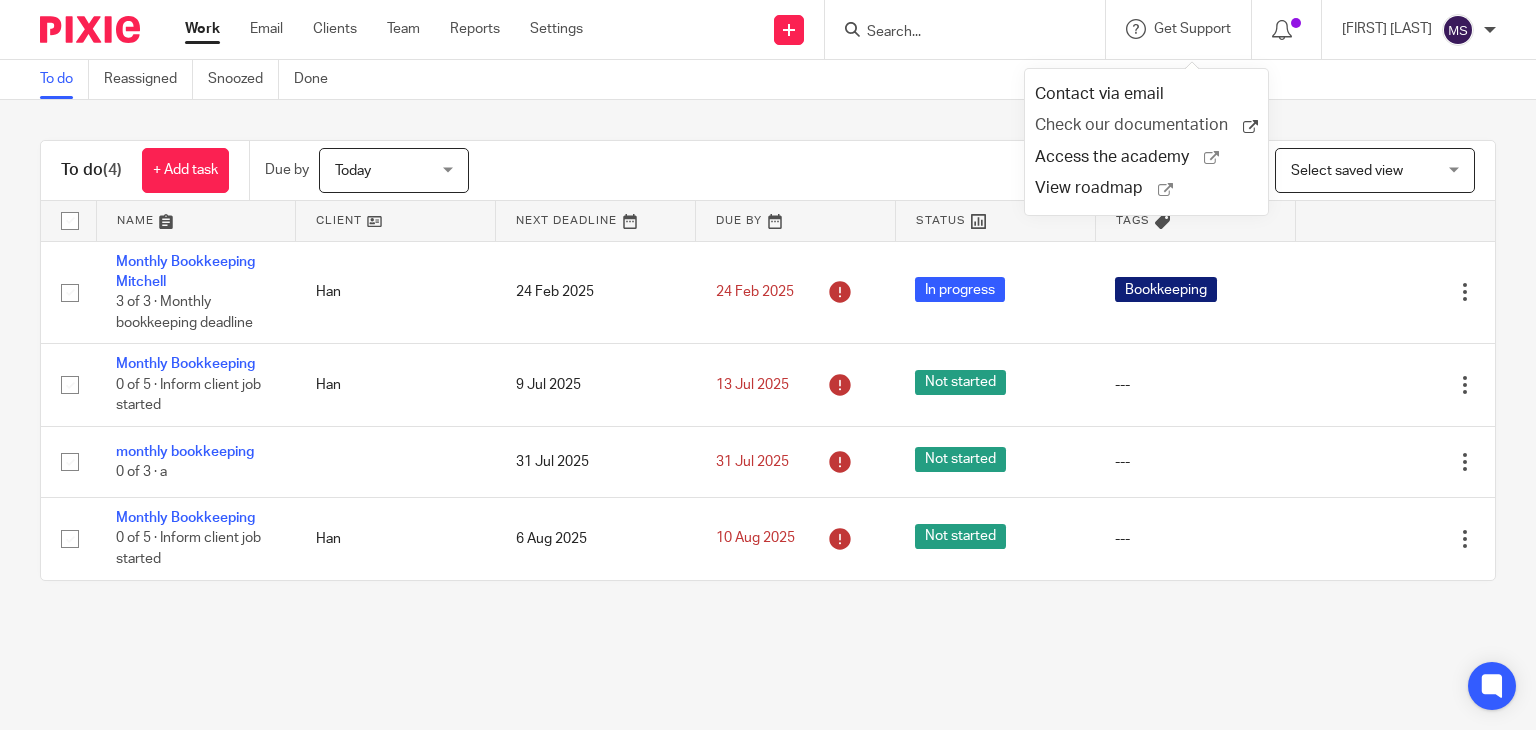 click on "Check our documentation" at bounding box center (1139, 125) 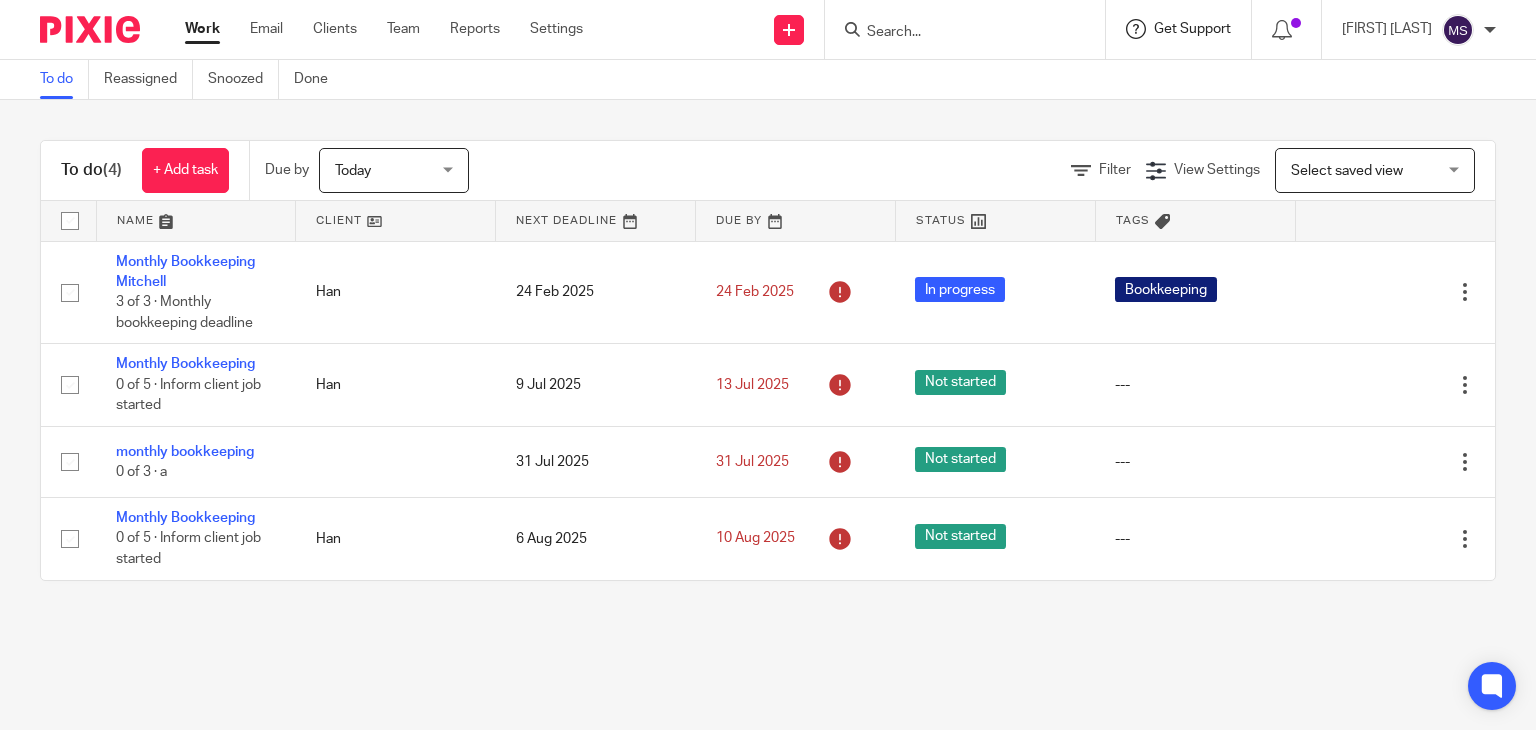 click on "Get Support" at bounding box center [1192, 29] 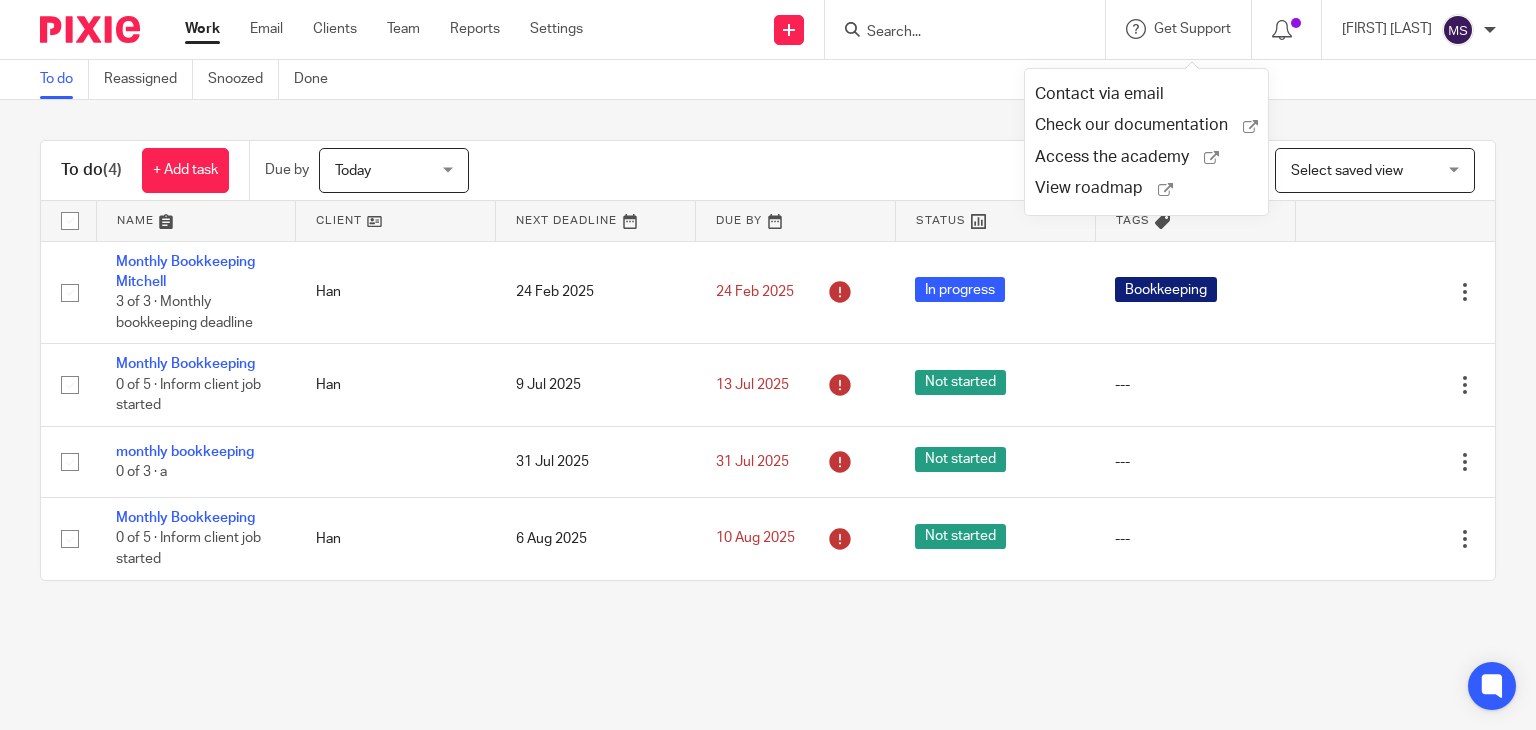 click on "Filter     View Settings   View Settings       Manage saved views
Select saved view
Select saved view
Select saved view" at bounding box center [999, 170] 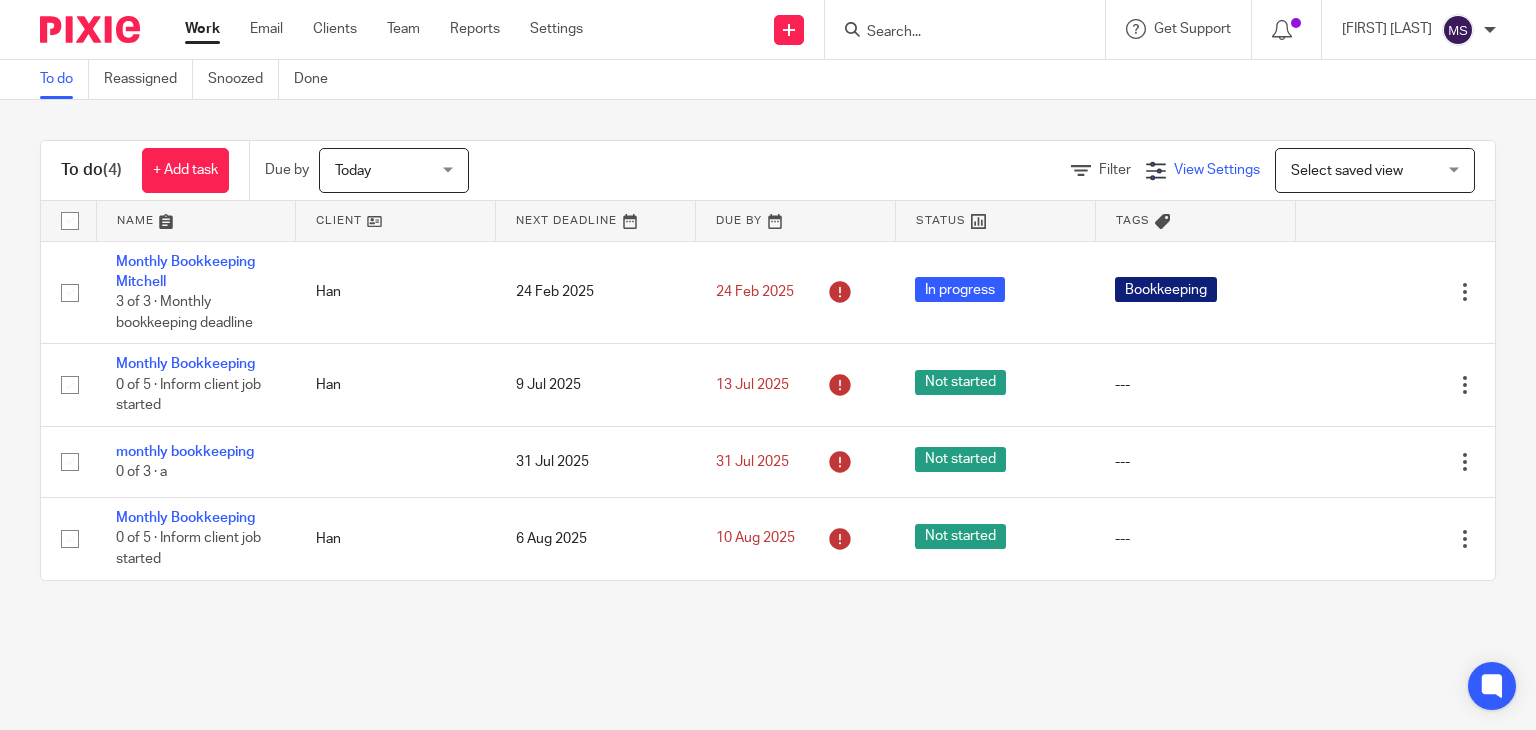 click on "View Settings" at bounding box center (1217, 170) 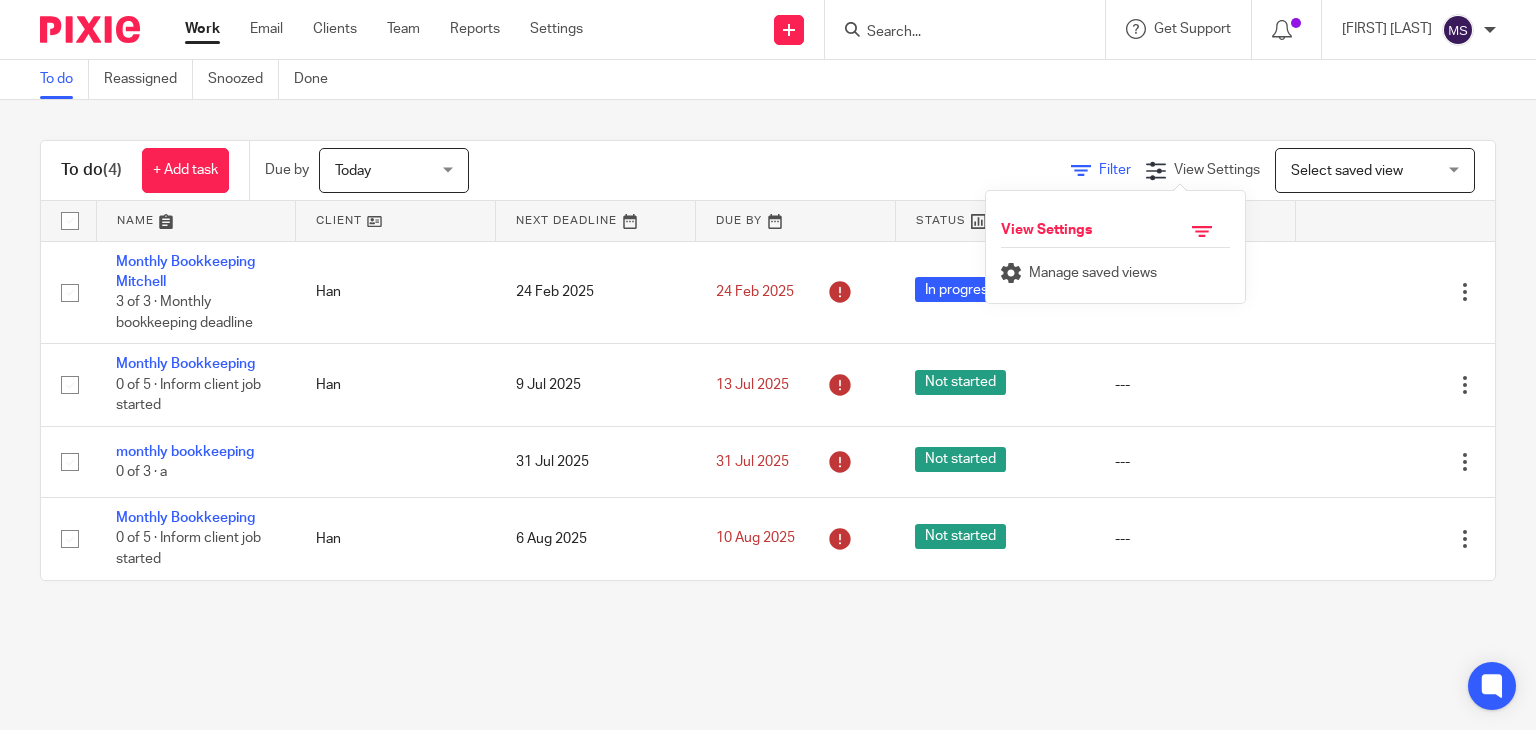 click on "Filter" at bounding box center (1115, 170) 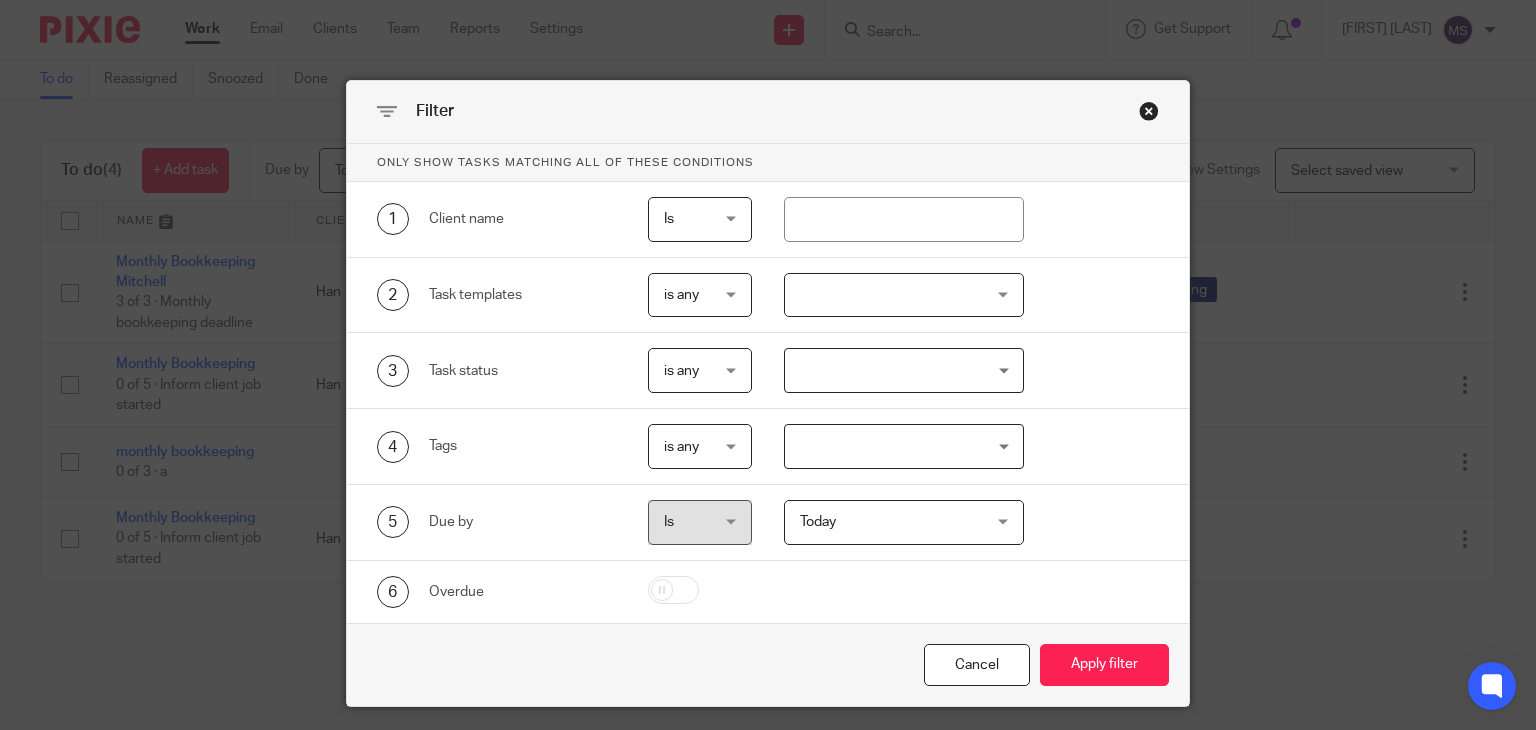 click on "Filter" at bounding box center [768, 112] 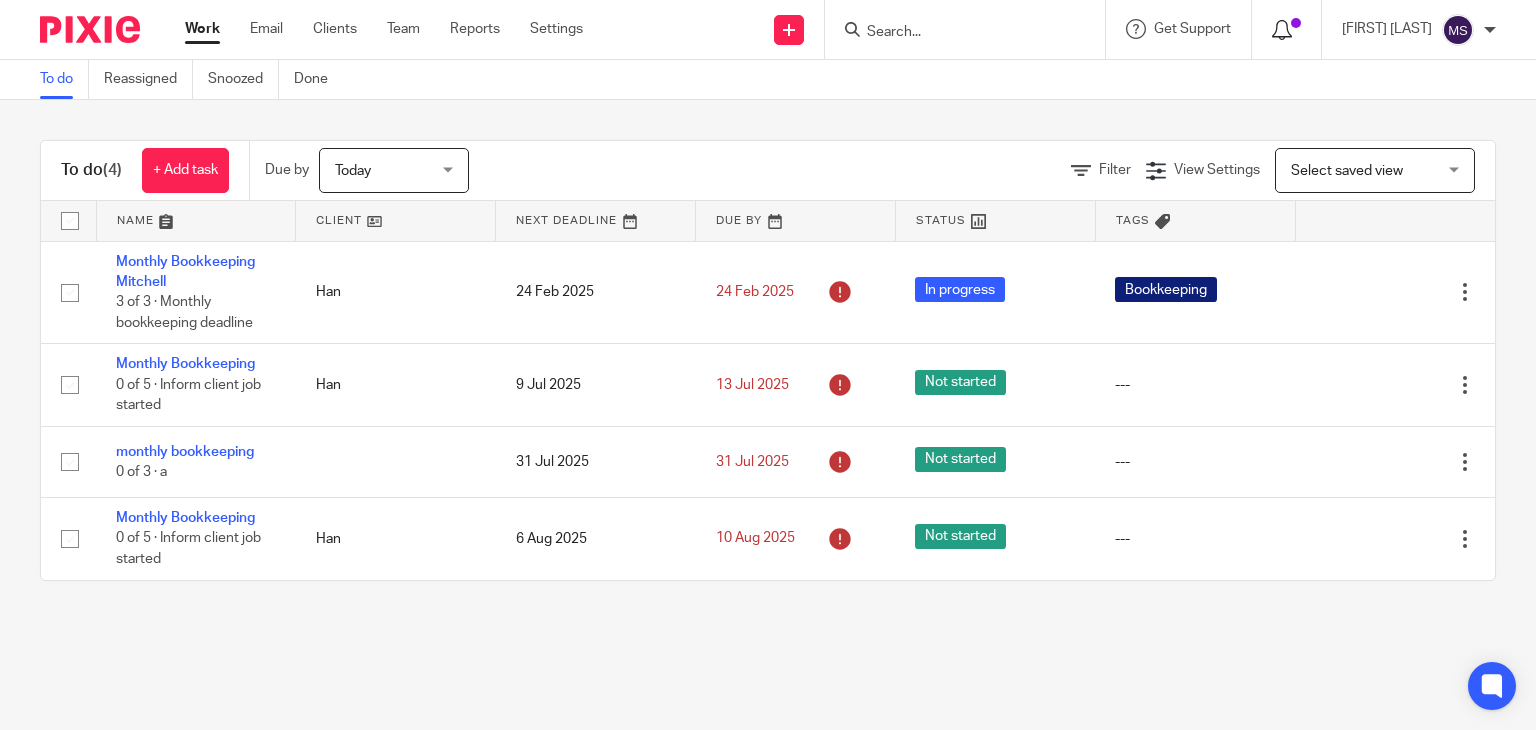 click at bounding box center [1296, 23] 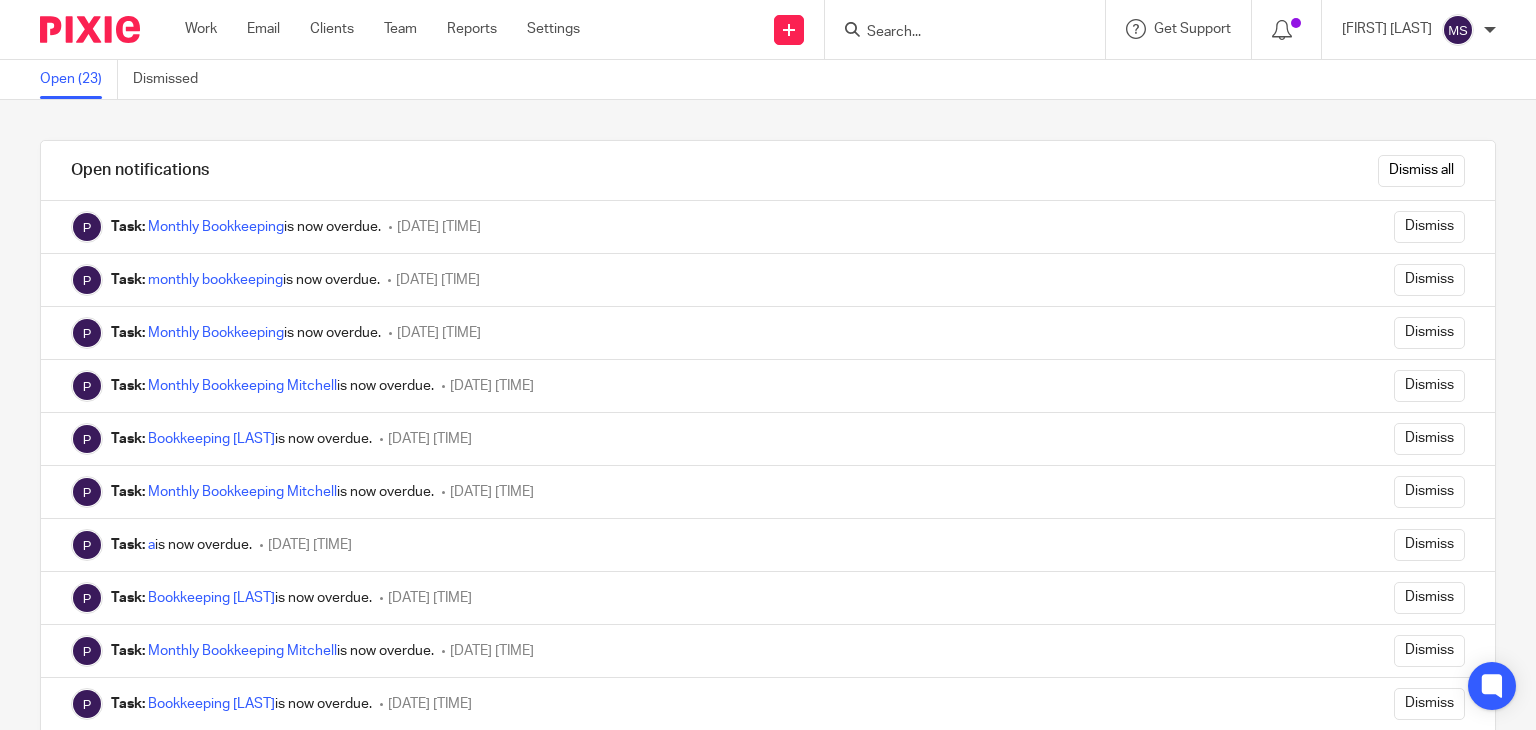 scroll, scrollTop: 0, scrollLeft: 0, axis: both 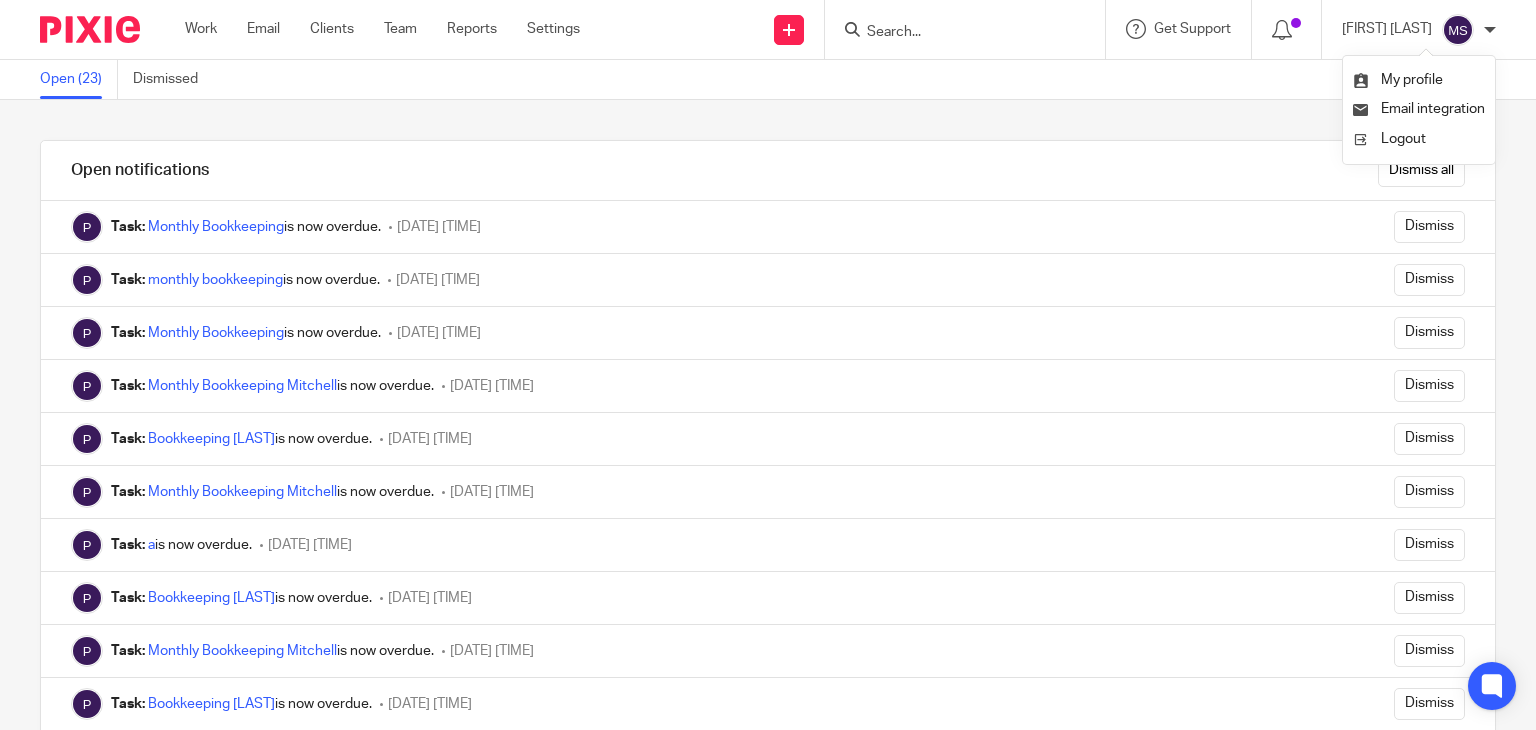 click on "Open notifications
Dismiss all
Task:   Monthly Bookkeeping  is now overdue.
07 August 2025 00:03 AM
Dismiss
Task:   monthly bookkeeping  is now overdue.
01 August 2025 00:24 AM
Dismiss
Task:   Monthly Bookkeeping  is now overdue.
10 July 2025 00:05 AM
Dismiss
Task:   Monthly Bookkeeping Mitchell  is now overdue.
25 June 2025 00:02 AM
Dismiss
Task:    is now overdue." at bounding box center [768, 415] 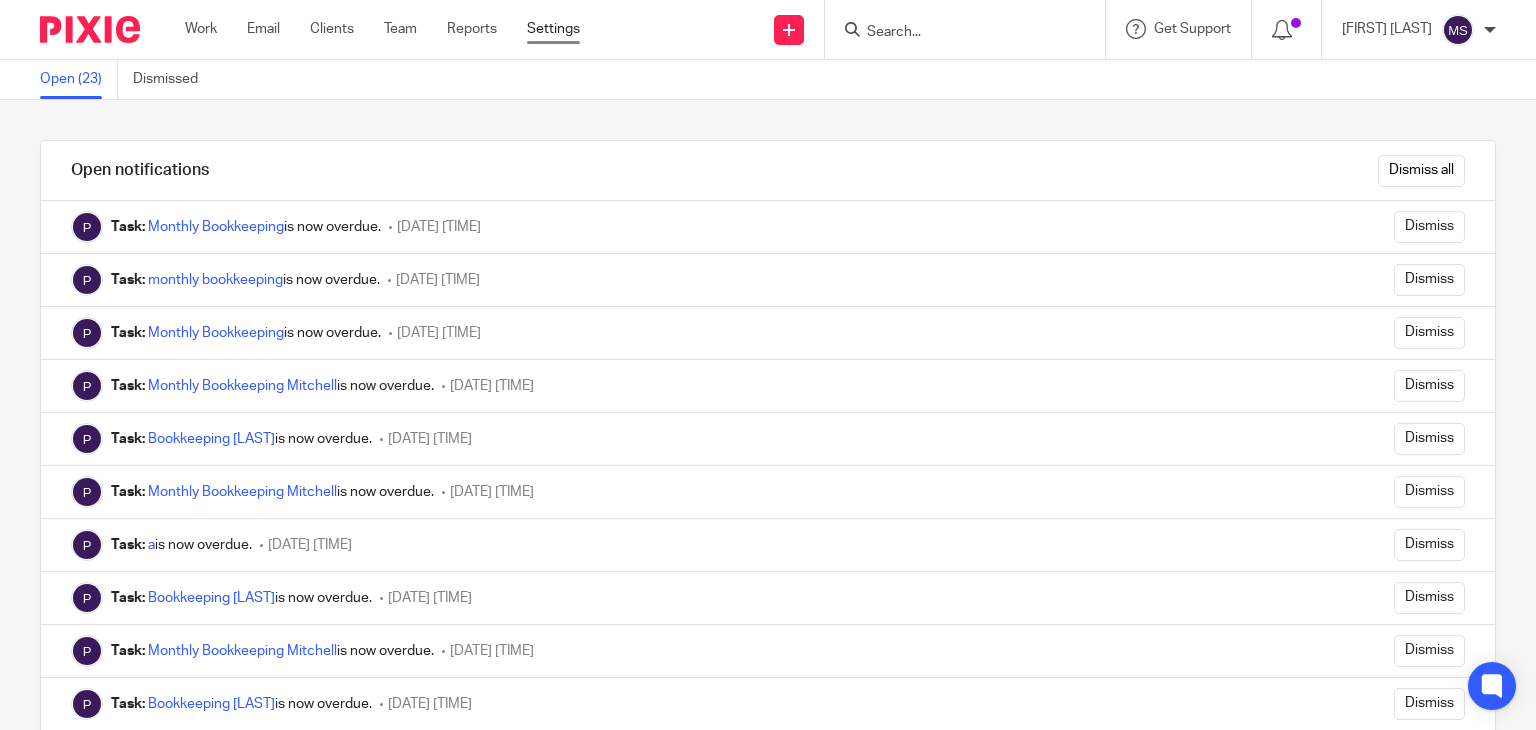 click on "Settings" at bounding box center [553, 29] 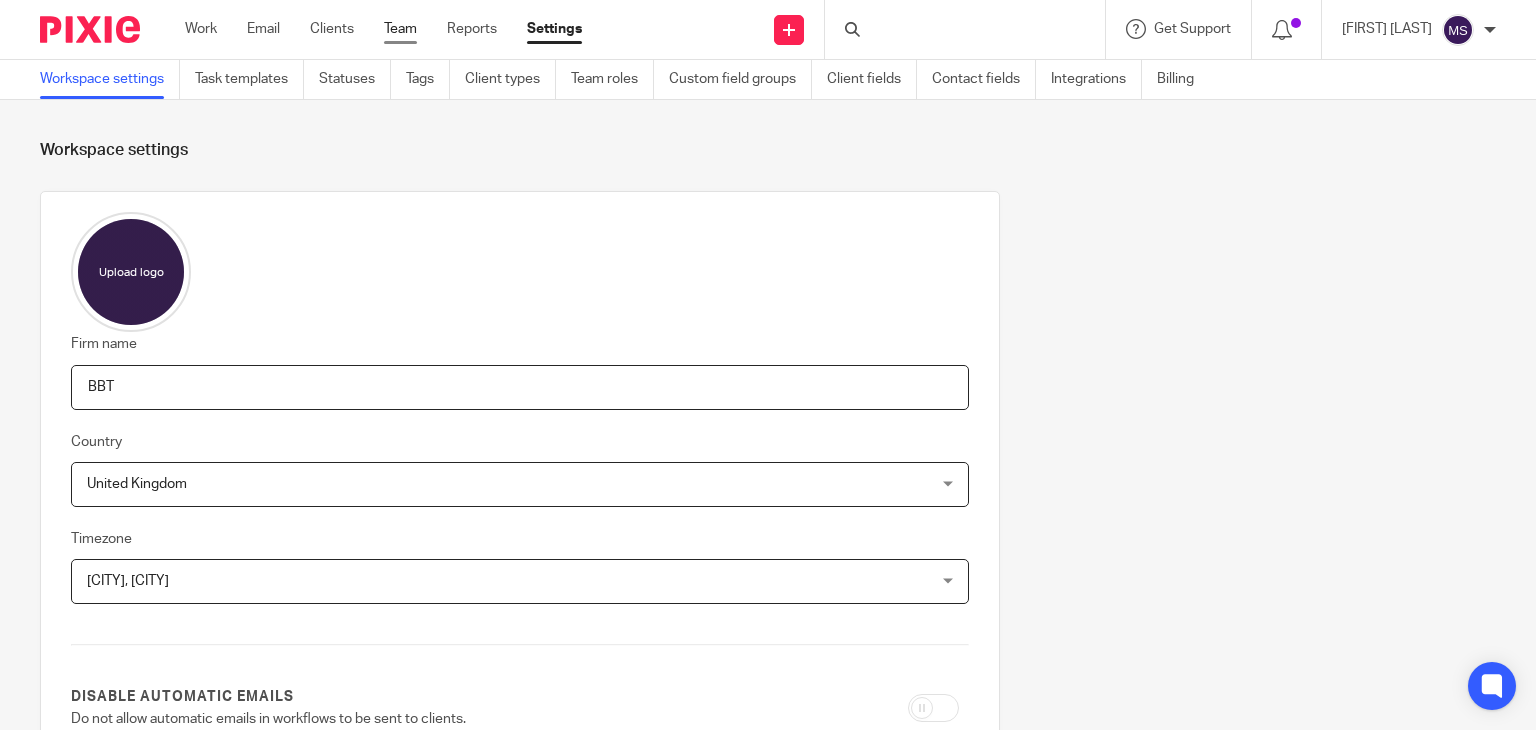 scroll, scrollTop: 0, scrollLeft: 0, axis: both 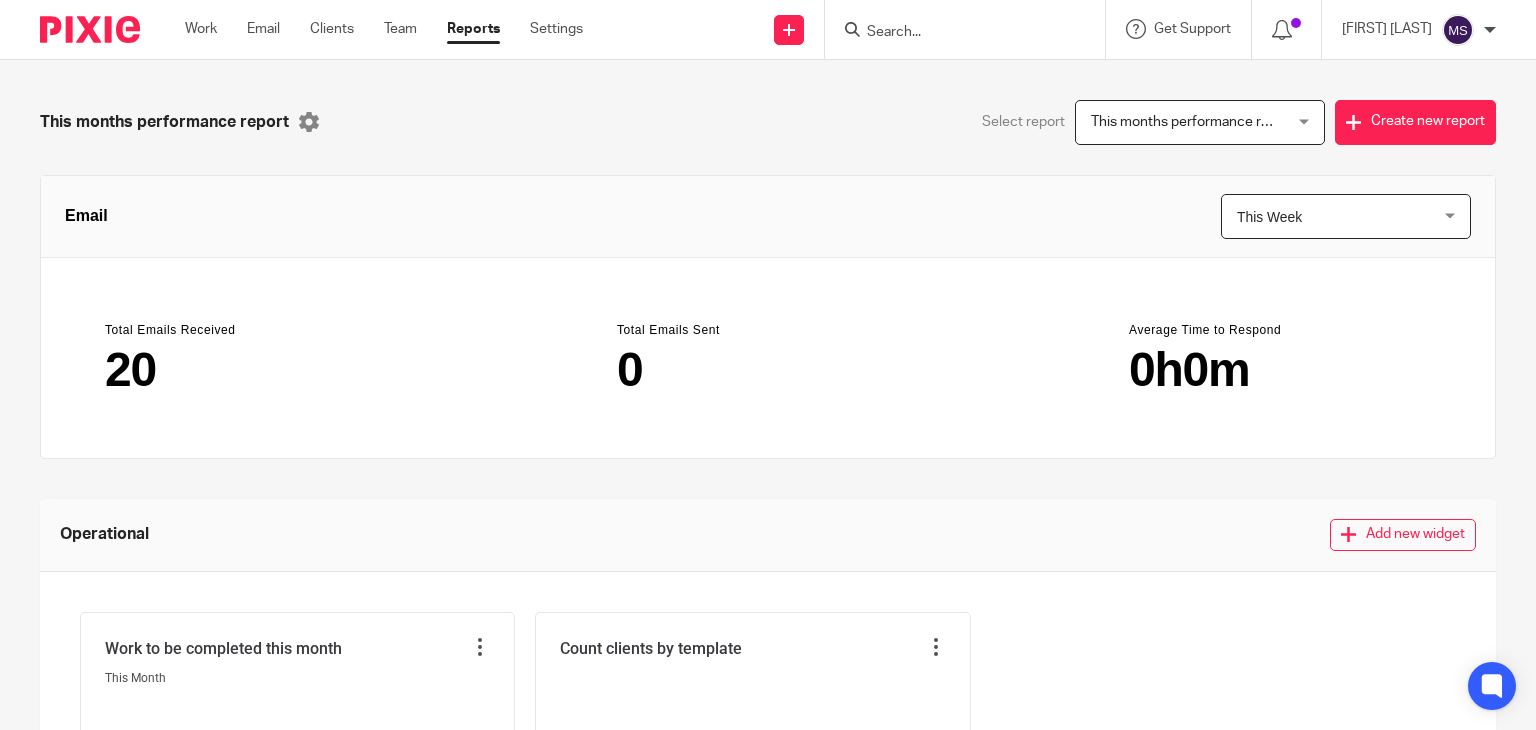 click on "Team" at bounding box center (400, 29) 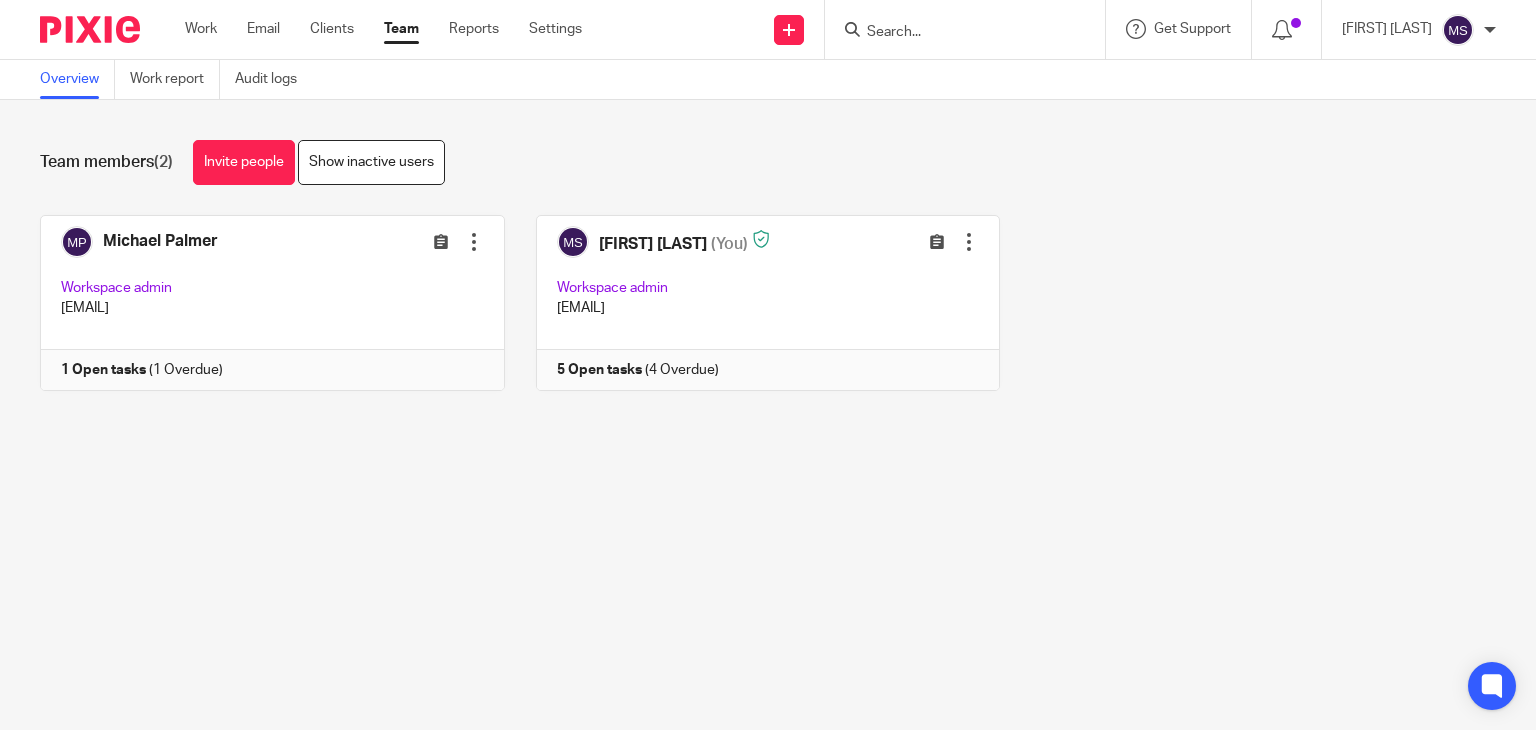 scroll, scrollTop: 0, scrollLeft: 0, axis: both 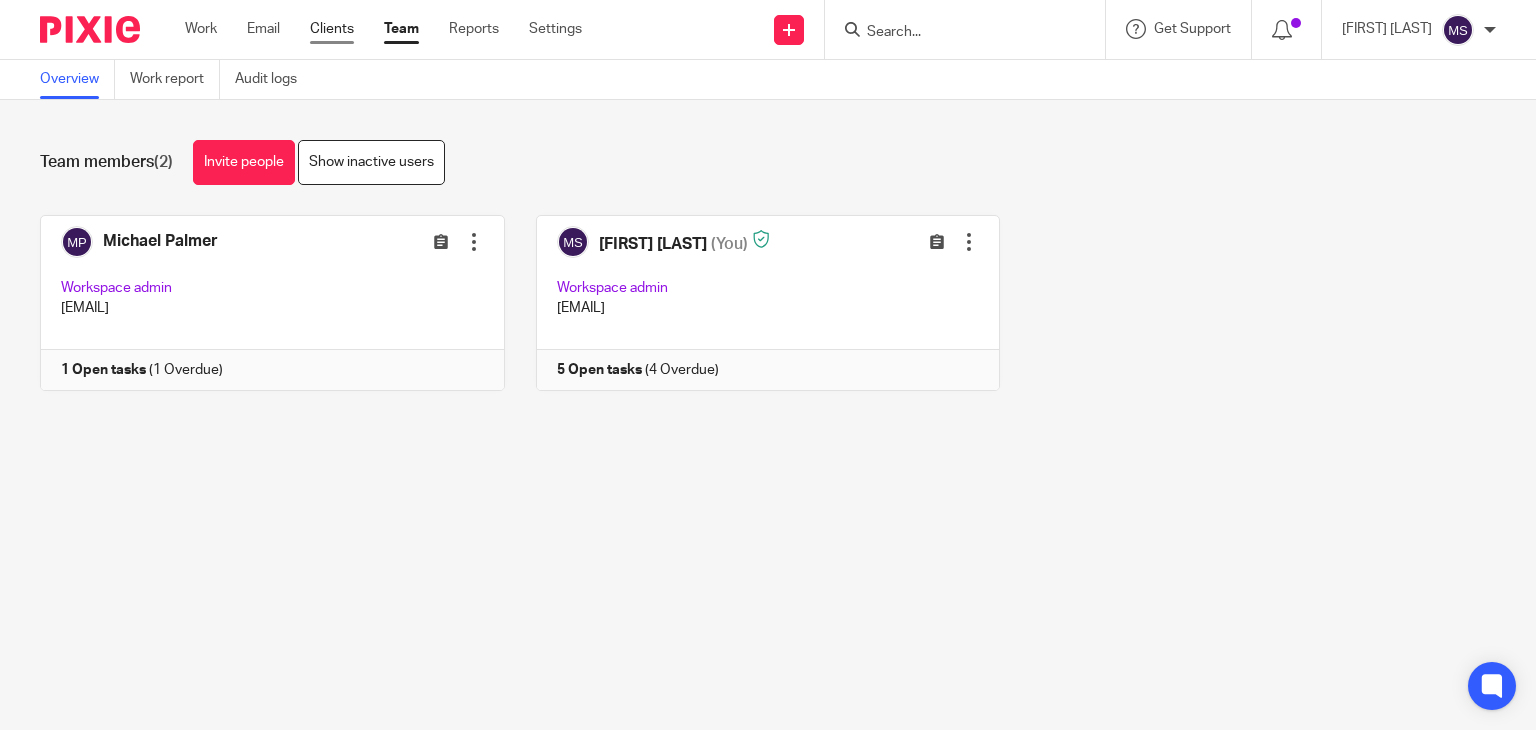 drag, startPoint x: 0, startPoint y: 0, endPoint x: 332, endPoint y: 39, distance: 334.2828 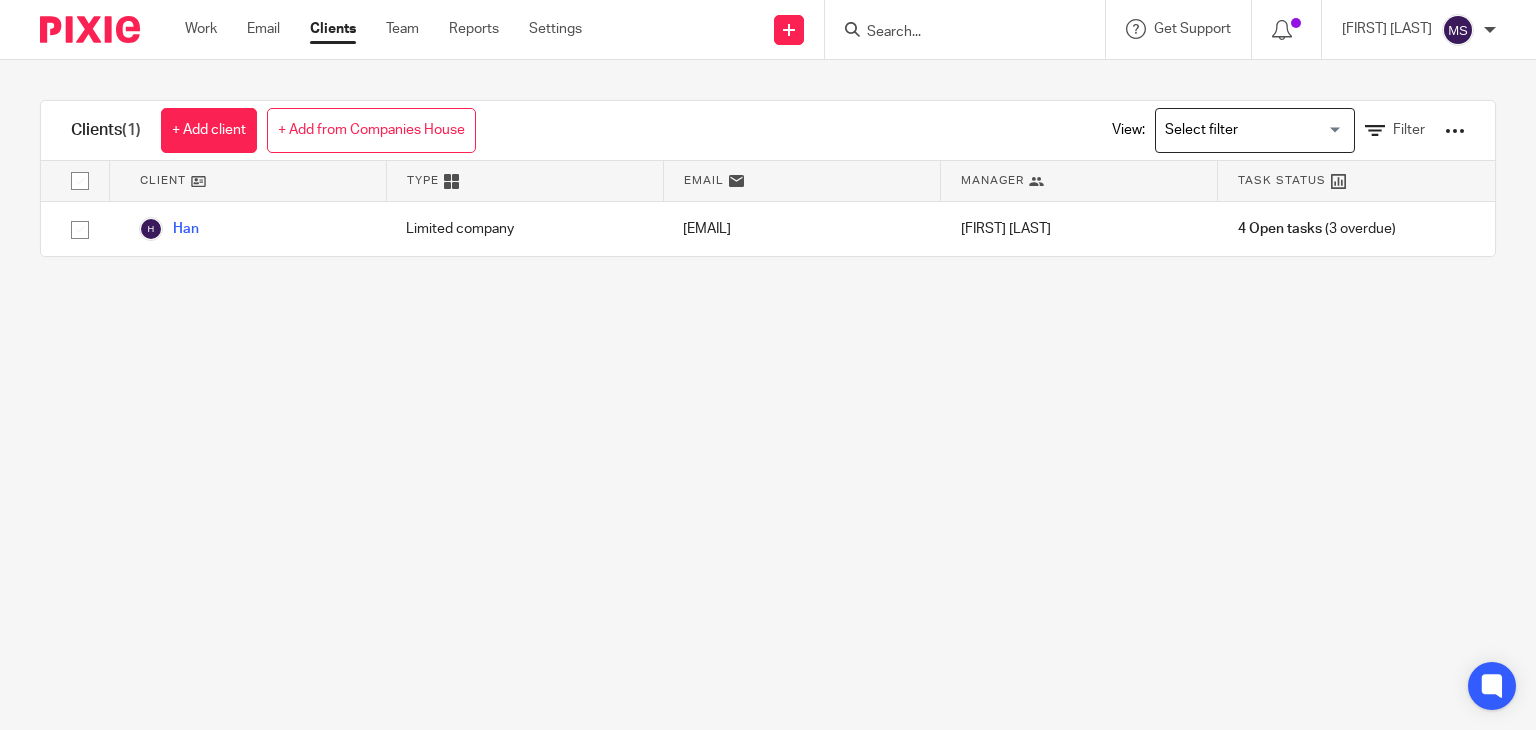 scroll, scrollTop: 0, scrollLeft: 0, axis: both 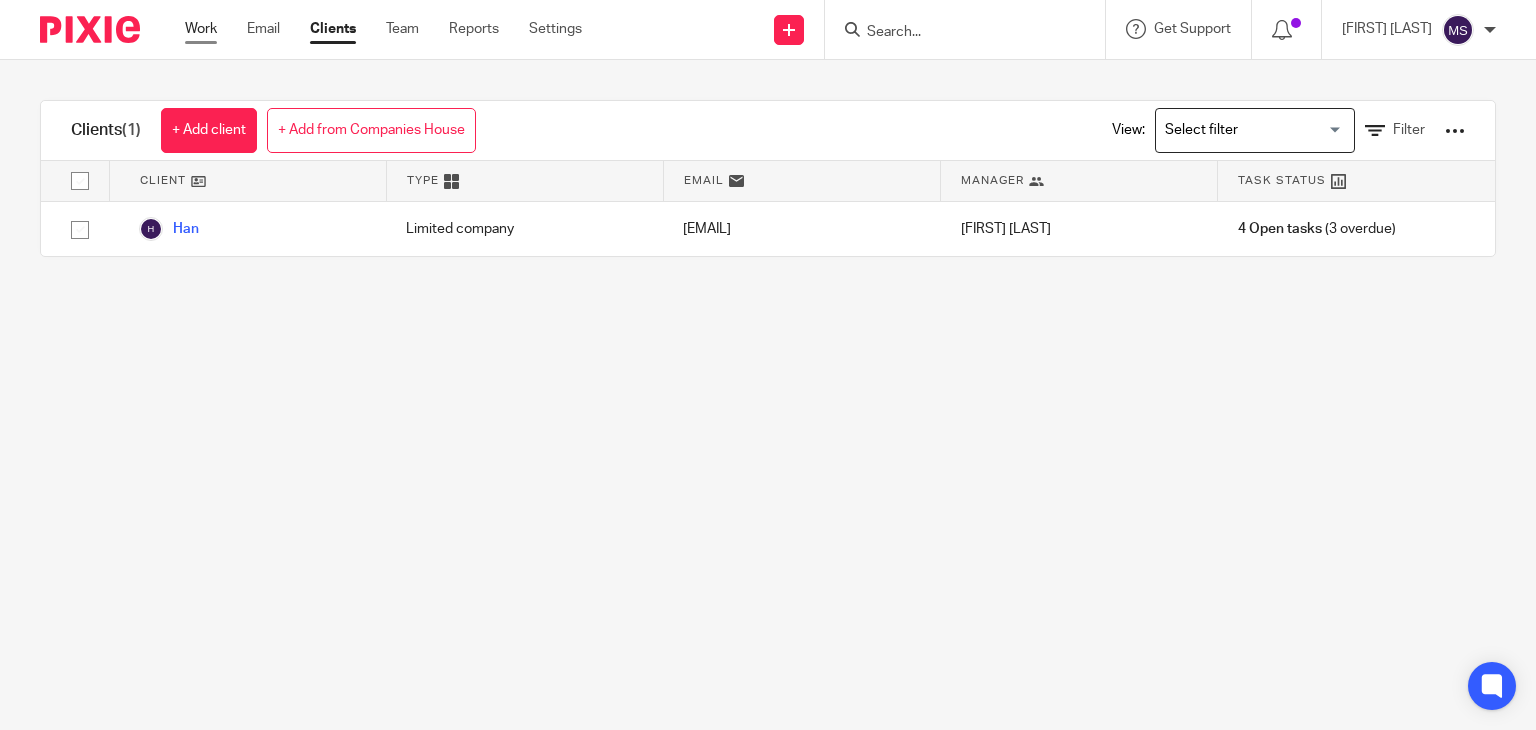 click on "Work" at bounding box center (201, 29) 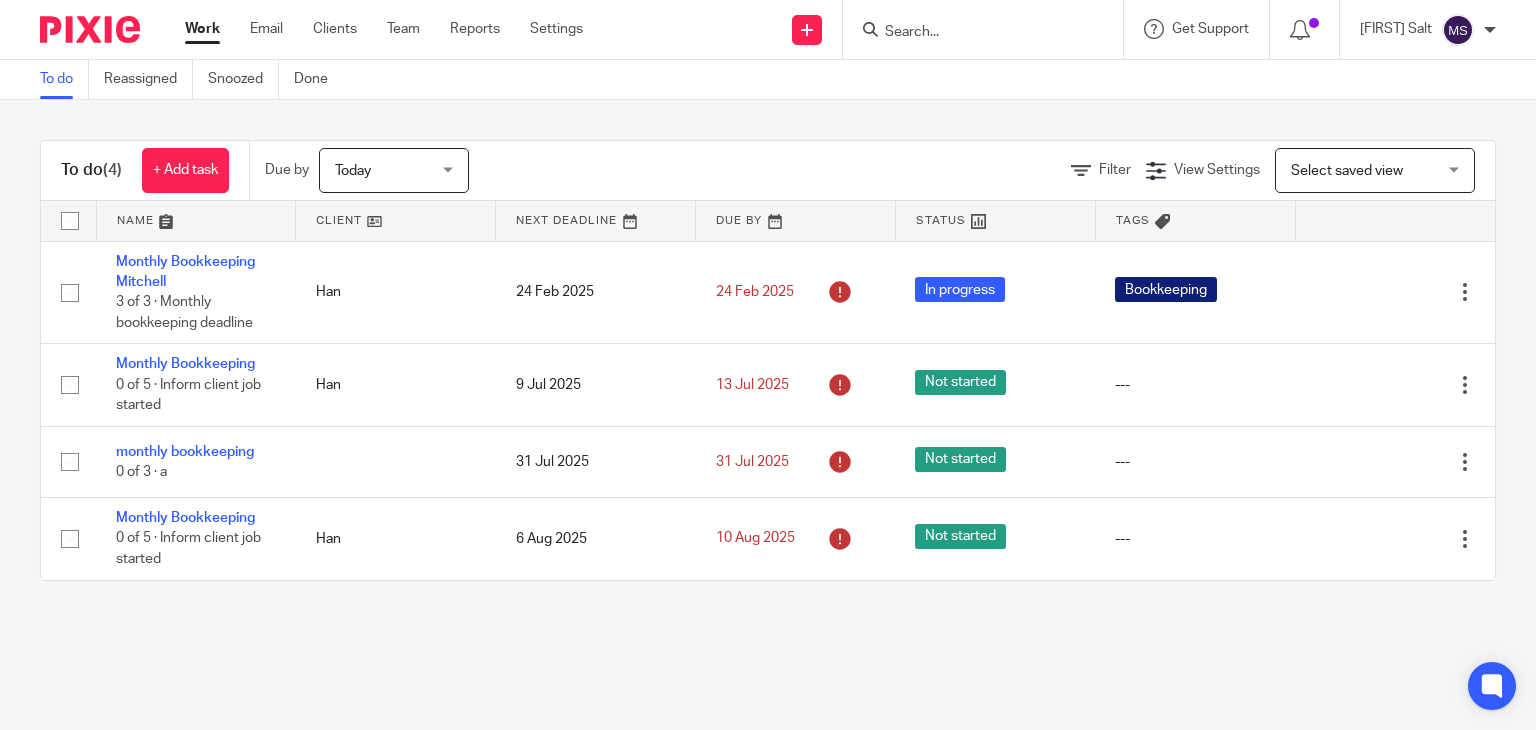 scroll, scrollTop: 0, scrollLeft: 0, axis: both 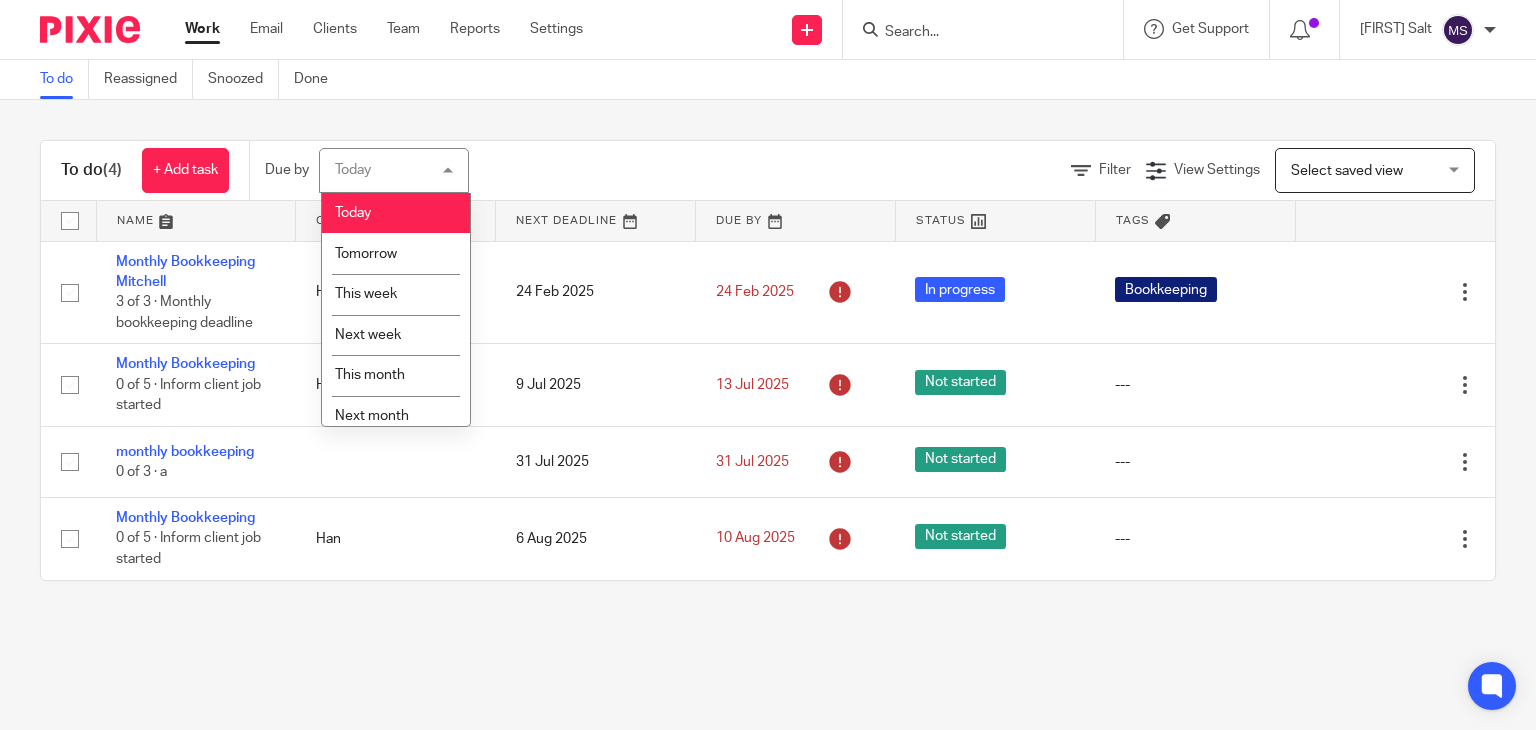 click on "Today
Today" at bounding box center (394, 170) 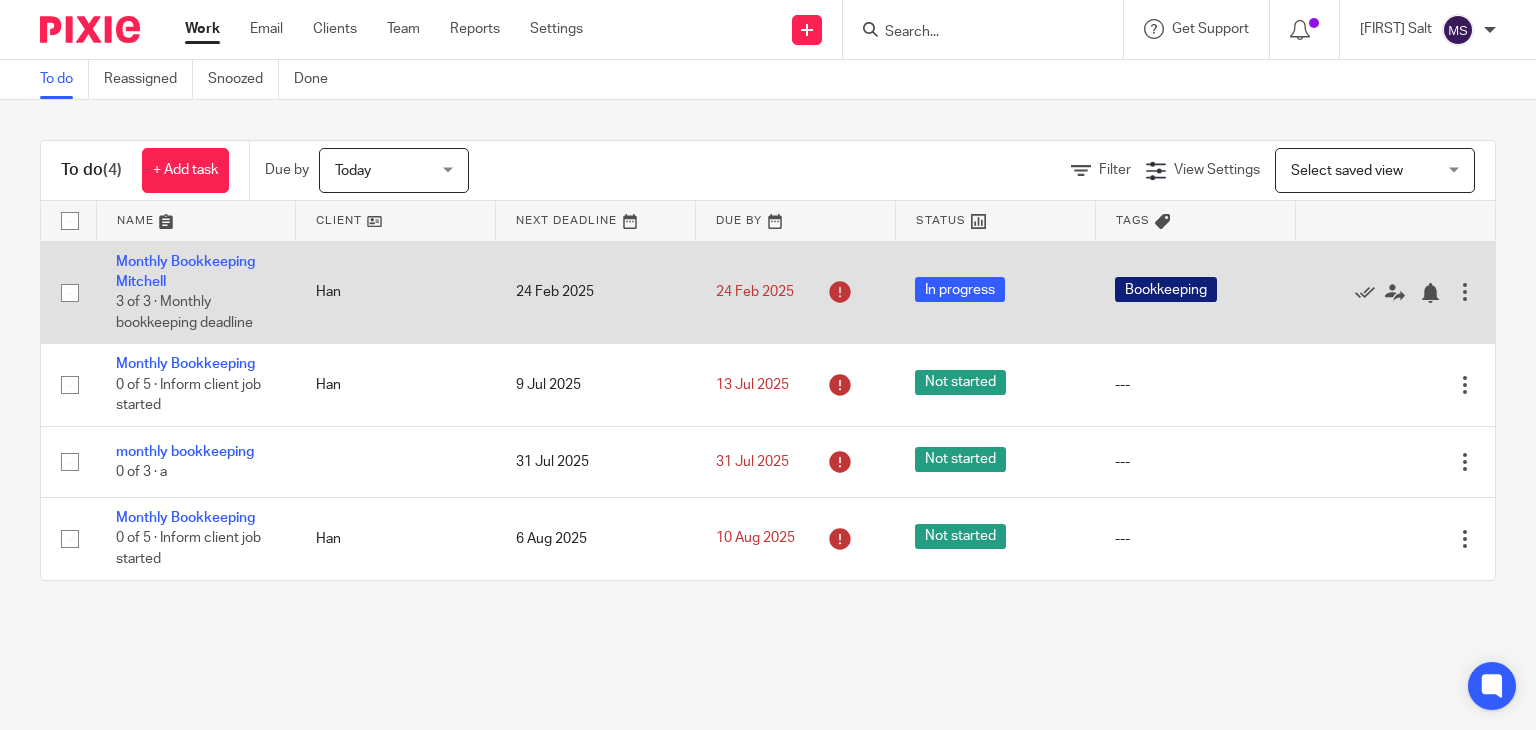 click on "24 Feb 2025" at bounding box center (596, 292) 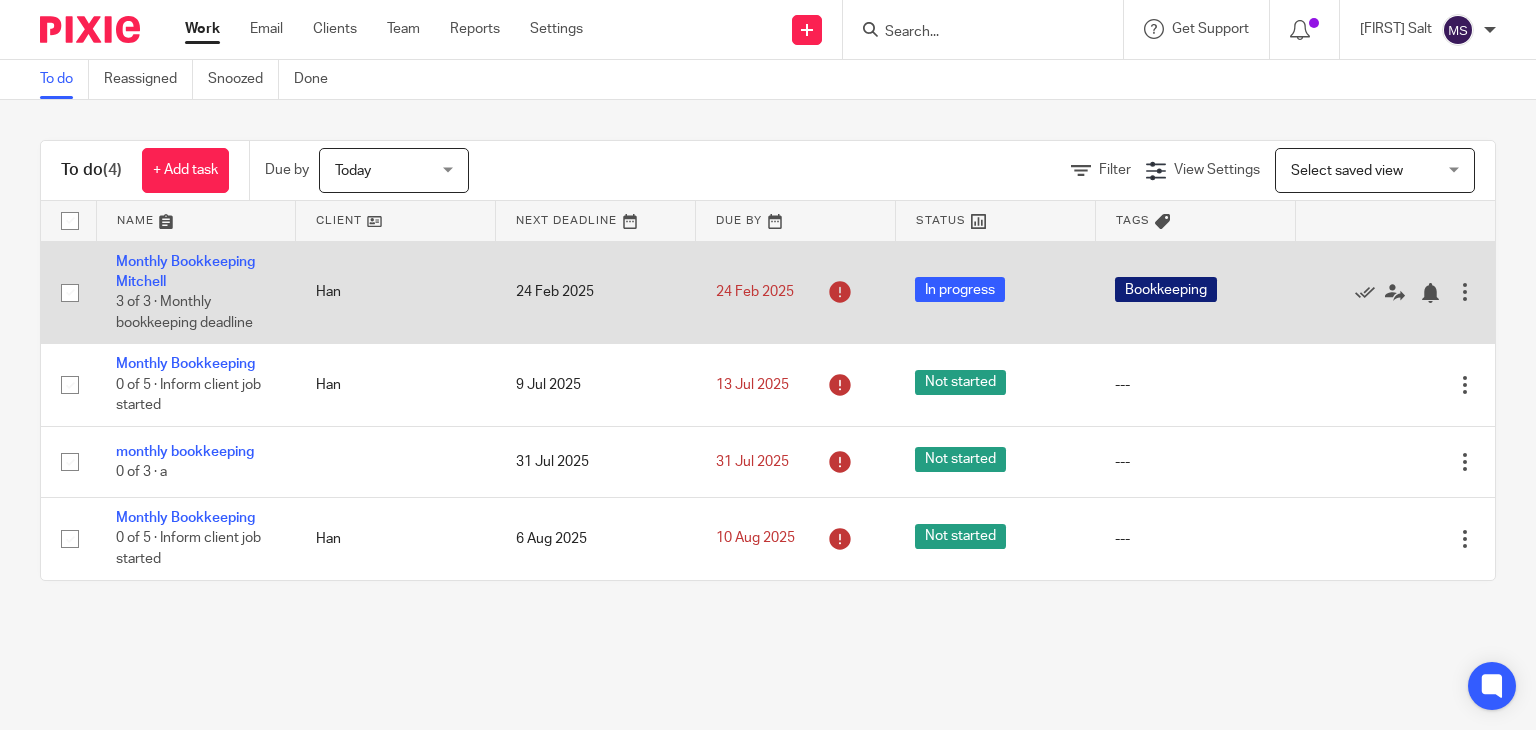 click at bounding box center (1465, 292) 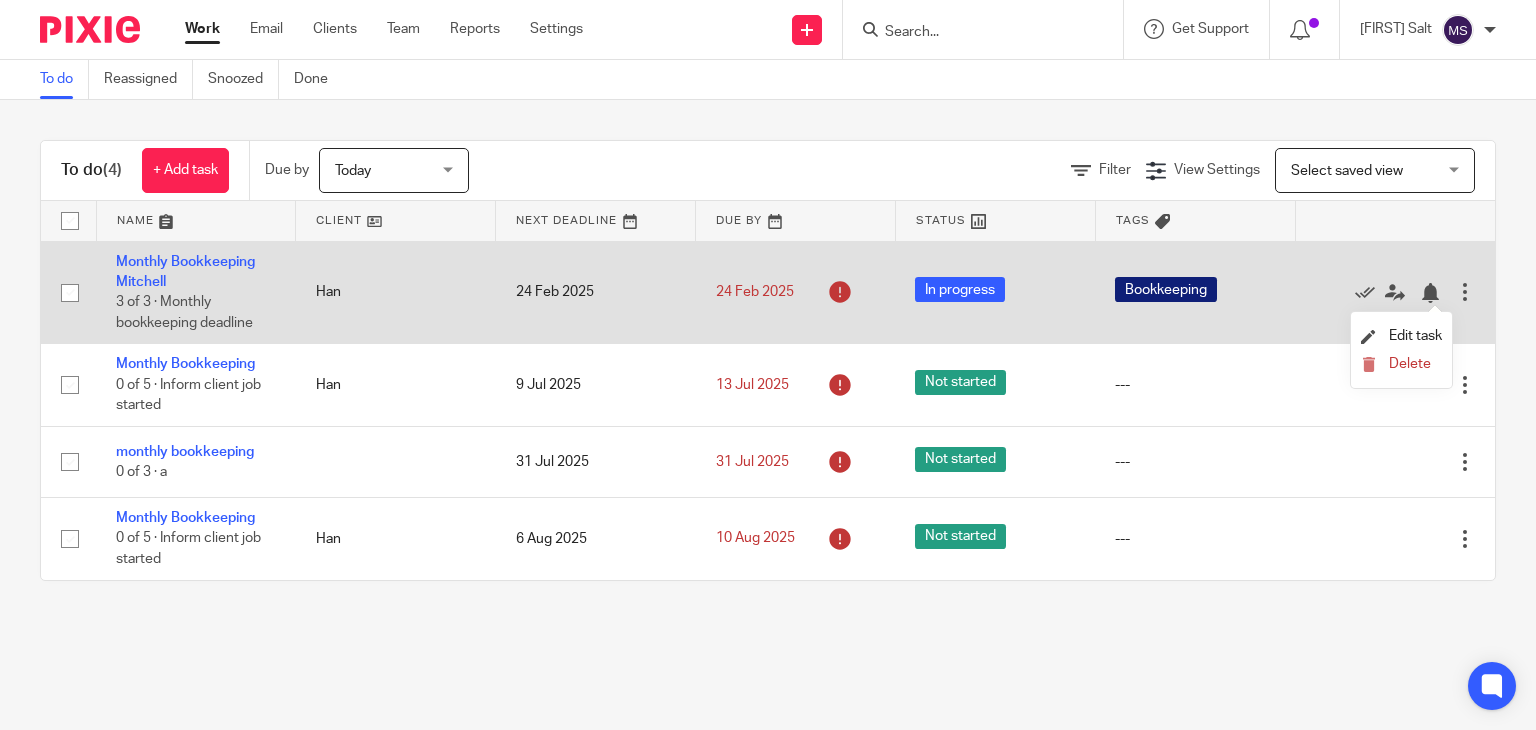 click at bounding box center (70, 293) 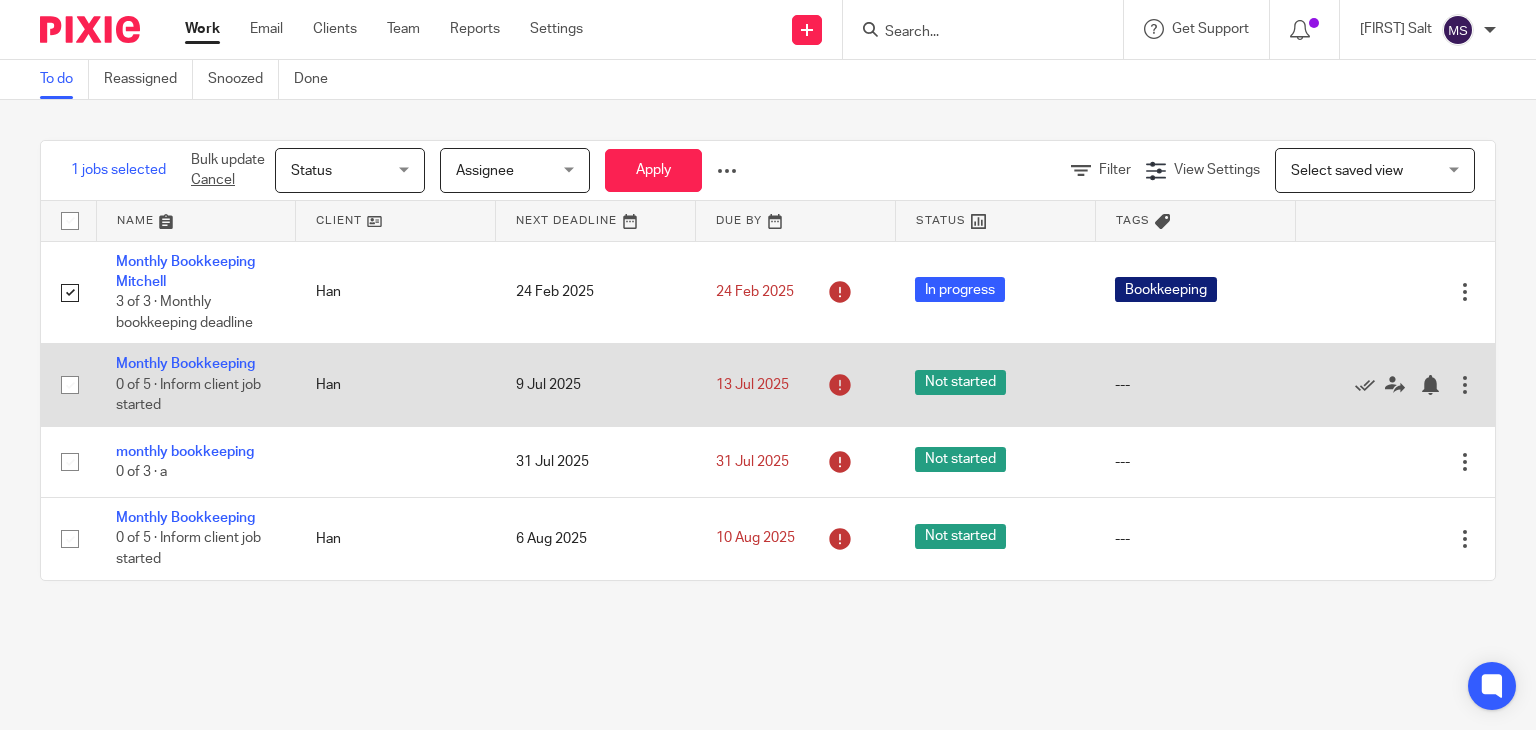 click at bounding box center [70, 385] 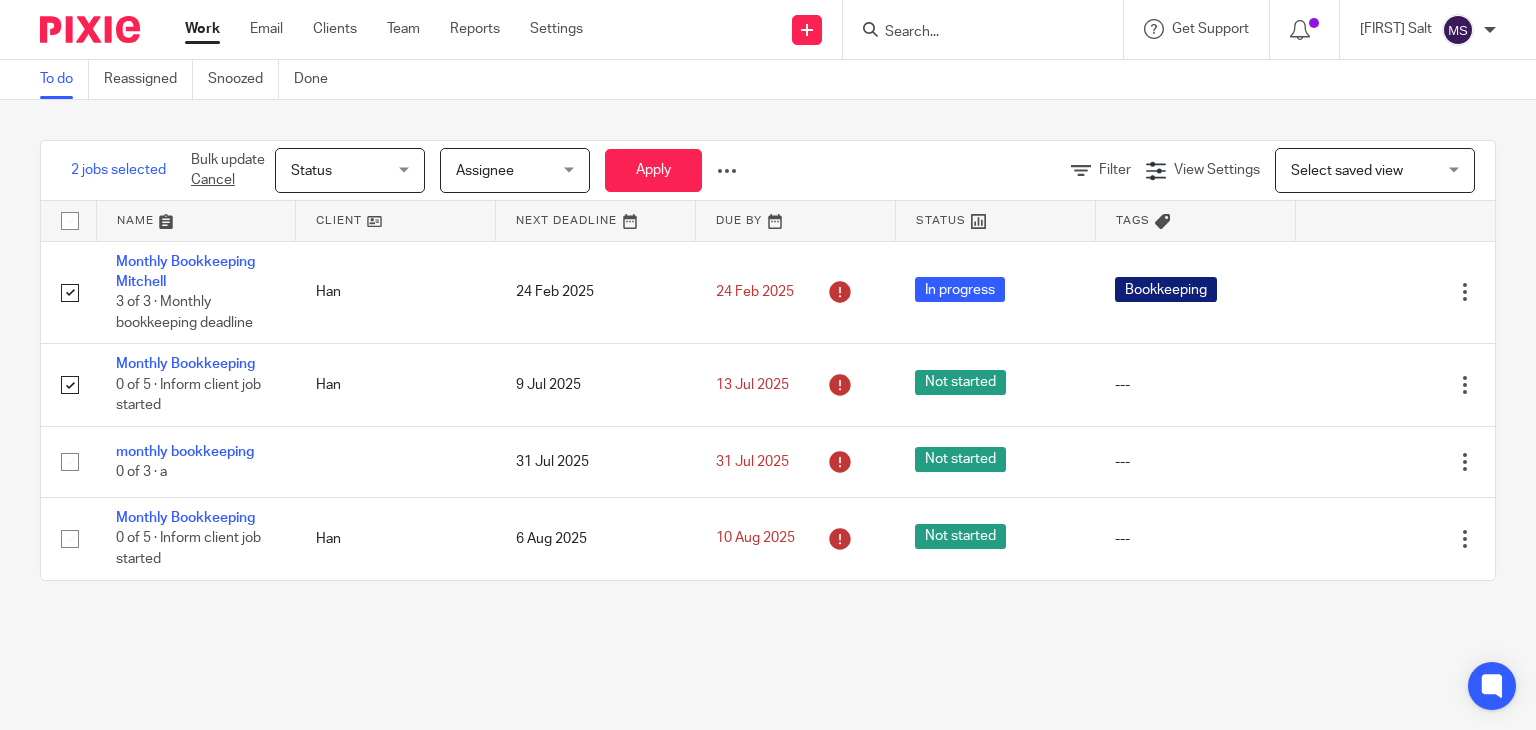 click on "Bulk update
Cancel
Status
Status
Status
Not started
In progress
Done
Assignee
Assignee
Assignee
Michael Palmer
Mitchell Salt
Apply
Update Tags
Delete" at bounding box center [464, 170] 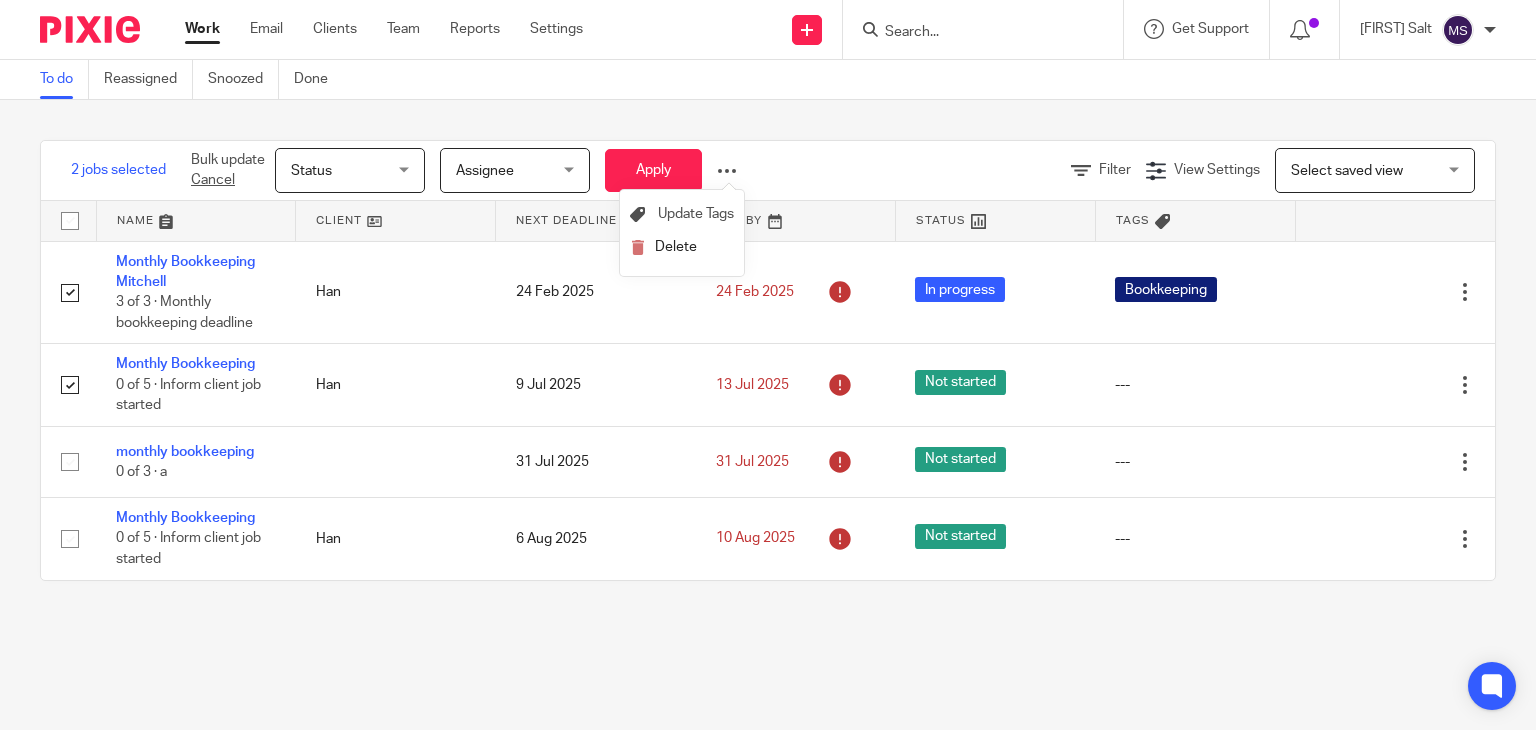 click on "Filter     View Settings   View Settings       Manage saved views
Select saved view
Select saved view
Select saved view" at bounding box center (1138, 170) 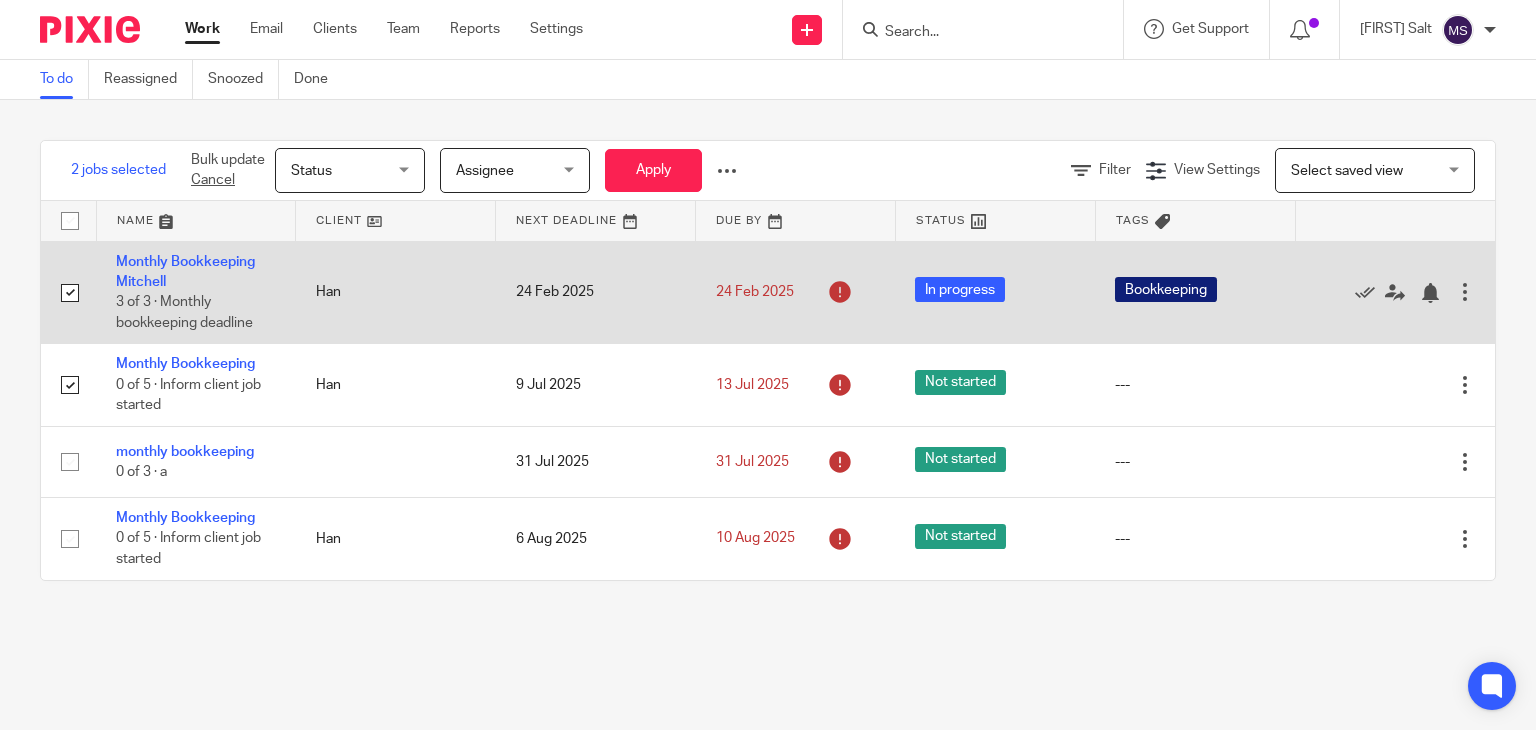 click at bounding box center (1465, 292) 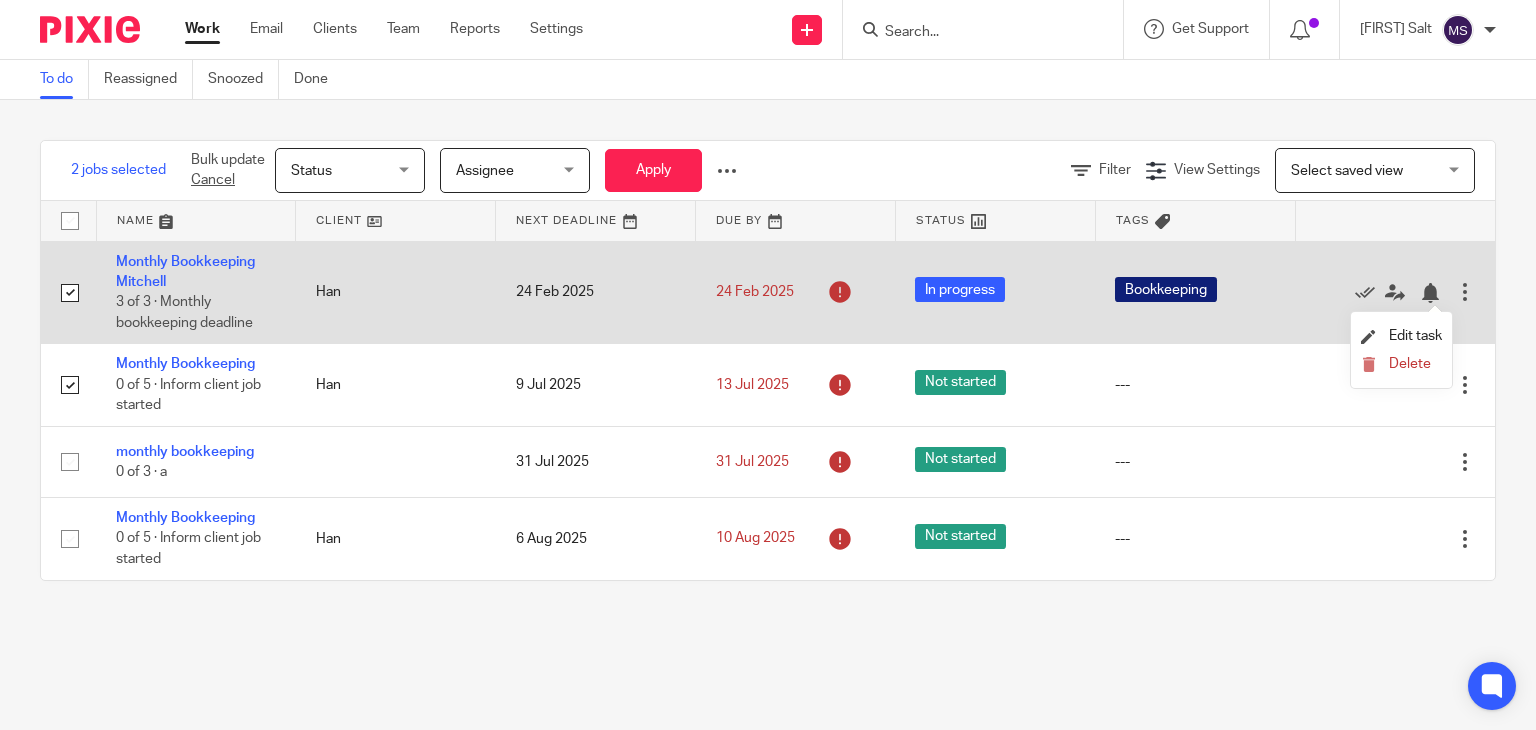 click on "Monthly Bookkeeping Mitchell
3
of
3 ·
Monthly bookkeeping deadline" at bounding box center [196, 292] 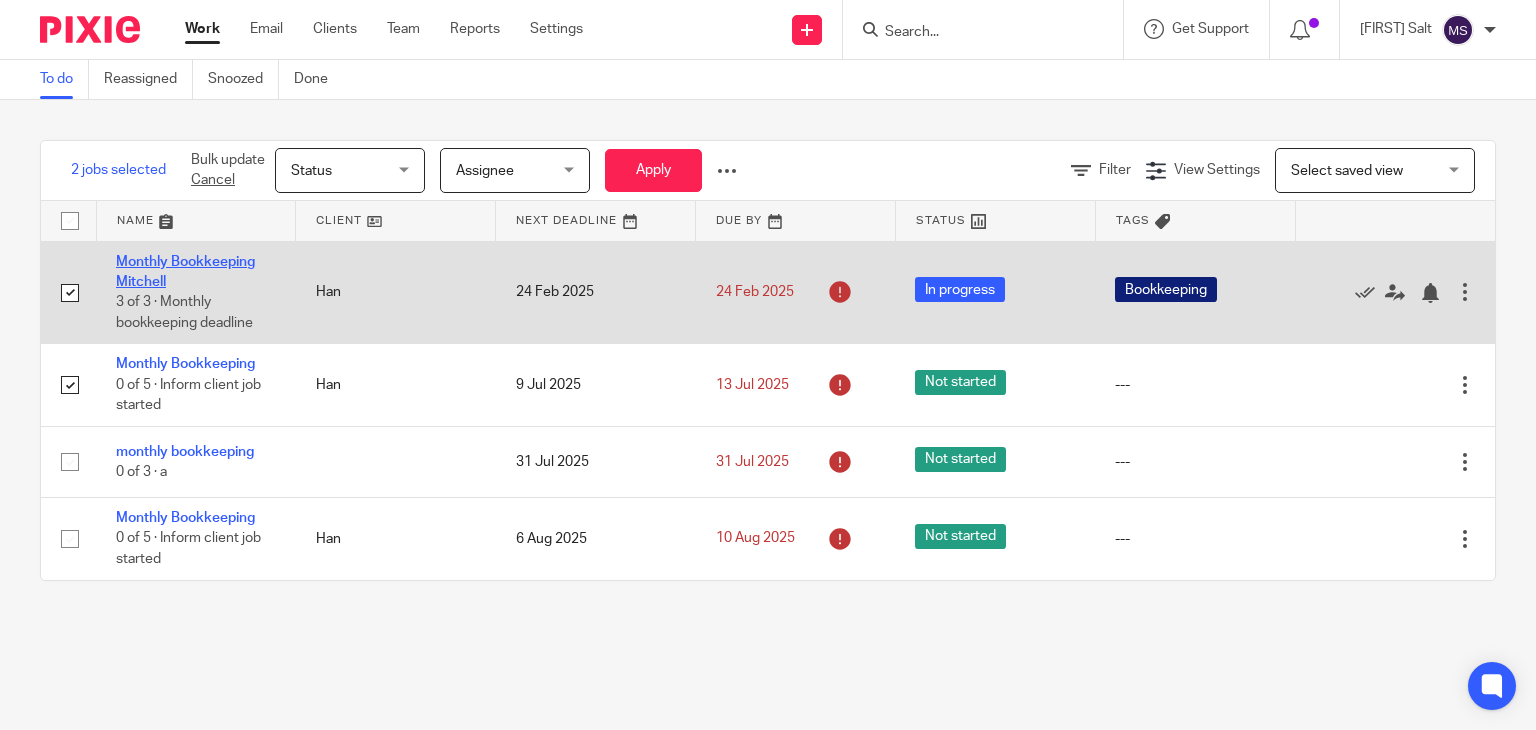 click on "Monthly Bookkeeping Mitchell" at bounding box center (185, 272) 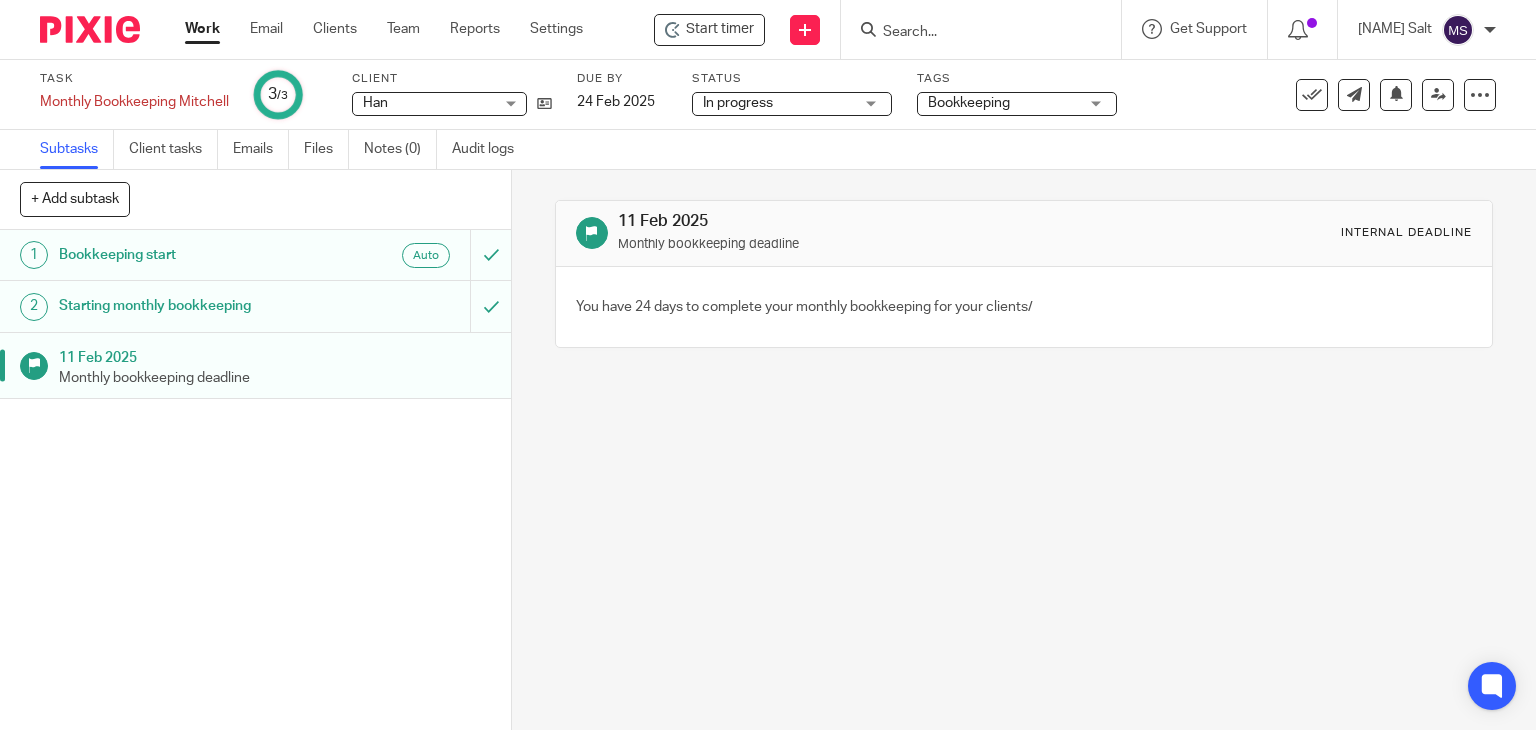 scroll, scrollTop: 0, scrollLeft: 0, axis: both 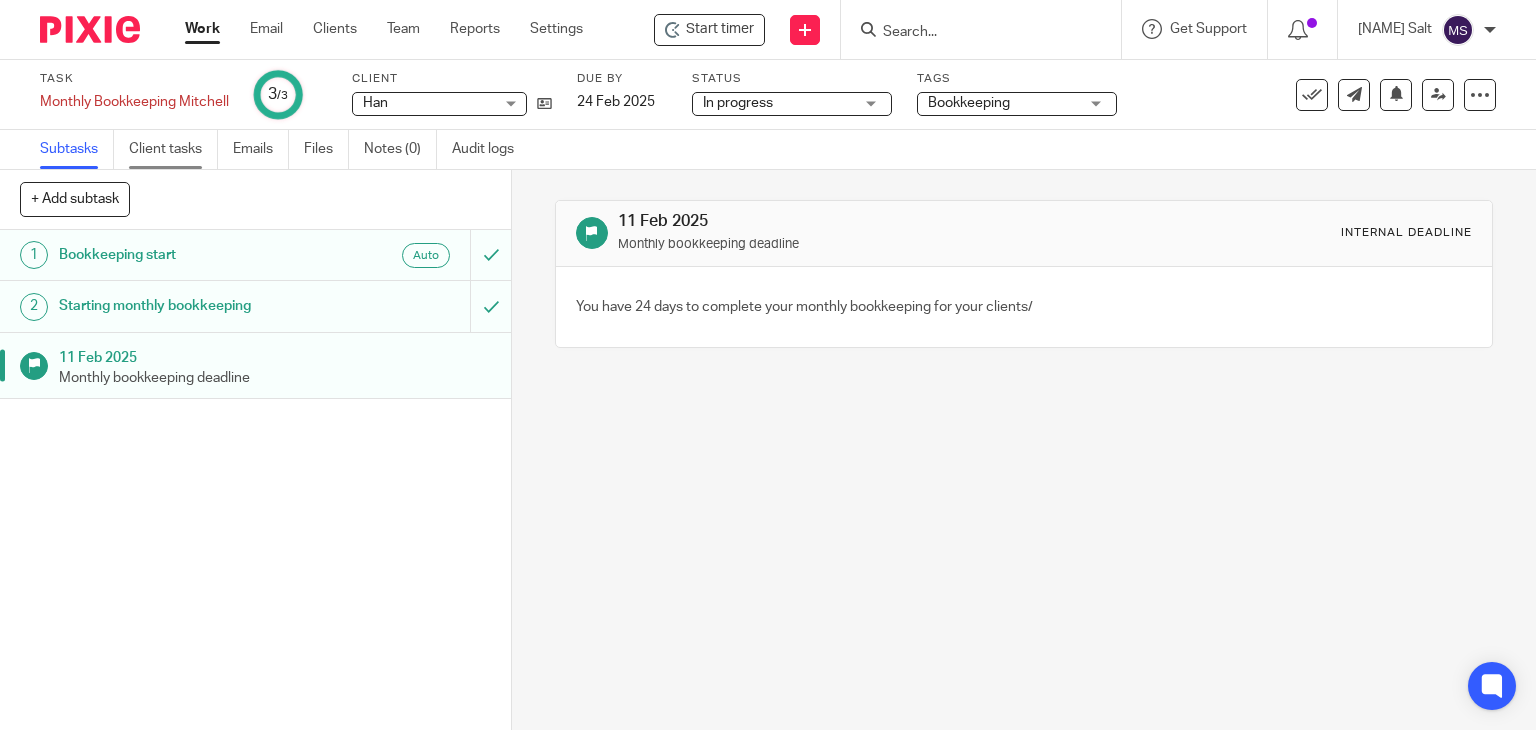 click on "Client tasks" at bounding box center [173, 149] 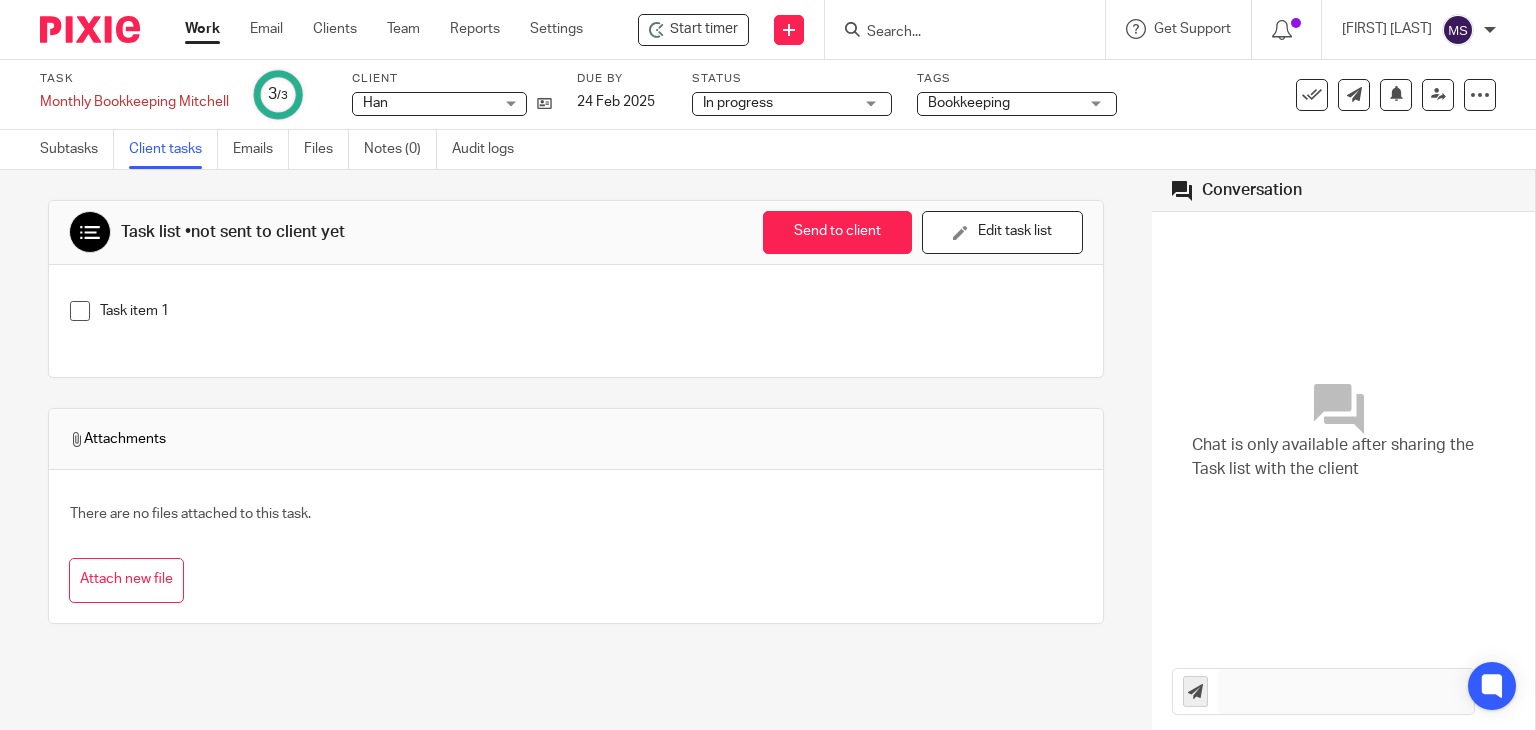 scroll, scrollTop: 0, scrollLeft: 0, axis: both 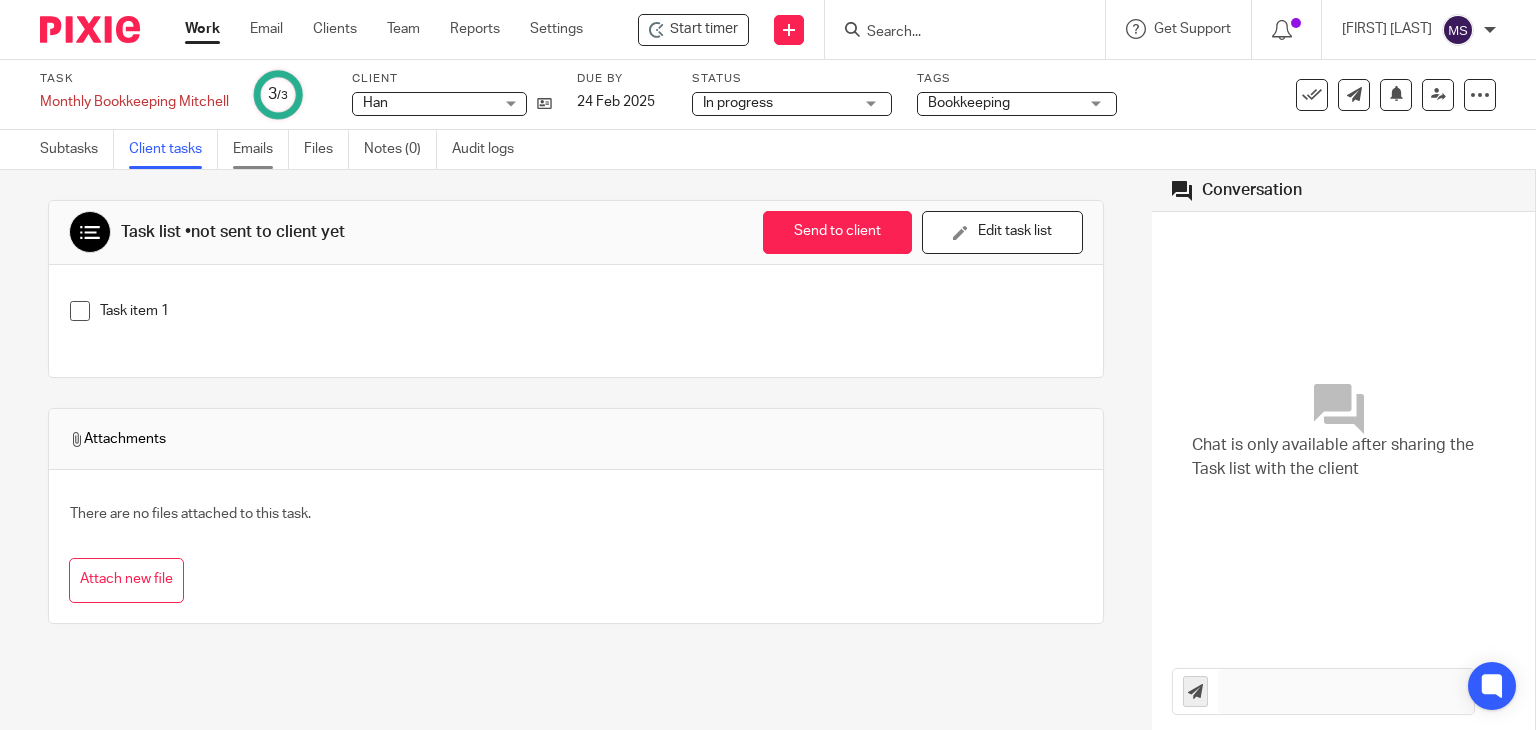 click on "Emails" at bounding box center [261, 149] 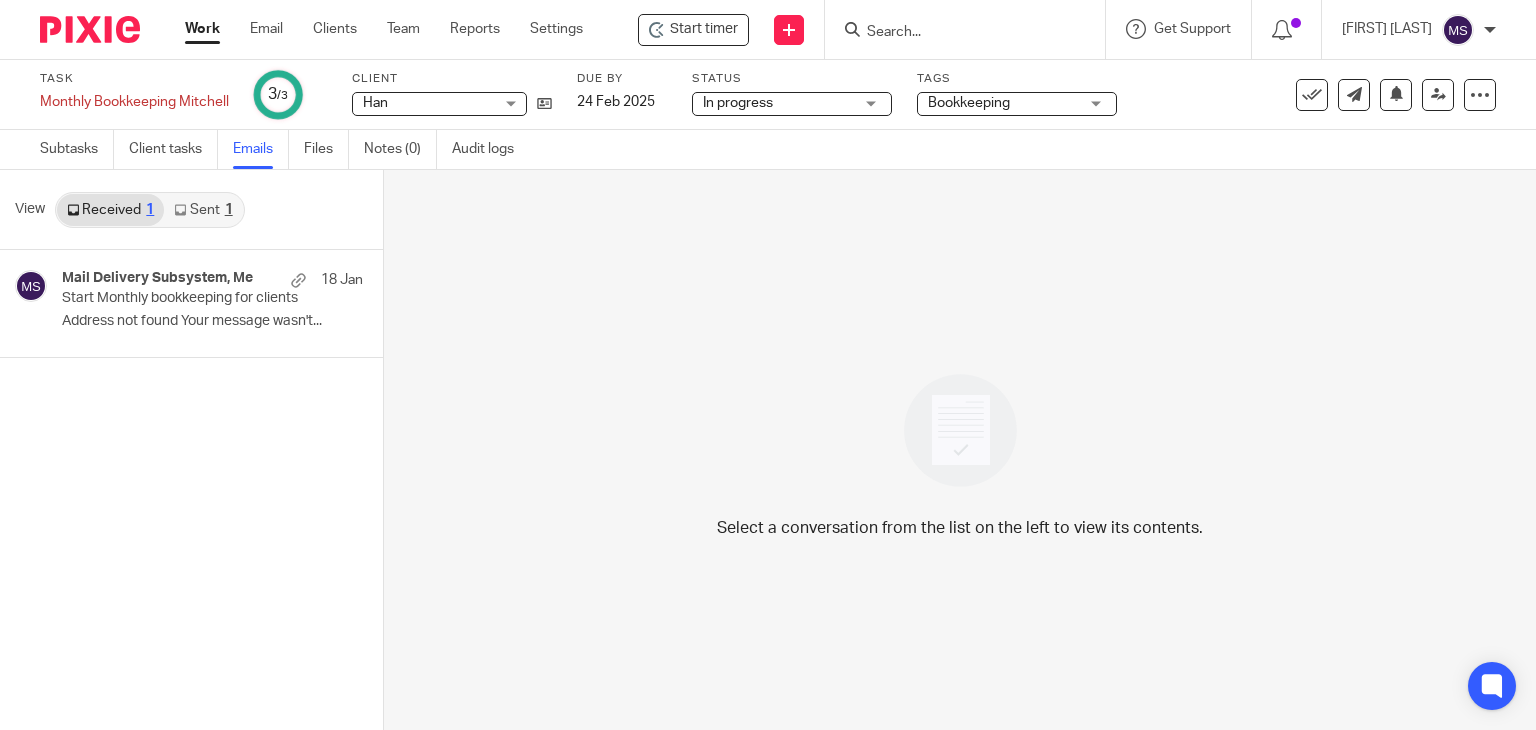 scroll, scrollTop: 0, scrollLeft: 0, axis: both 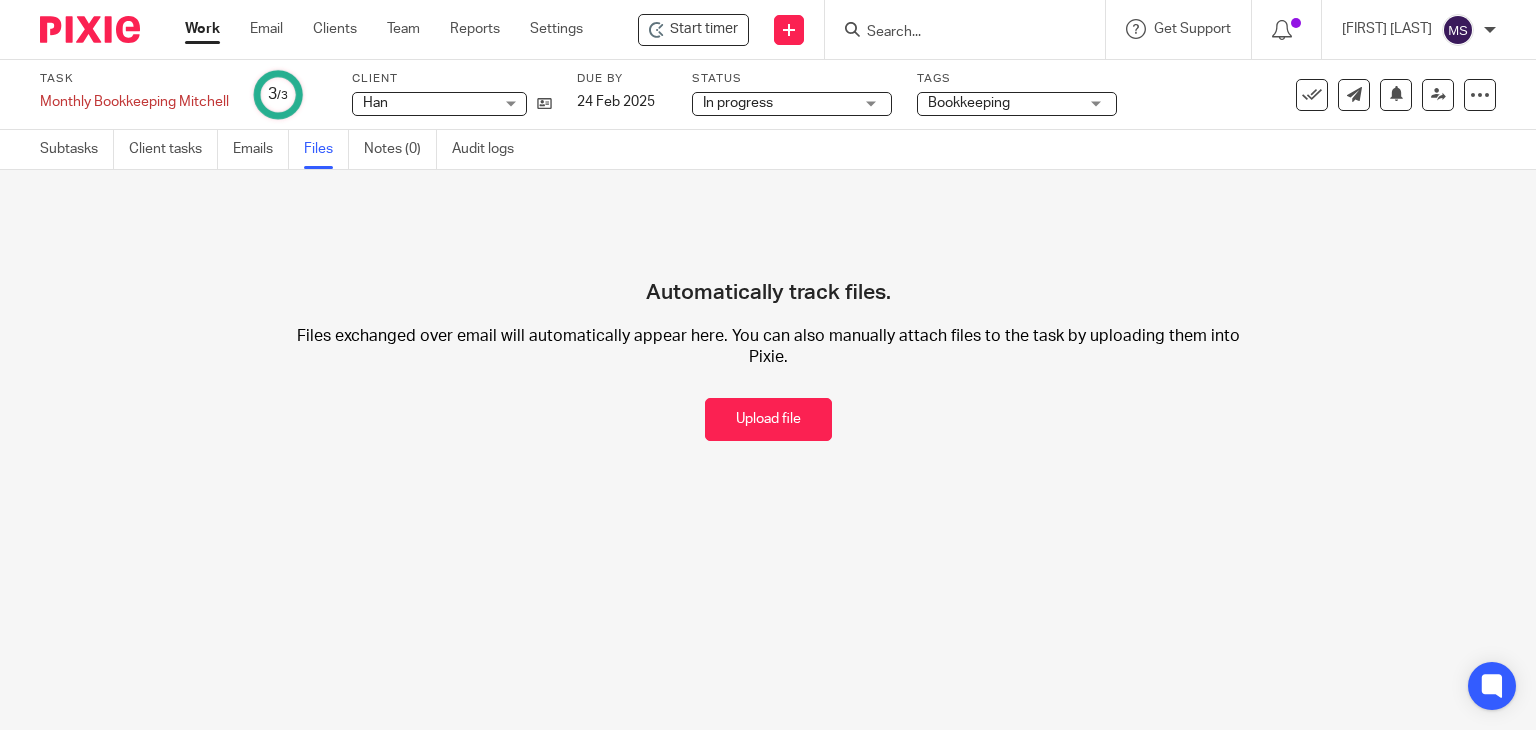 click on "Upload file
Drag & Drop
your files, or
click here
Files uploading...
Automatically track files.
Files exchanged over email will automatically appear here. You can also manually attach files to the task by uploading them into Pixie.
Upload file" at bounding box center [768, 325] 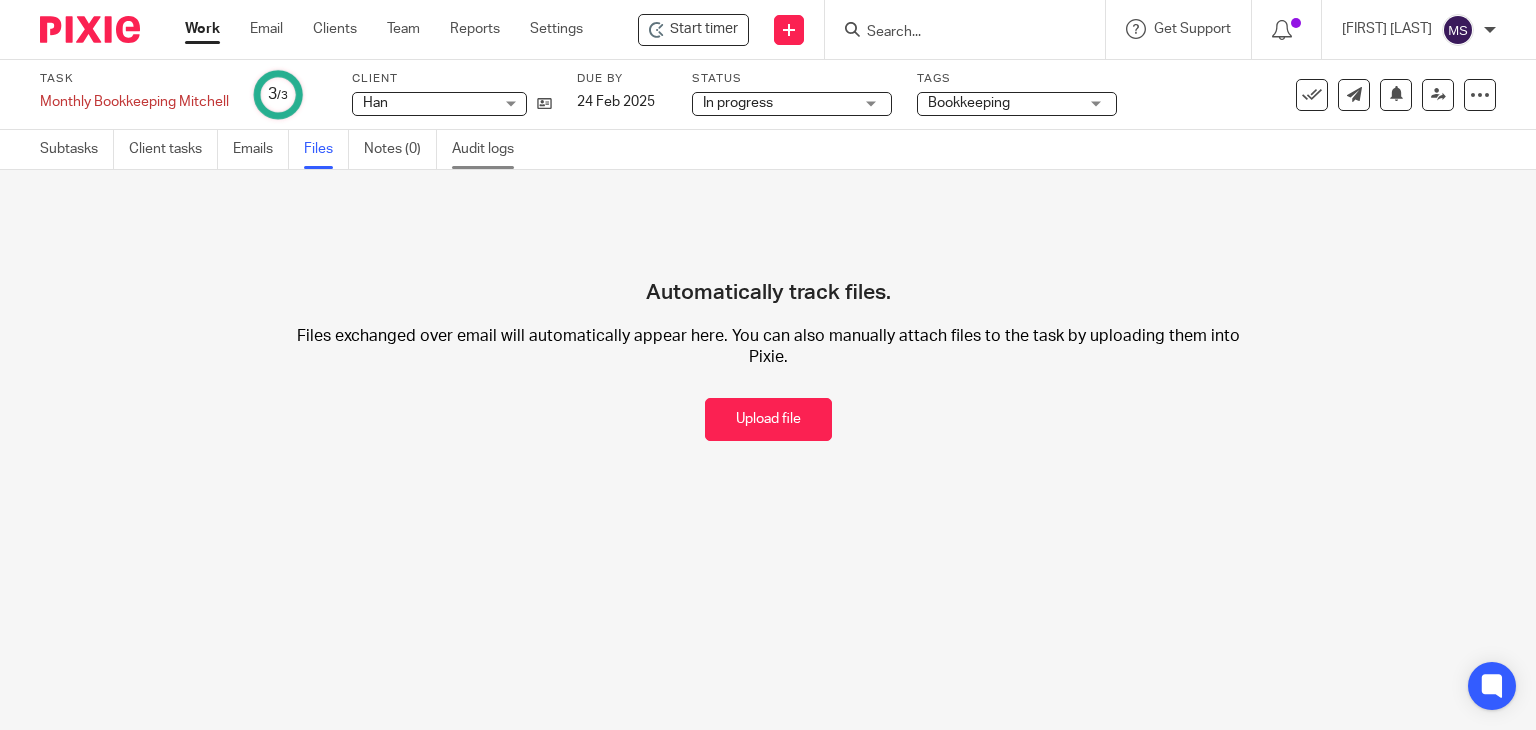 click on "Audit logs" at bounding box center (490, 149) 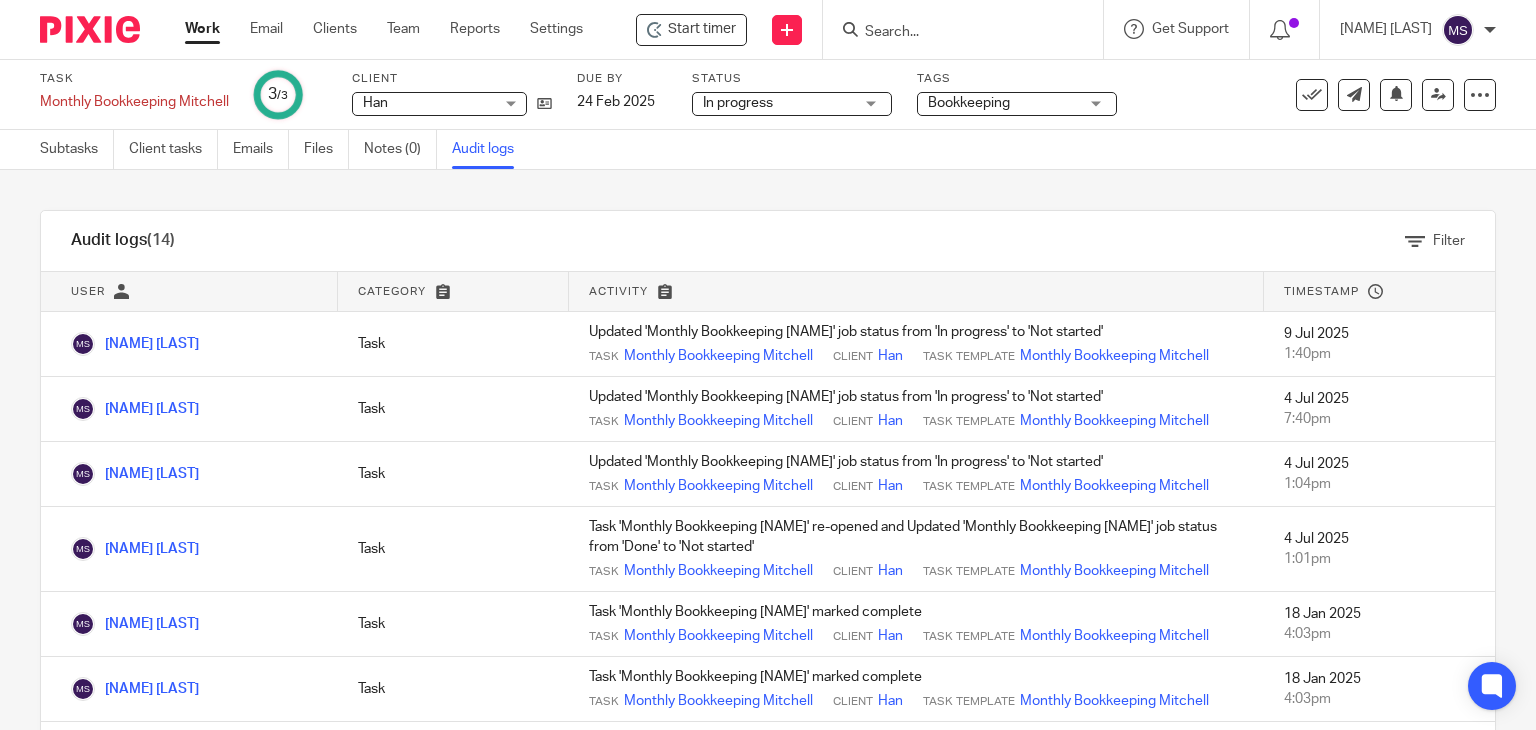 scroll, scrollTop: 0, scrollLeft: 0, axis: both 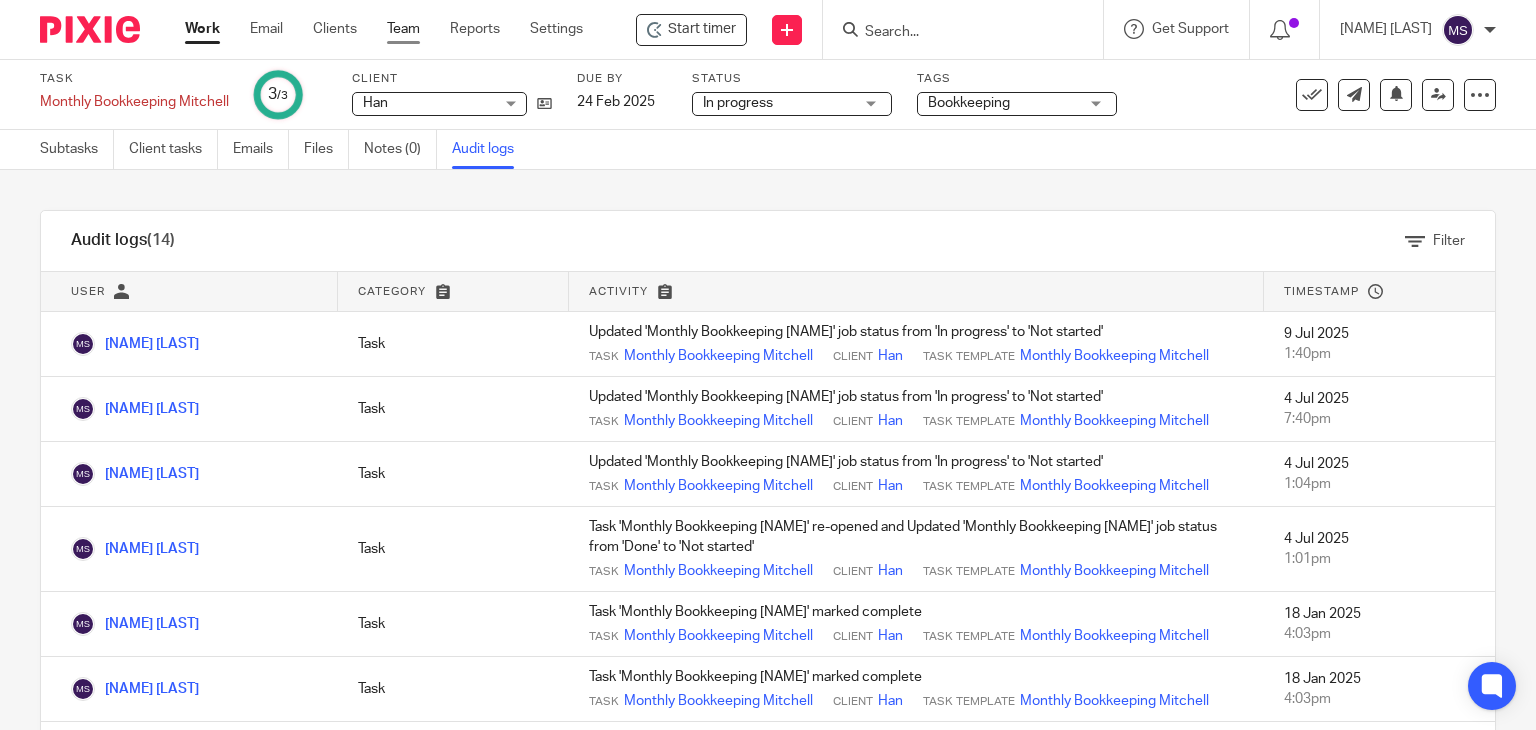 click on "Team" at bounding box center [403, 29] 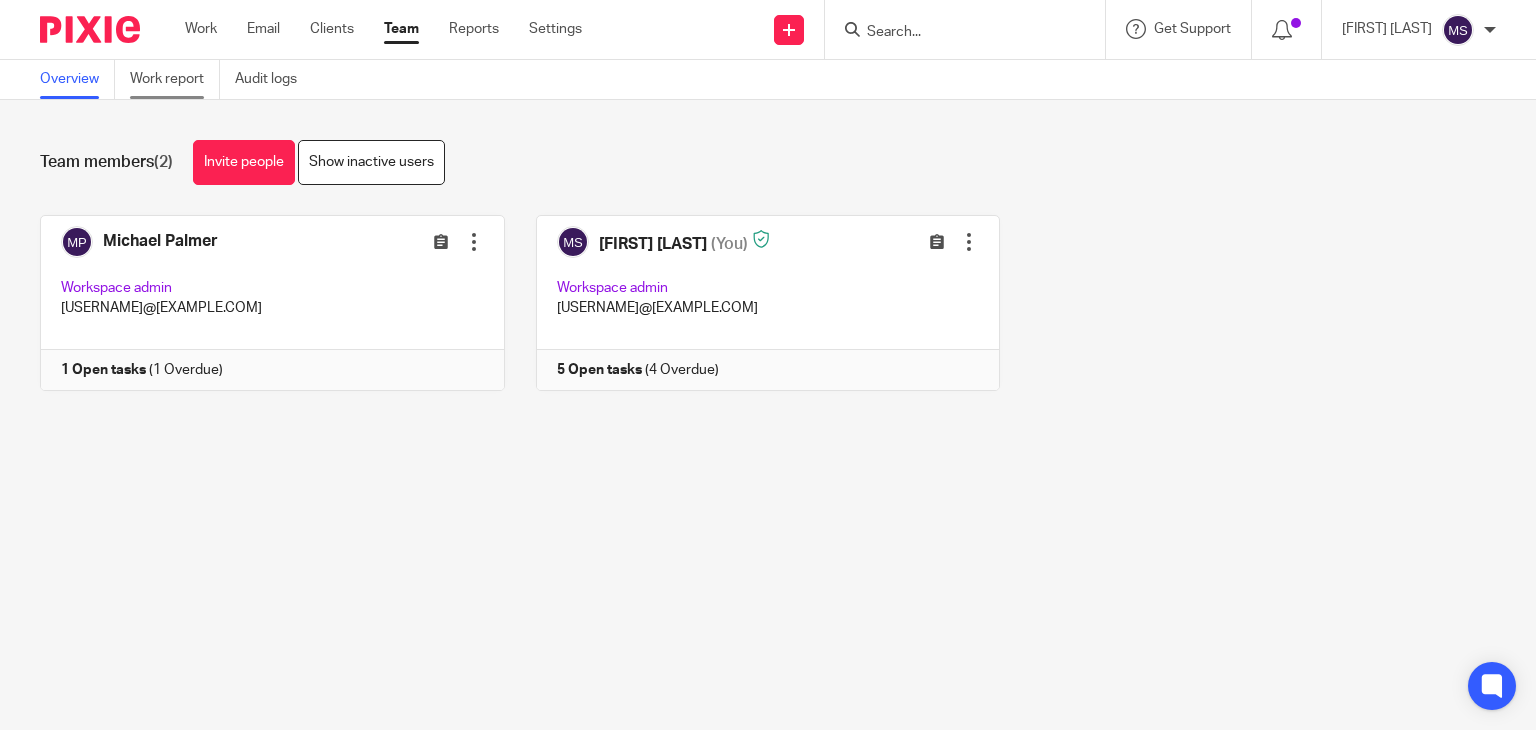 scroll, scrollTop: 0, scrollLeft: 0, axis: both 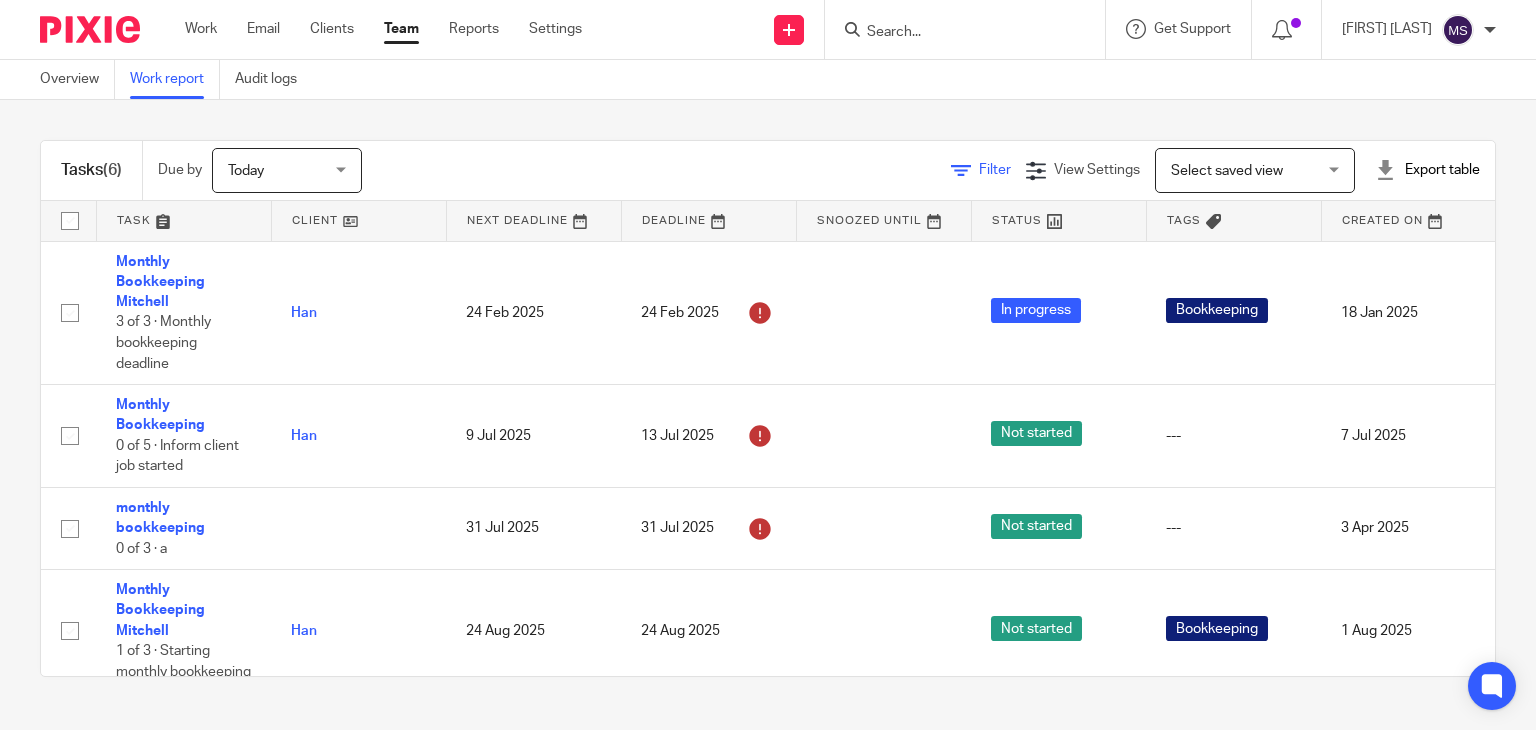 click on "Filter" at bounding box center (995, 170) 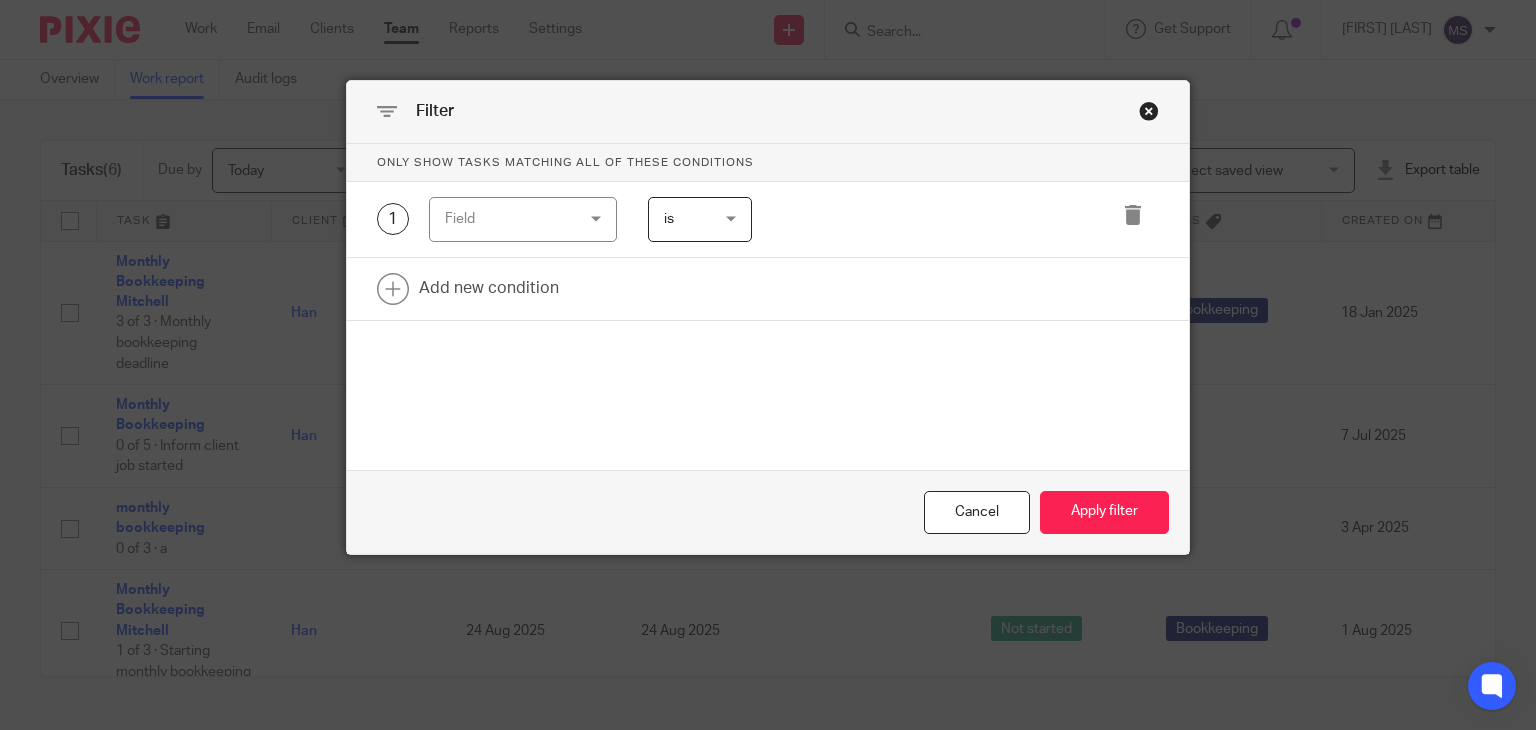 click on "Field" at bounding box center (513, 219) 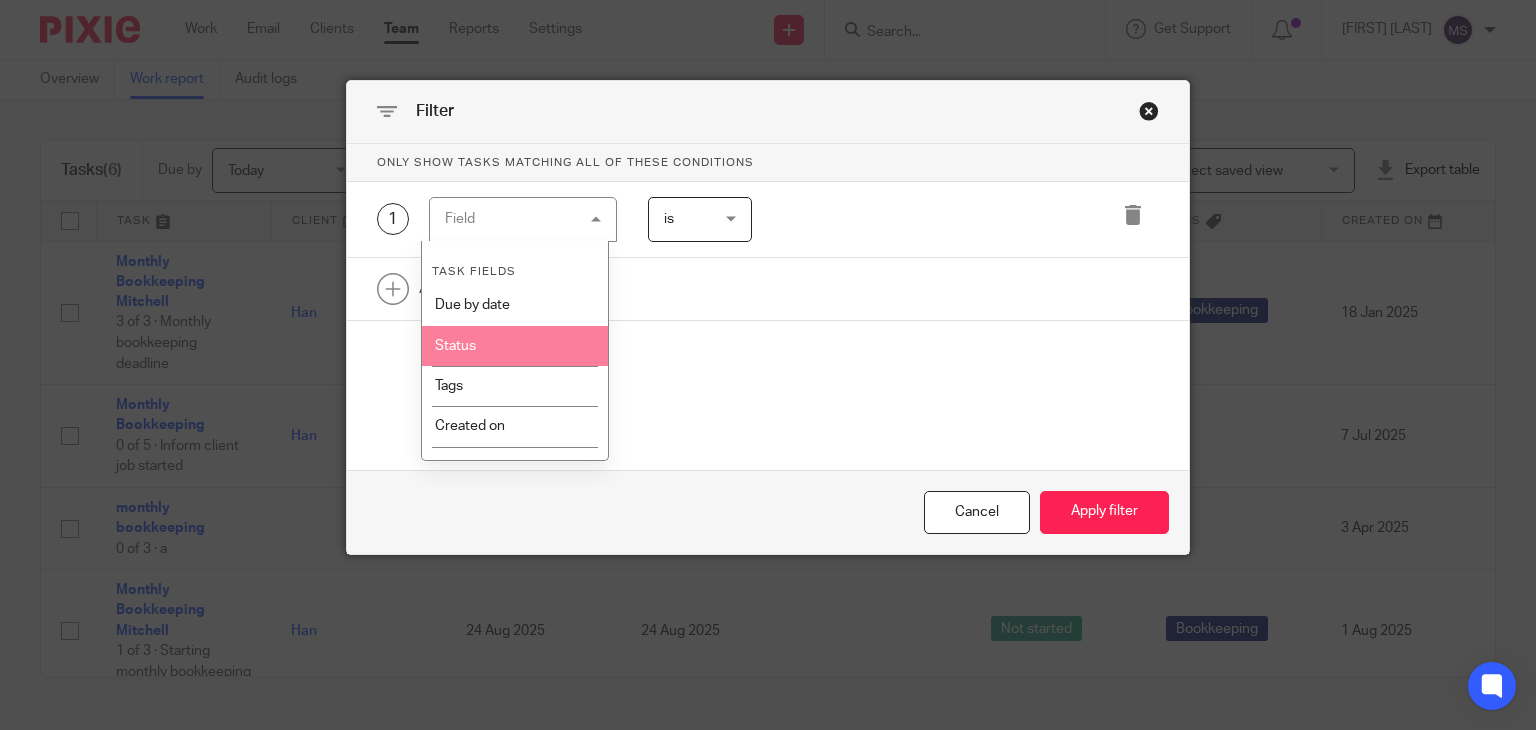 click on "Status" at bounding box center [515, 346] 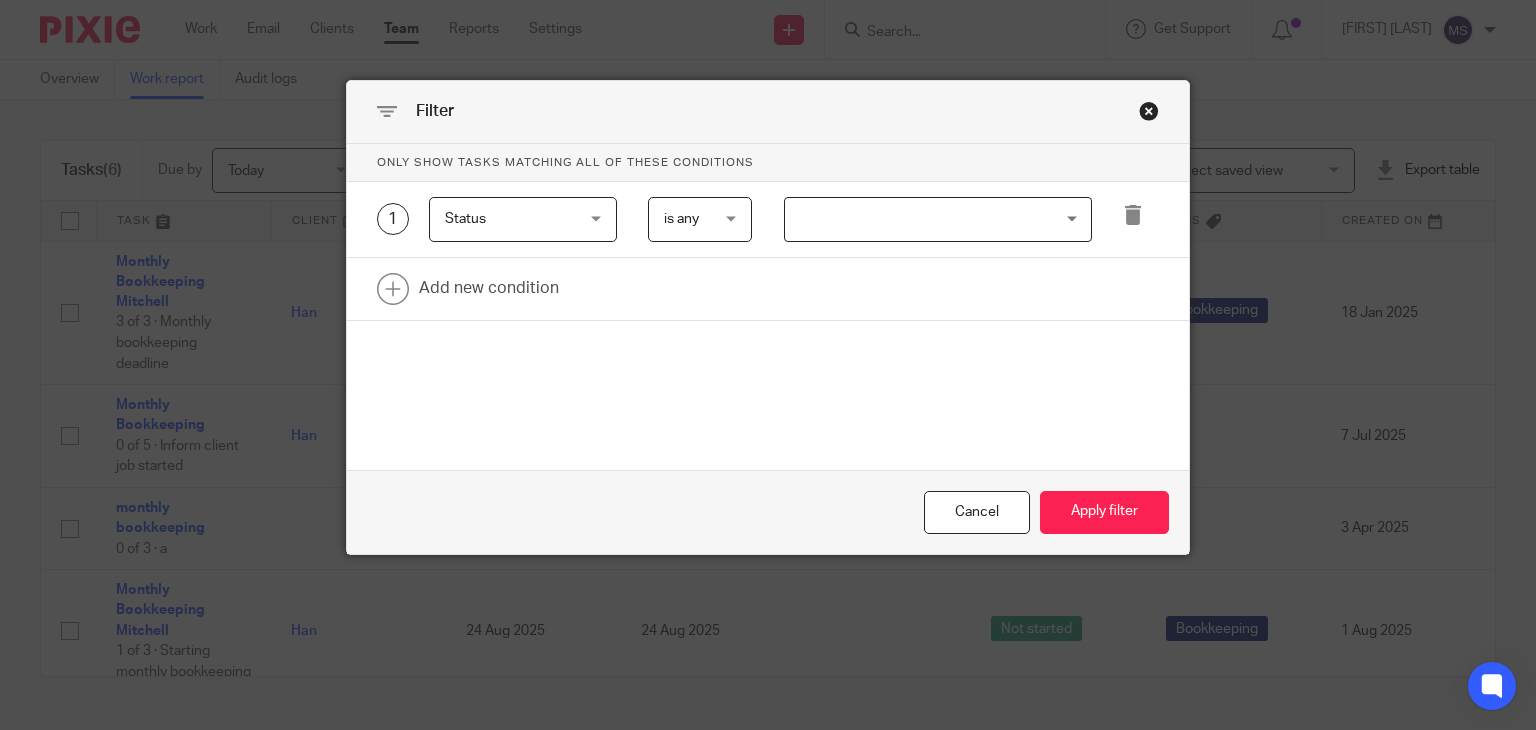 click on "is any" at bounding box center [681, 219] 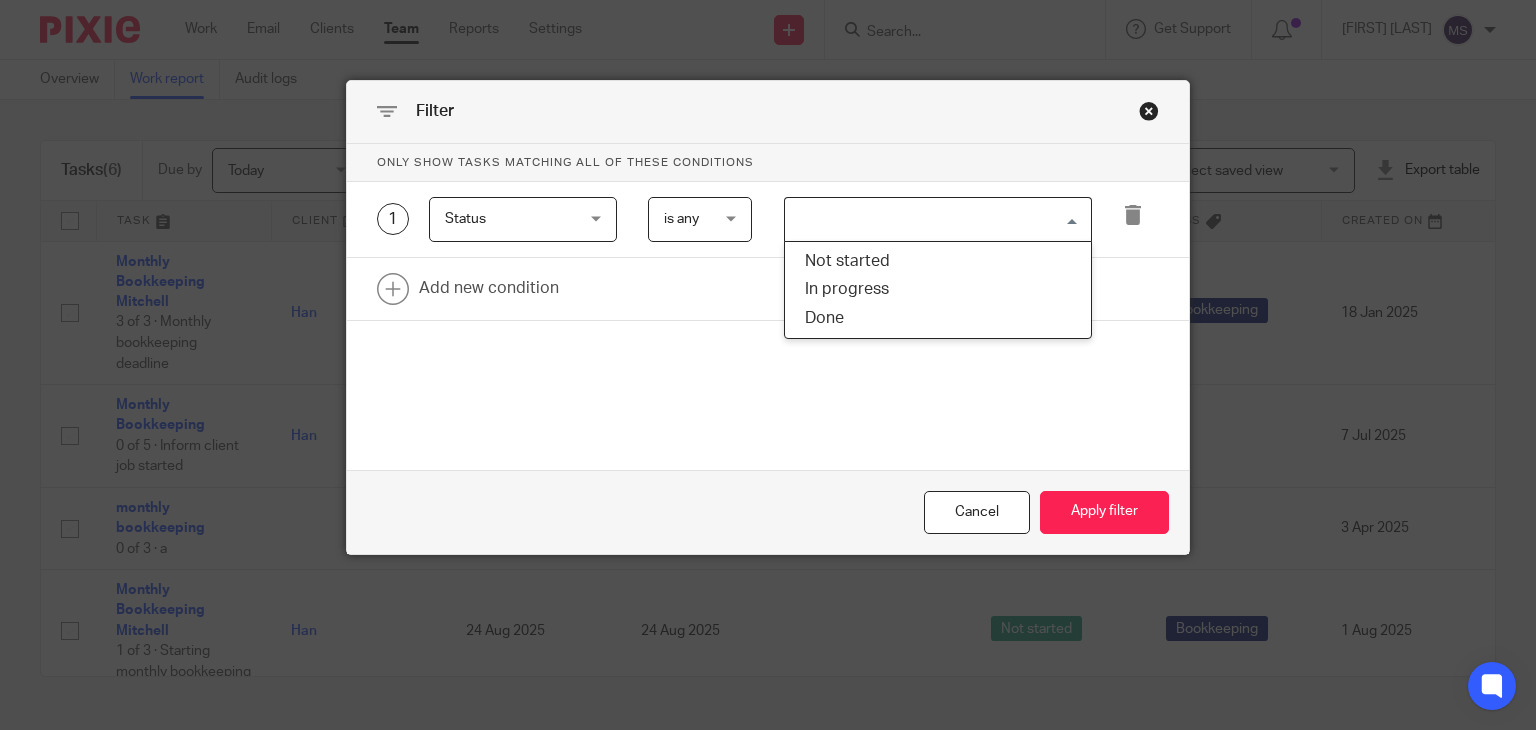 click on "Loading..." at bounding box center (938, 219) 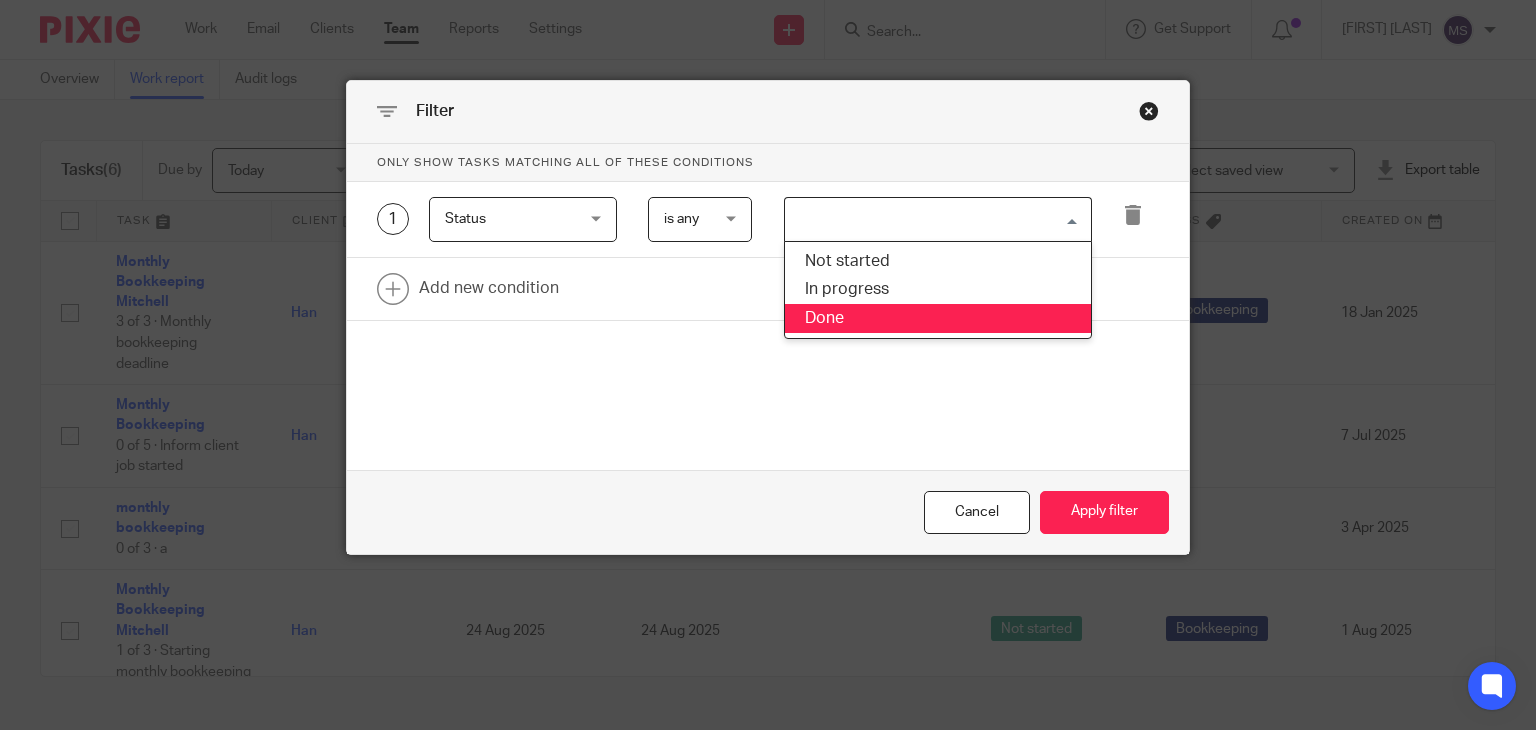 click on "Done" at bounding box center (938, 318) 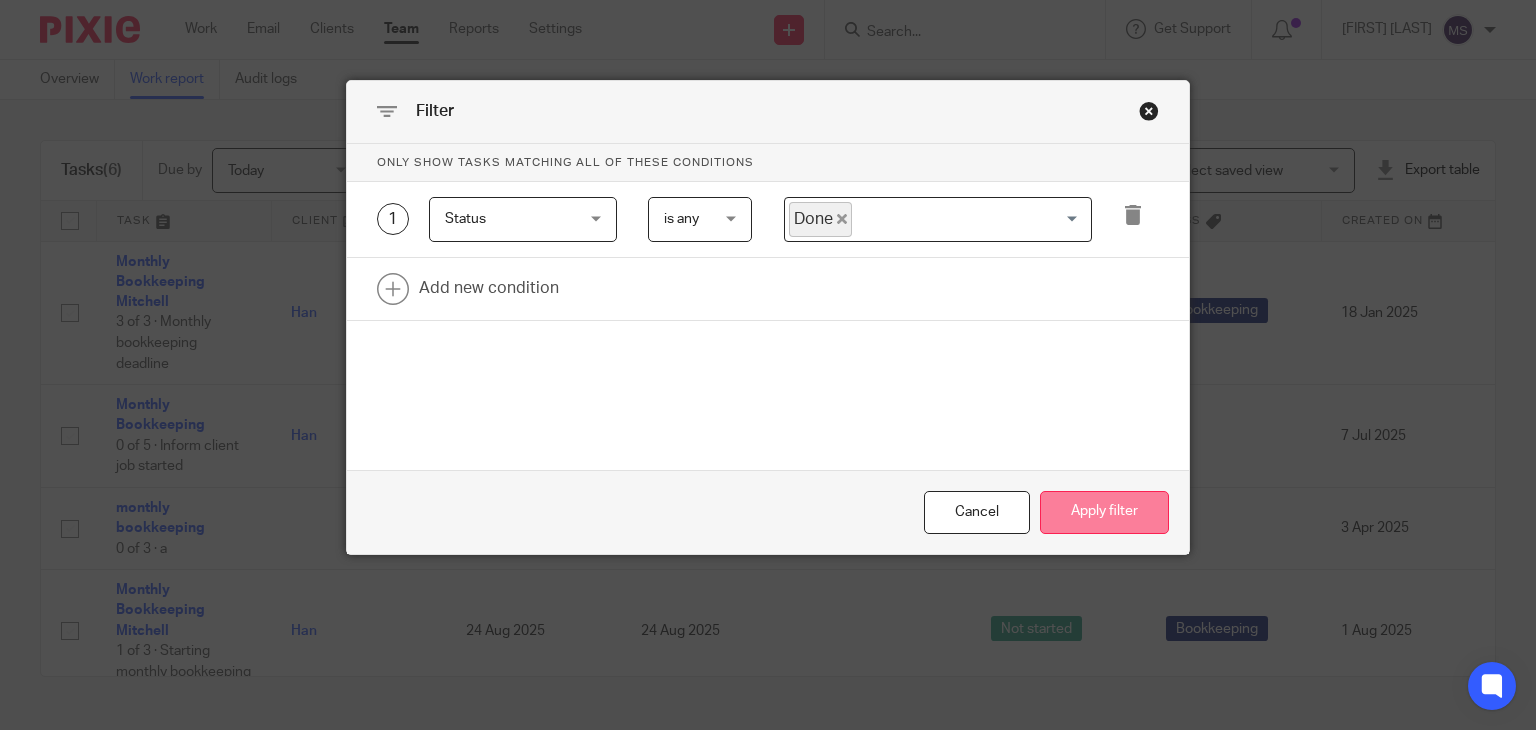 click on "Apply filter" at bounding box center [1104, 512] 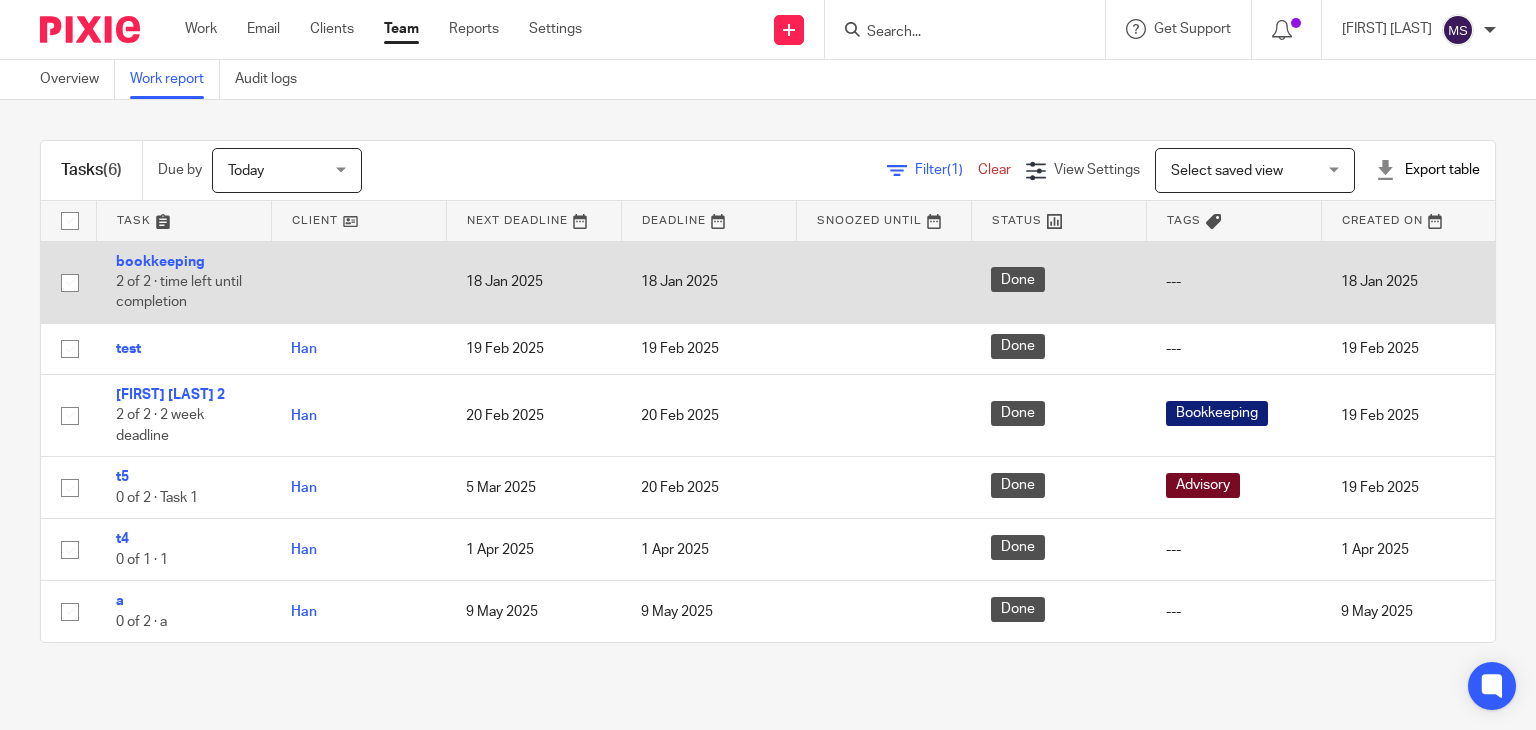 scroll, scrollTop: 0, scrollLeft: 0, axis: both 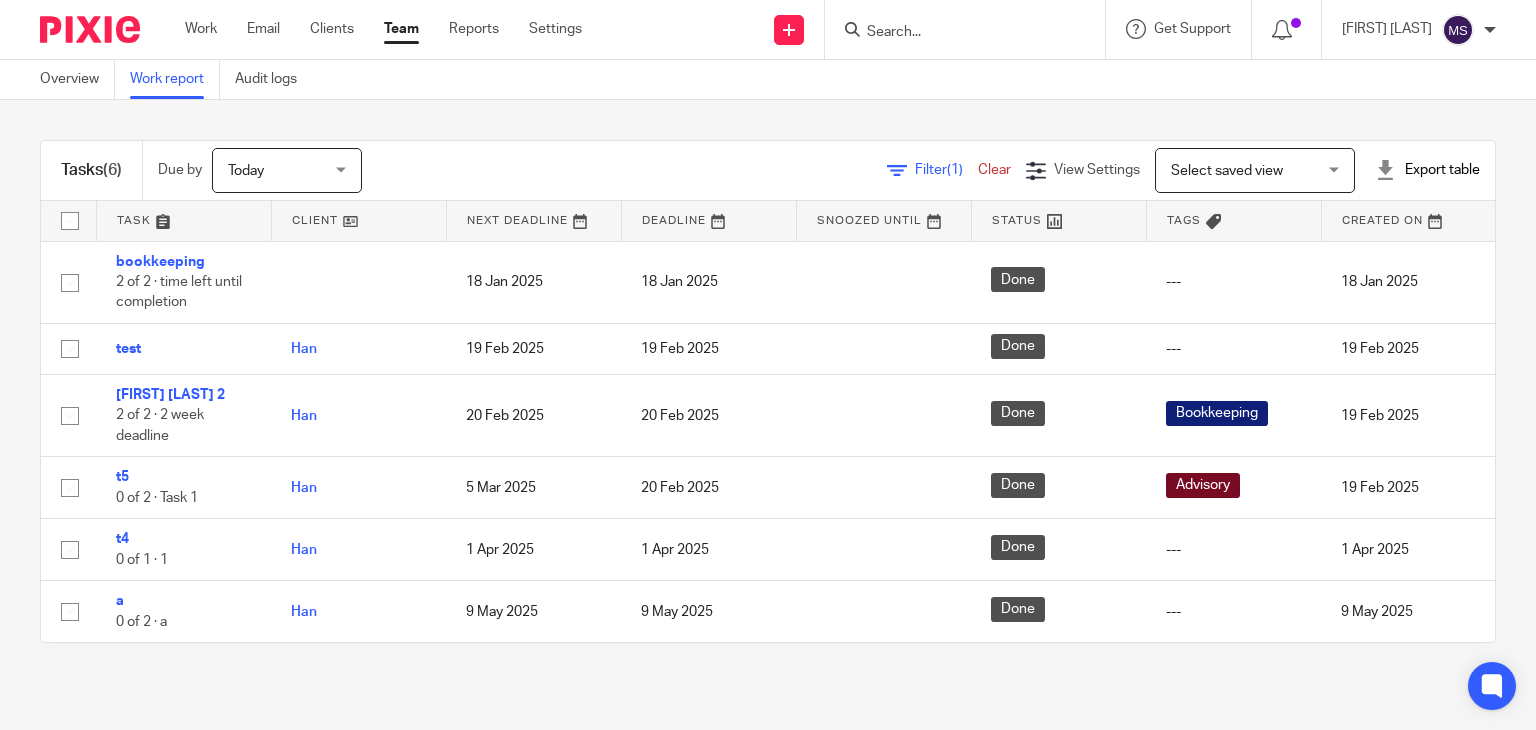 click on "Export table" at bounding box center (1427, 170) 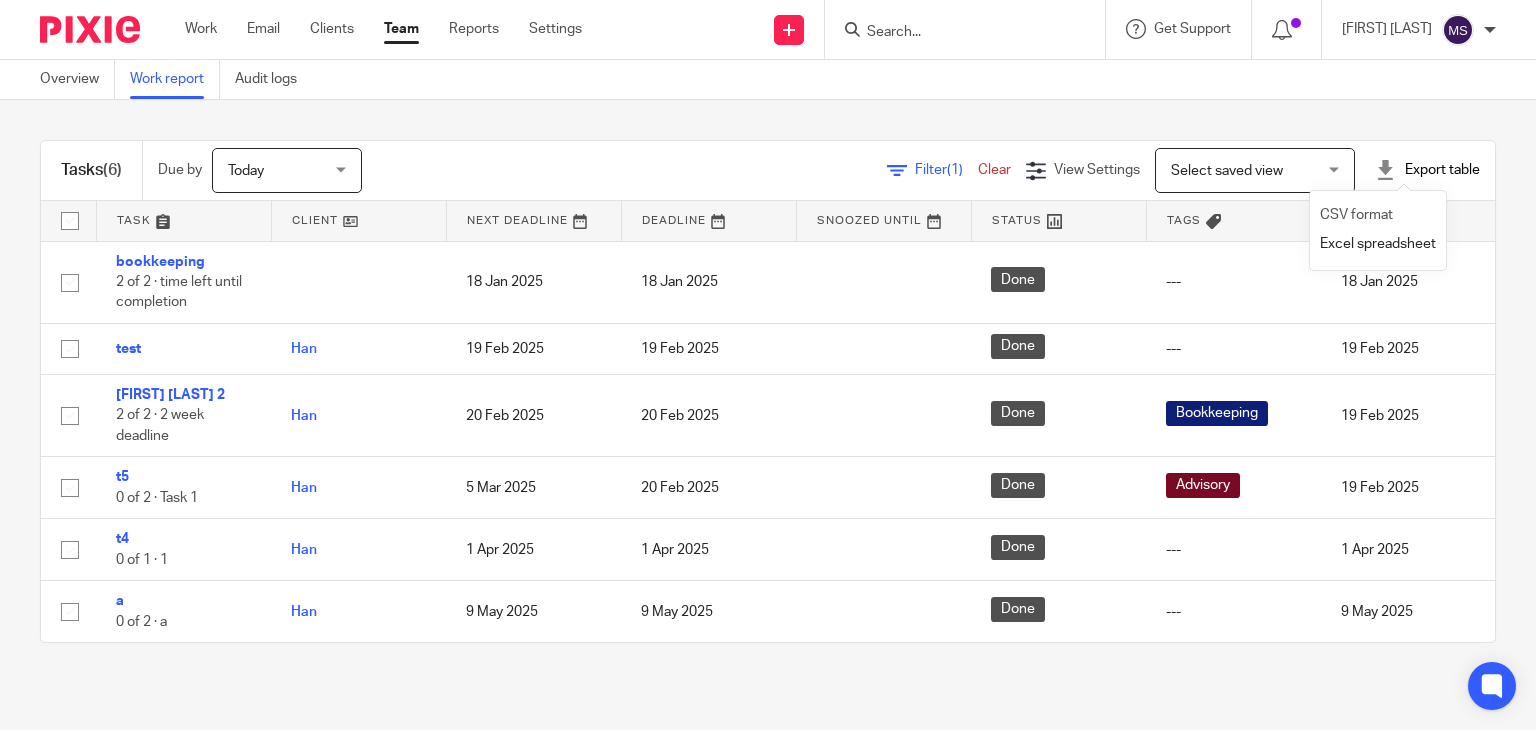 click on "CSV format" at bounding box center [1356, 215] 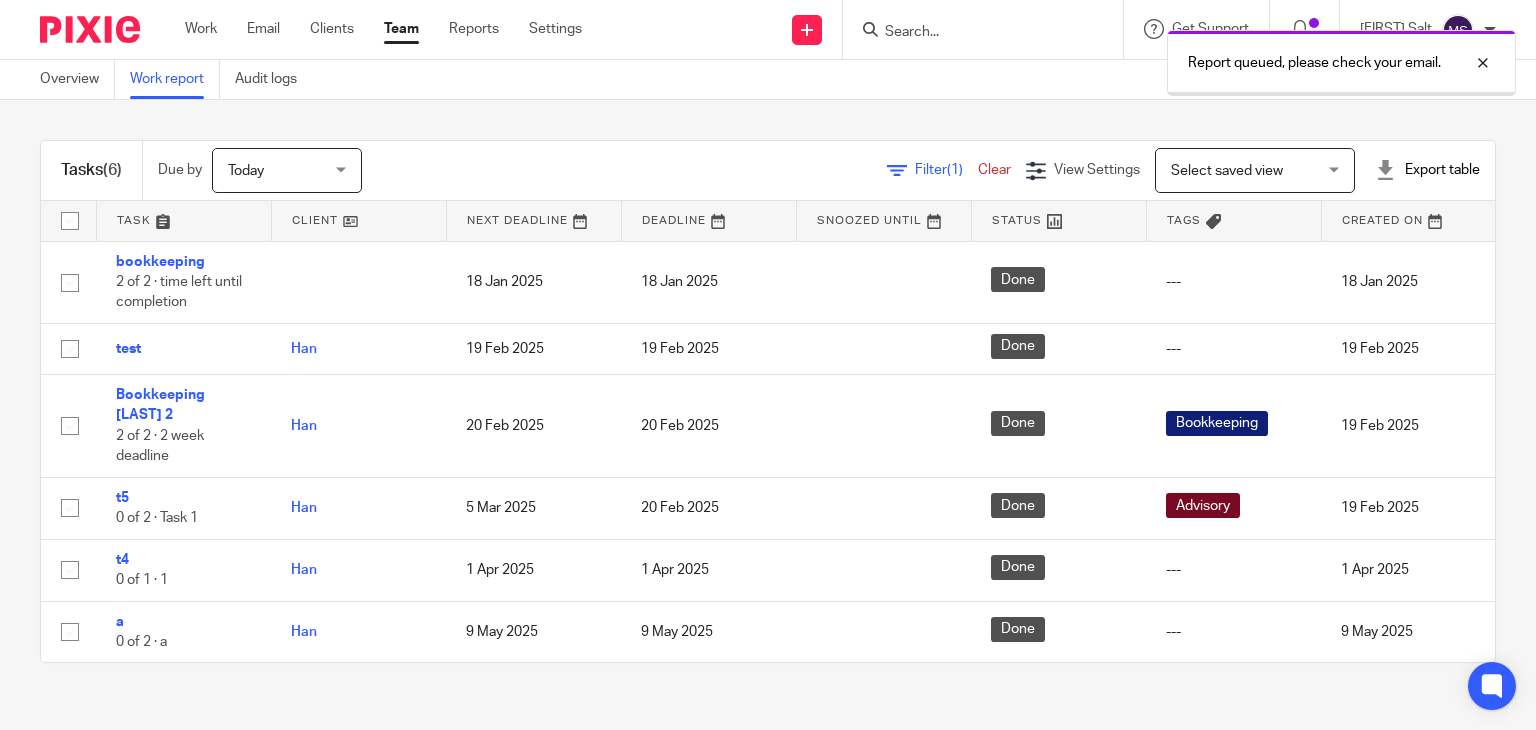 scroll, scrollTop: 0, scrollLeft: 0, axis: both 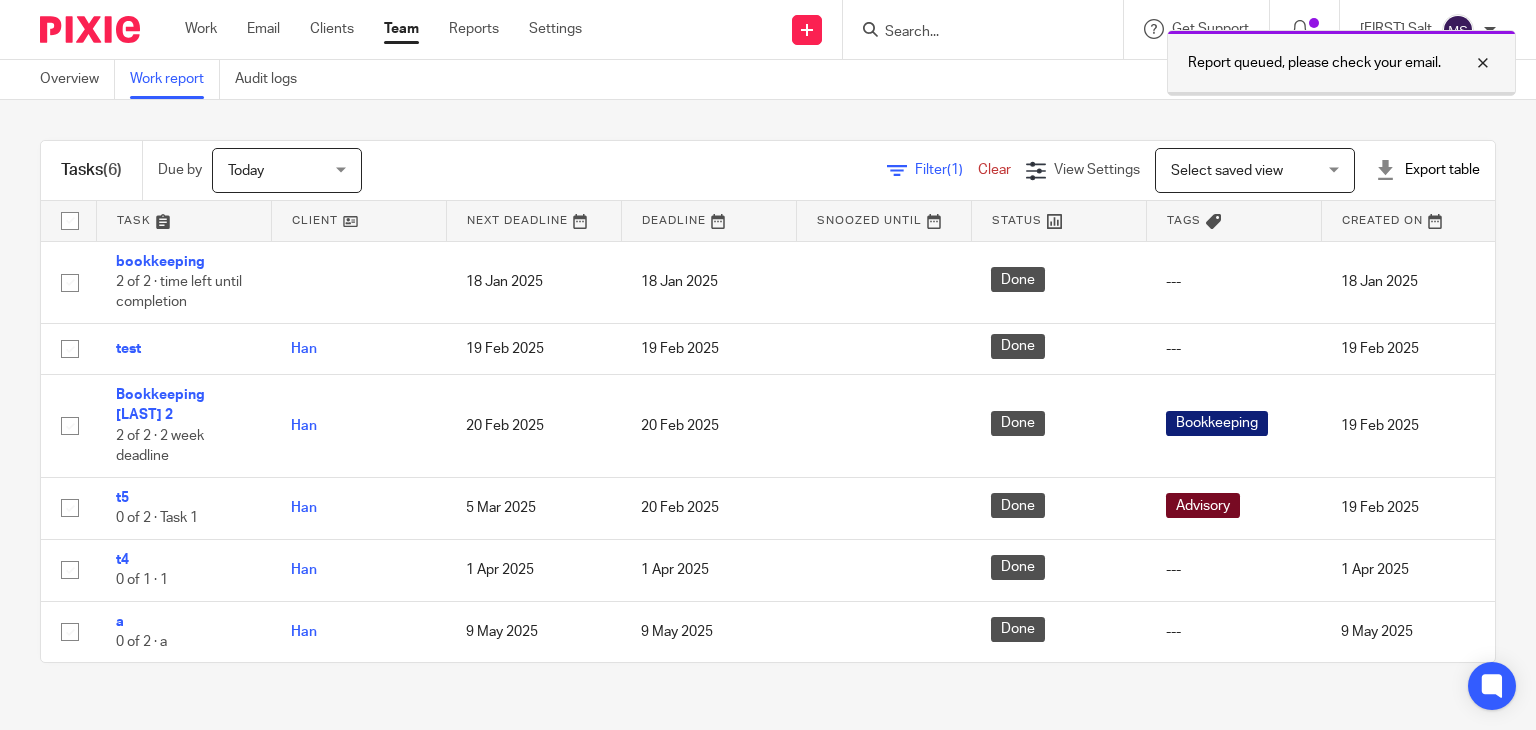 click at bounding box center [1468, 63] 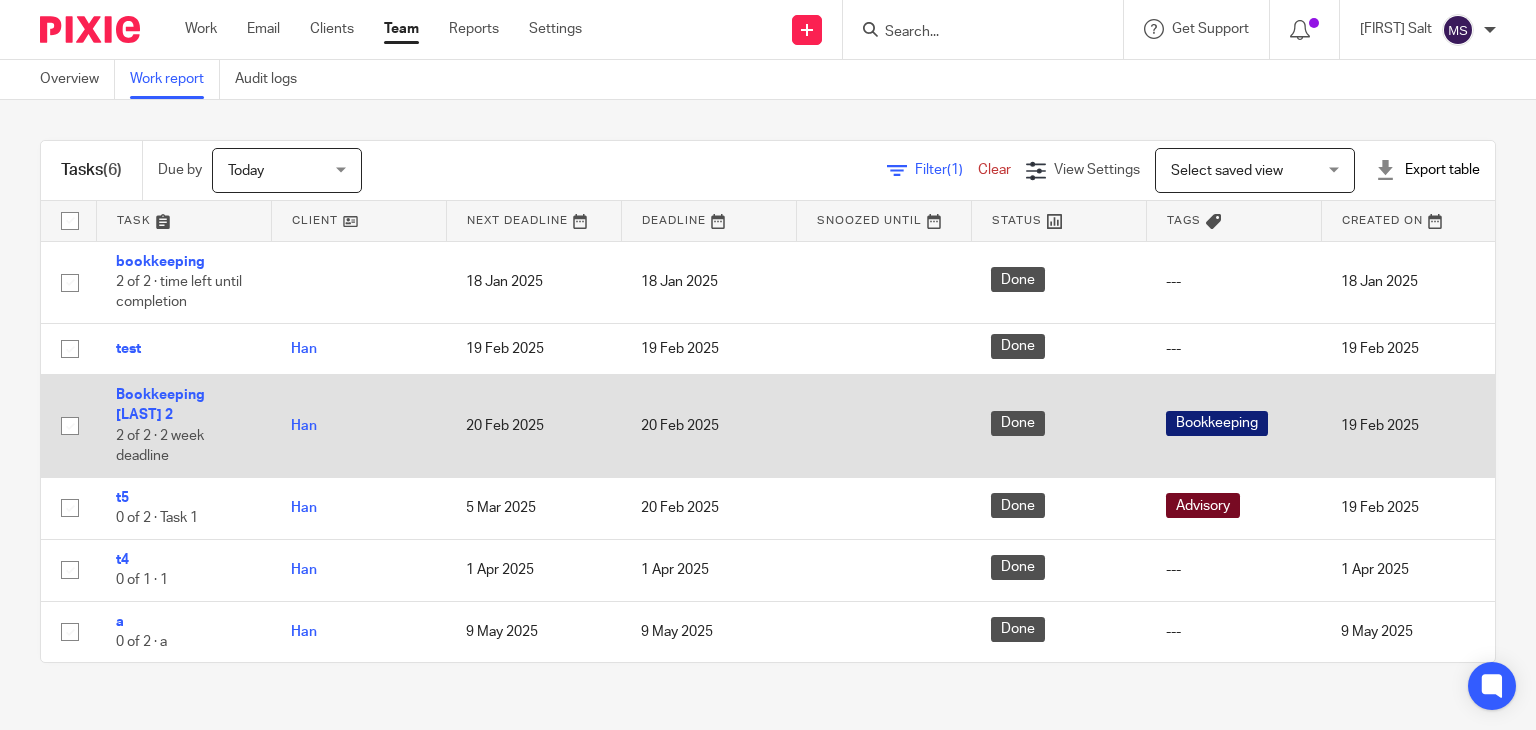 scroll, scrollTop: 0, scrollLeft: 0, axis: both 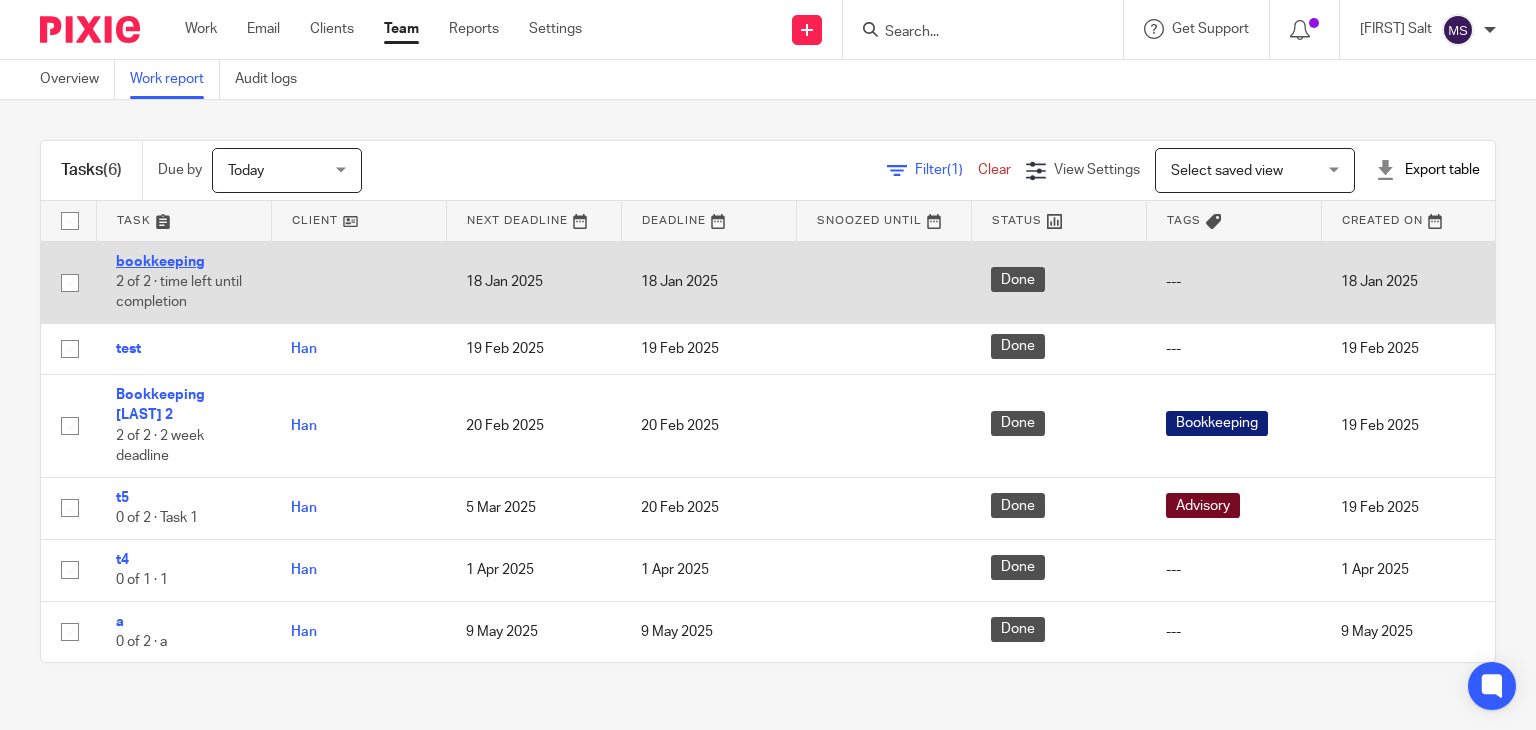click on "bookkeeping" at bounding box center (160, 262) 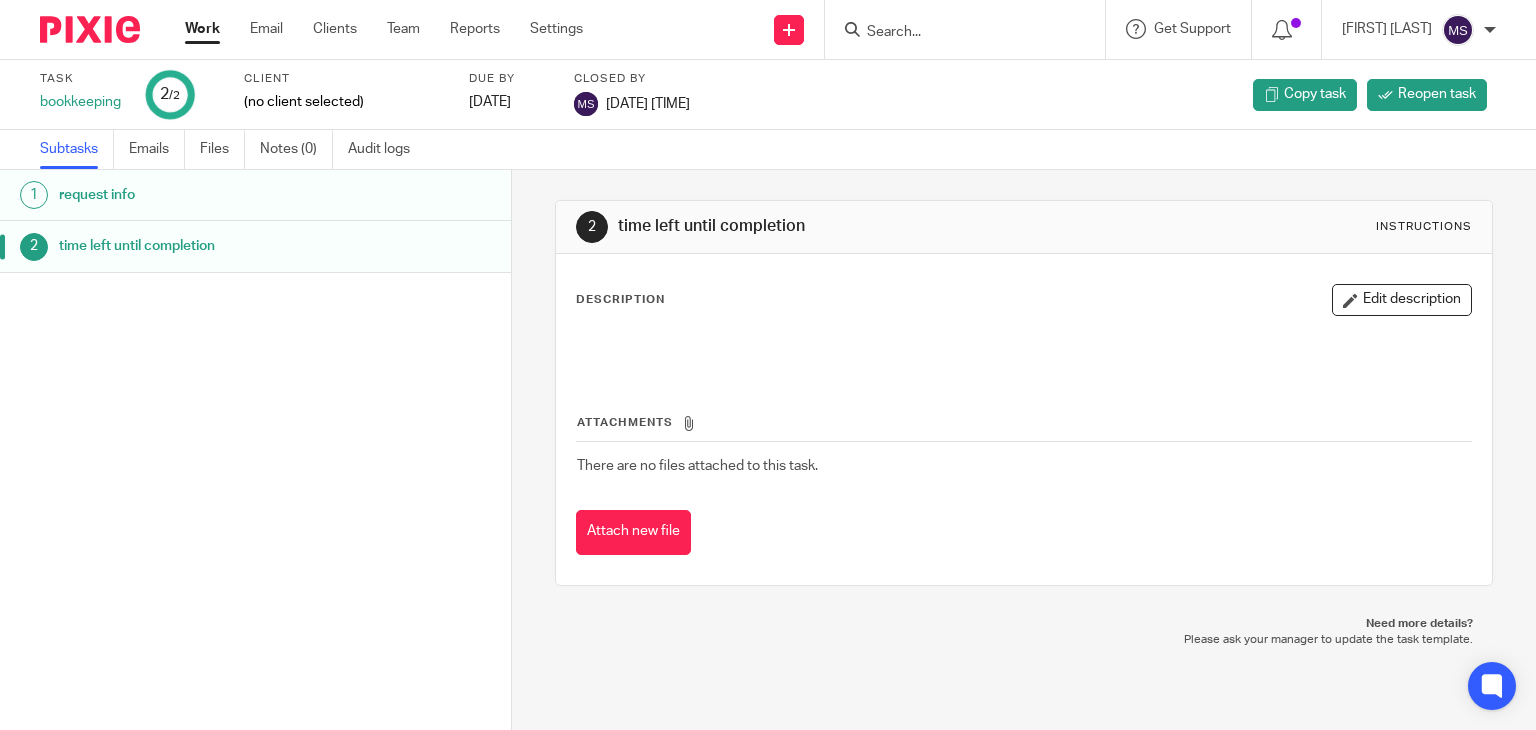 scroll, scrollTop: 0, scrollLeft: 0, axis: both 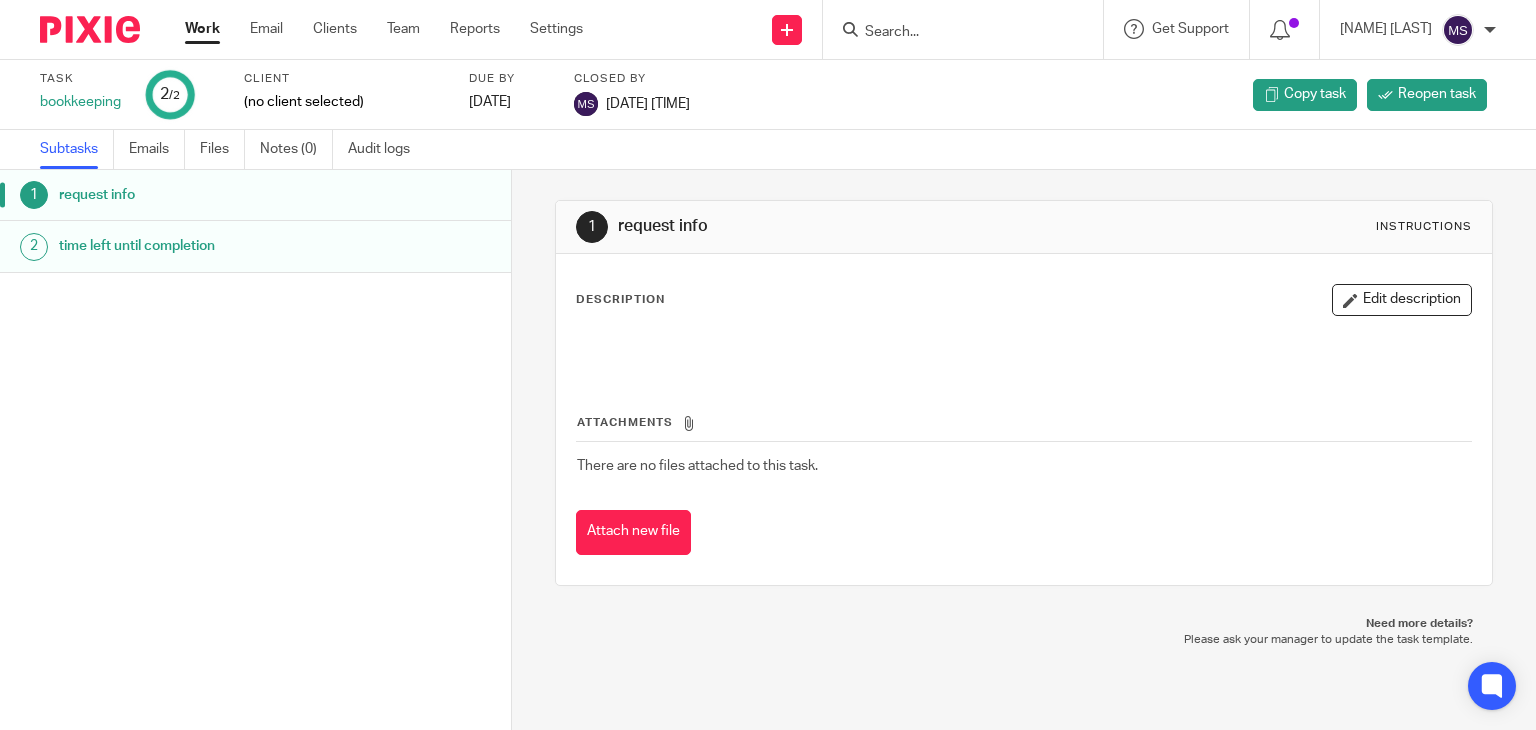 drag, startPoint x: 181, startPoint y: 265, endPoint x: 172, endPoint y: 252, distance: 15.811388 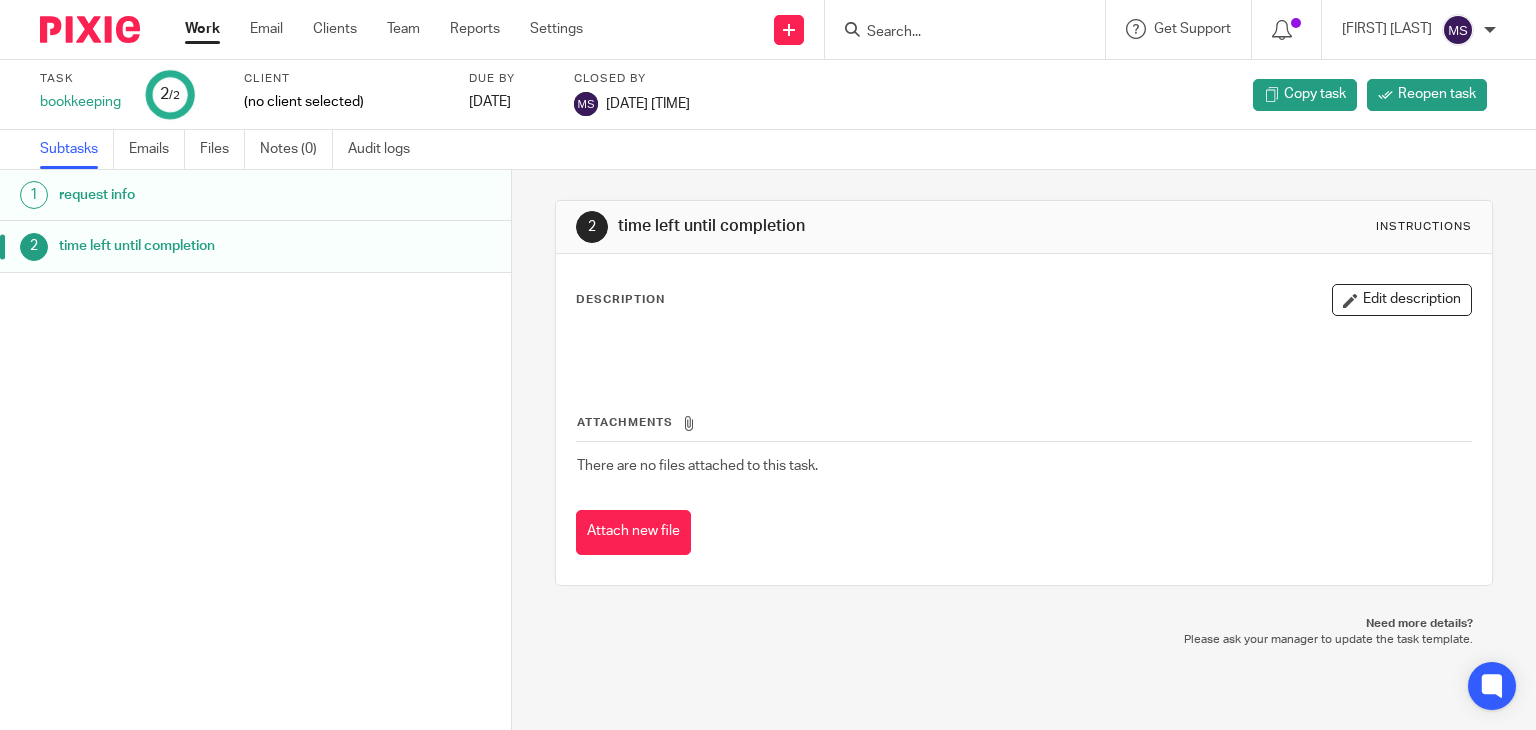 scroll, scrollTop: 0, scrollLeft: 0, axis: both 